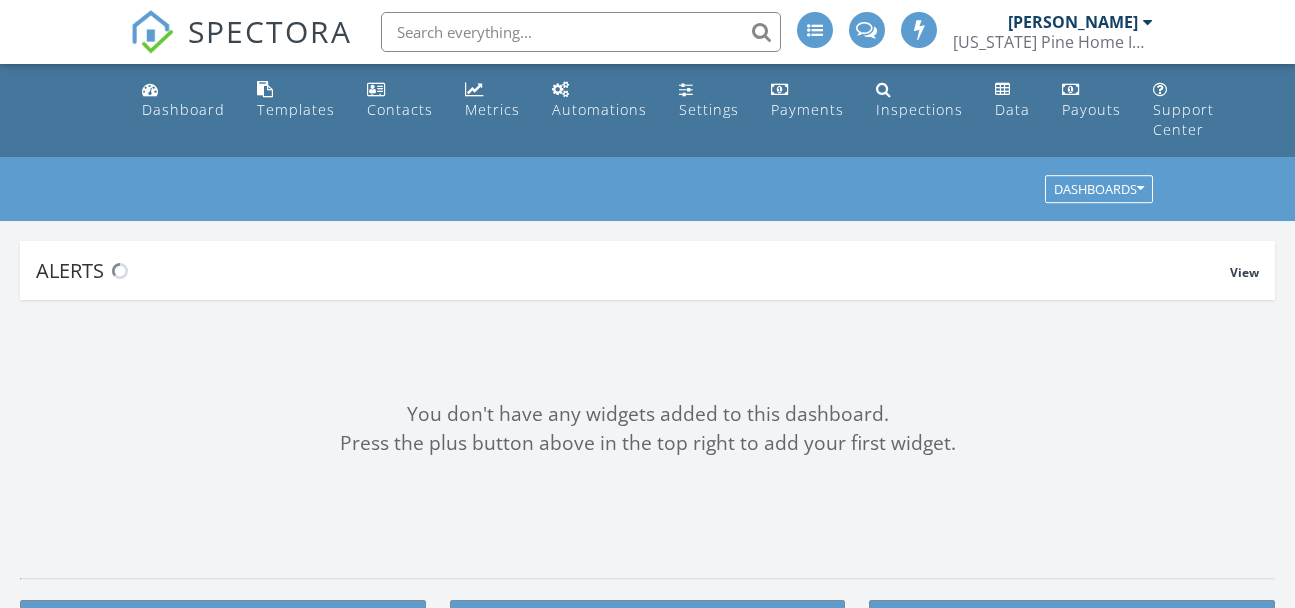 scroll, scrollTop: 0, scrollLeft: 0, axis: both 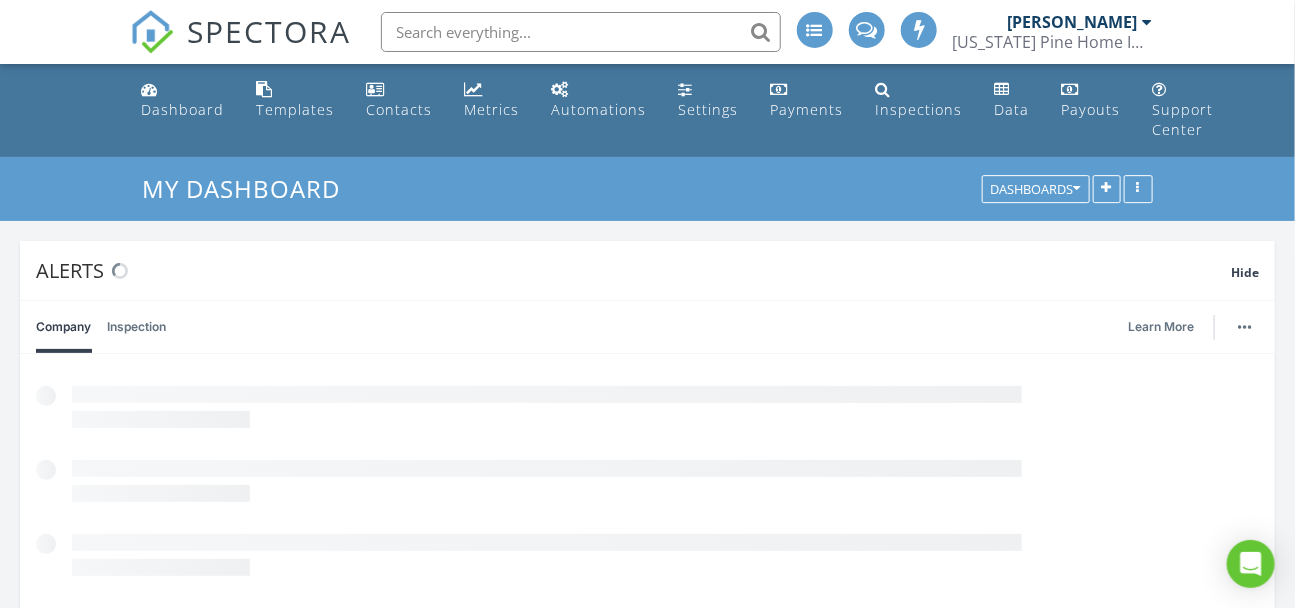 click at bounding box center (581, 32) 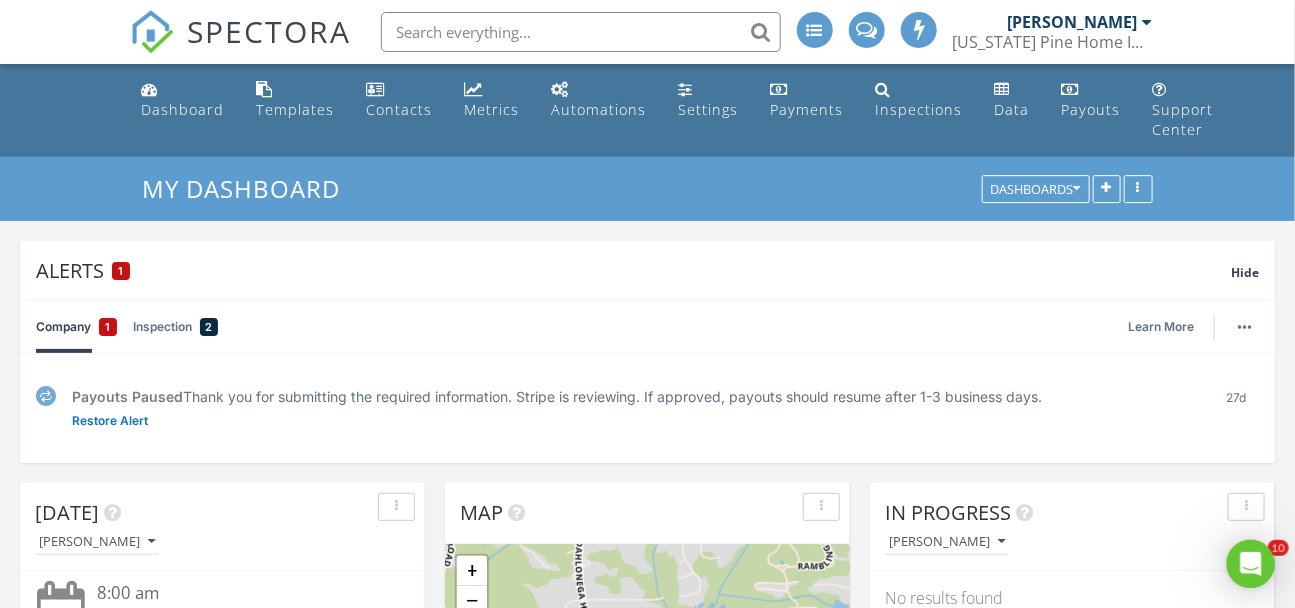 scroll, scrollTop: 0, scrollLeft: 0, axis: both 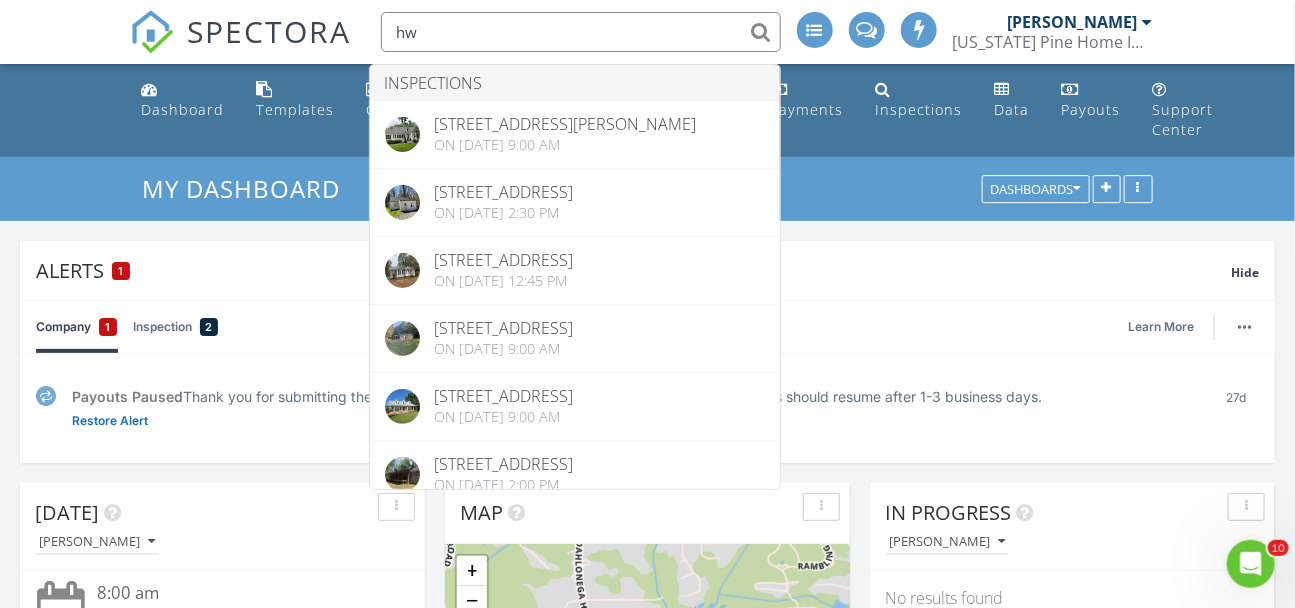 type on "h" 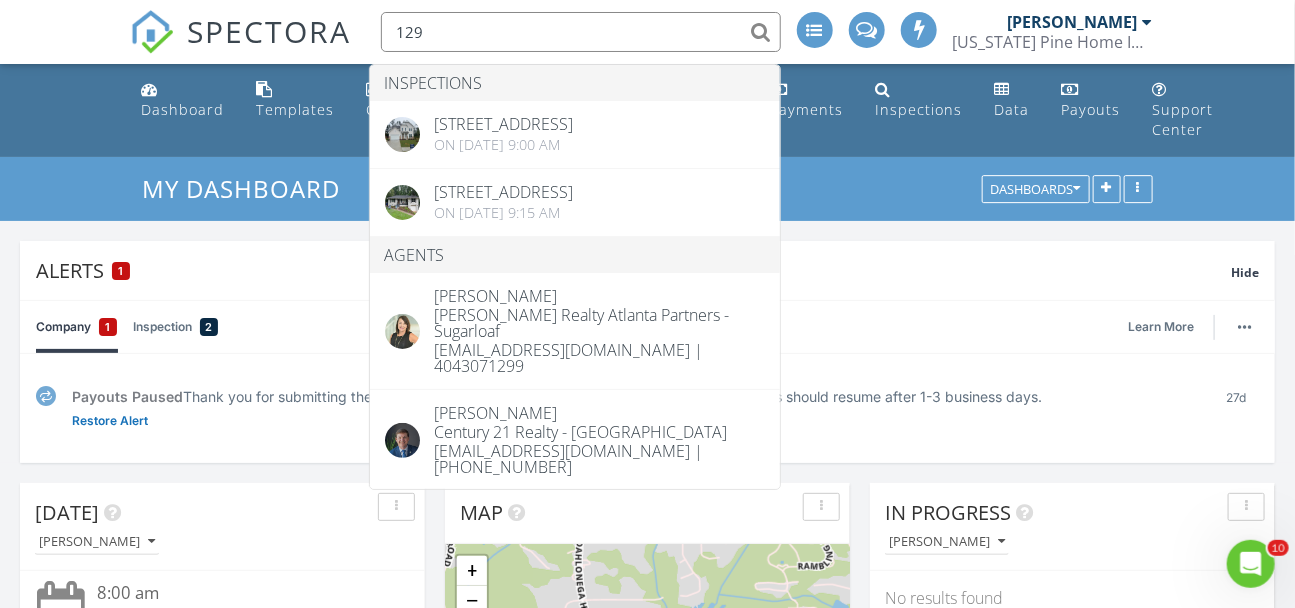 click on "129" at bounding box center [581, 32] 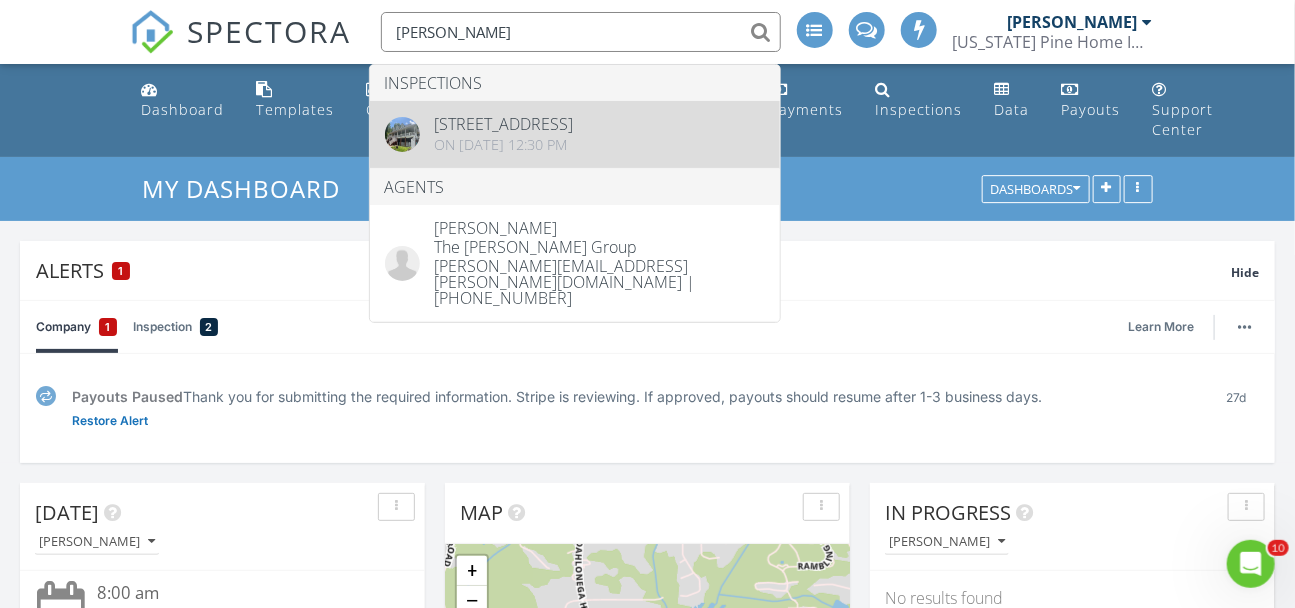 type on "stacy edwards" 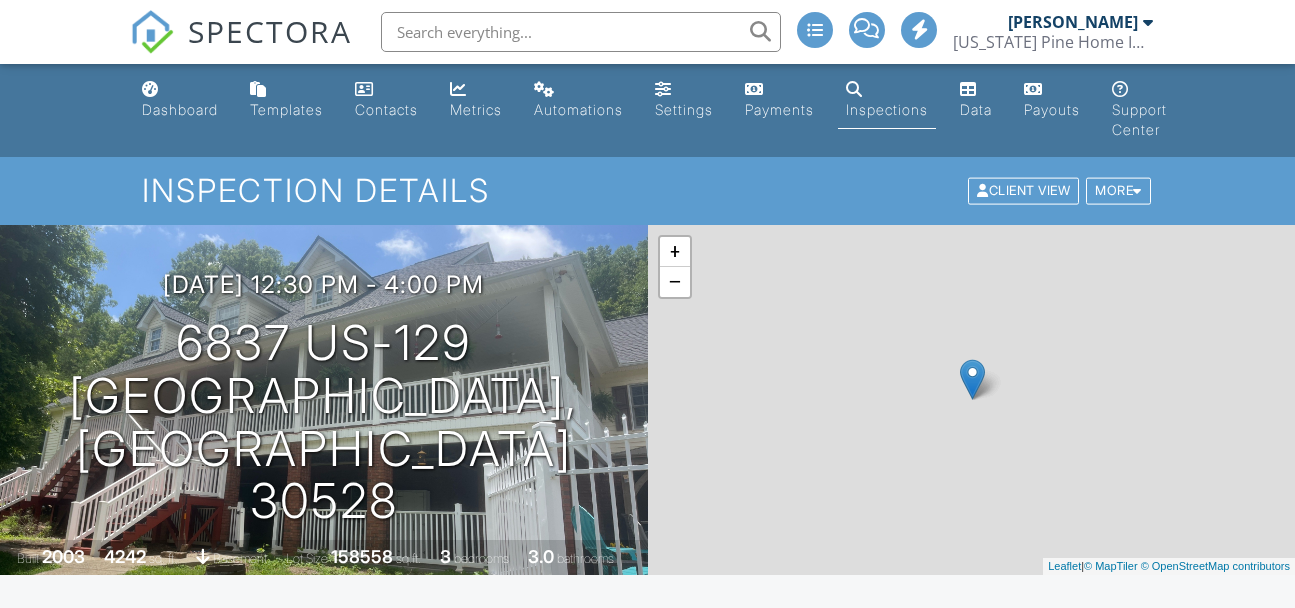 scroll, scrollTop: 0, scrollLeft: 0, axis: both 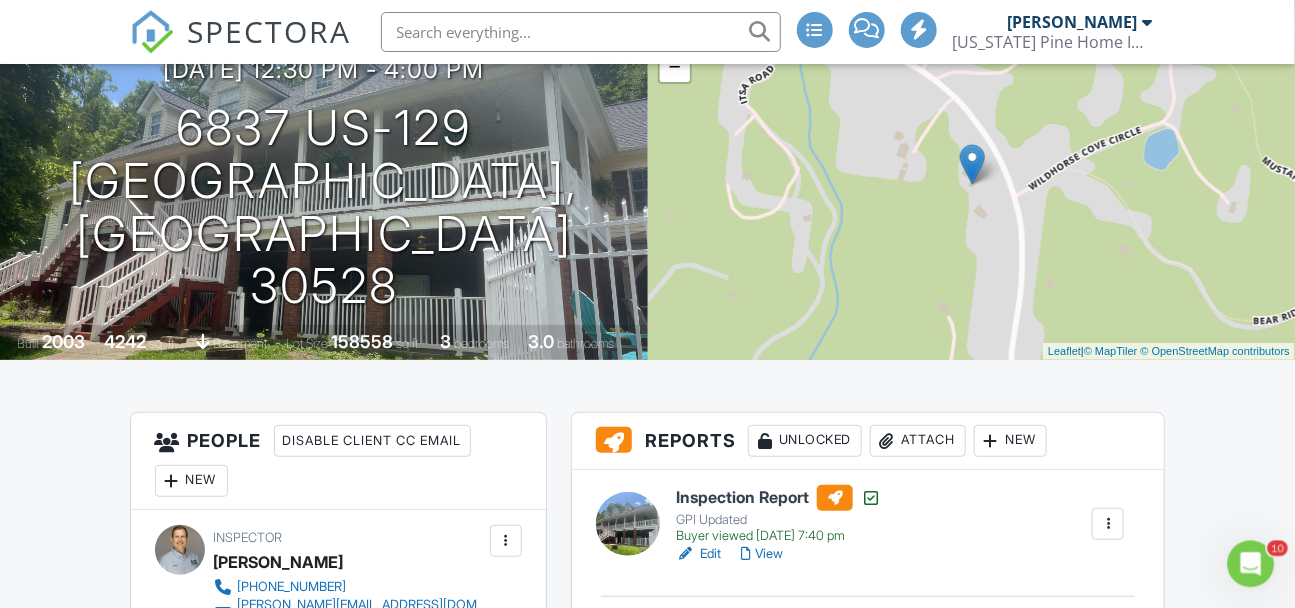 click 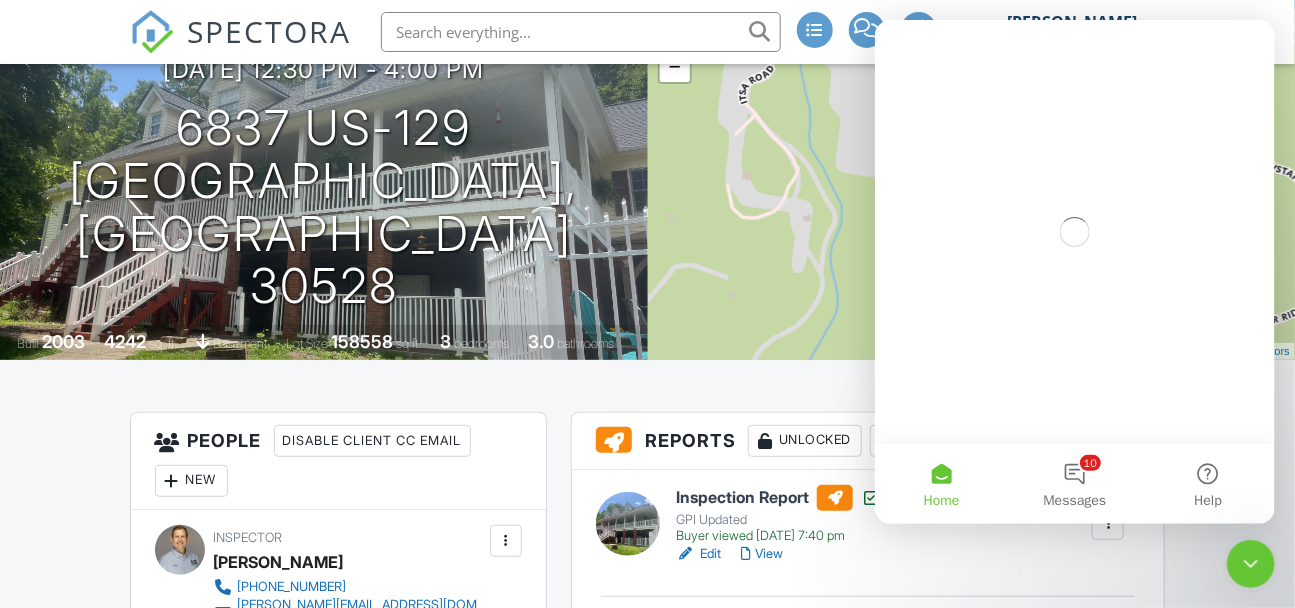 scroll, scrollTop: 0, scrollLeft: 0, axis: both 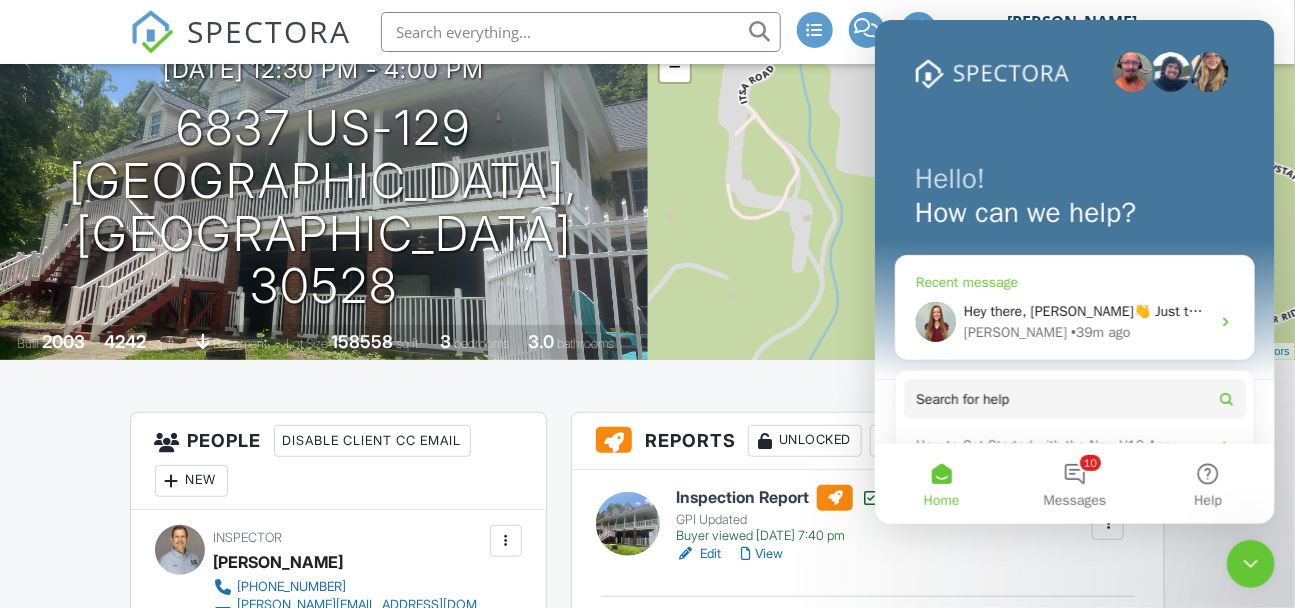 click on "Hey there, Steve👋    Just to make sure I'm on the right page, are you just looking to see an example of the banner that shows up on an inspection that is waiting for dispute evidence to be reviewed?    As Hailey had mentioned, you won't be seeing that banner on this specific inspection any longer since the full dispute process had been completed. And it won't be possible to add some form of banner to the inspection after the fact.    But if you just want an example I can look for one! Ali •  39m ago" at bounding box center [1074, 322] 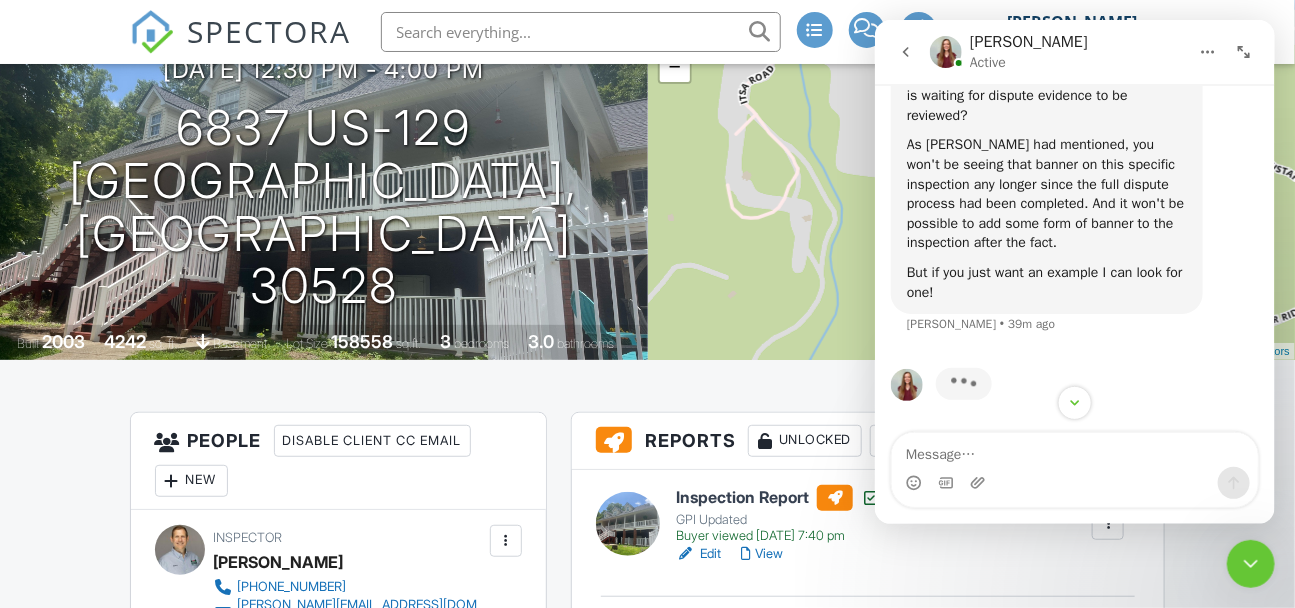 scroll, scrollTop: 7868, scrollLeft: 0, axis: vertical 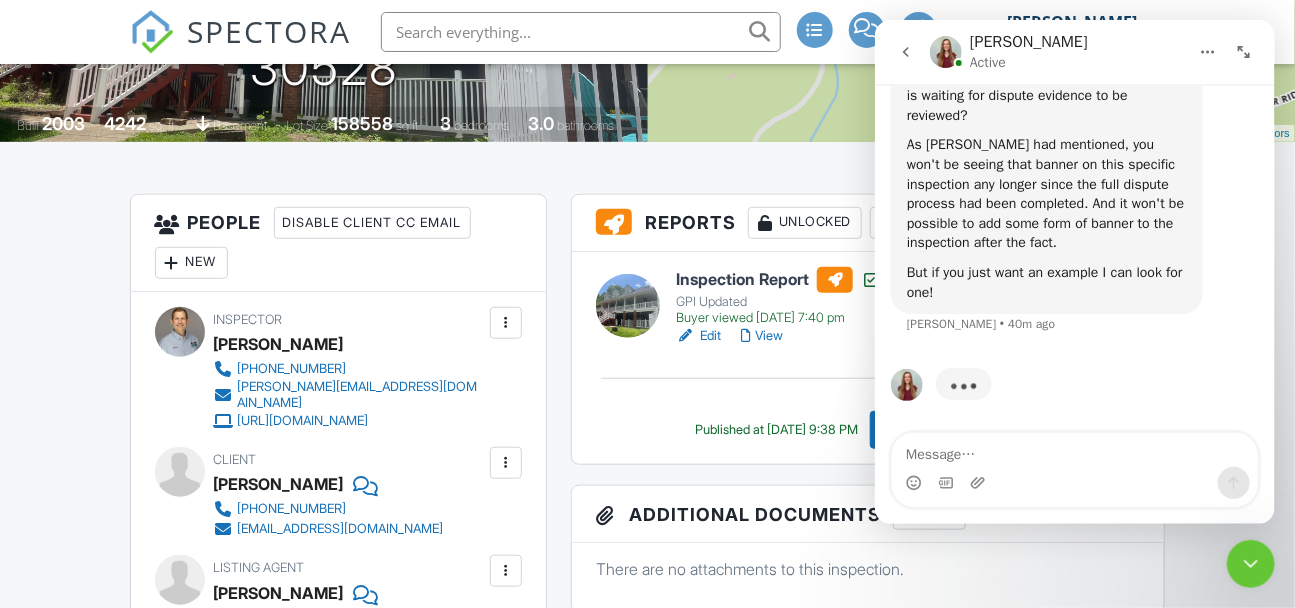 click 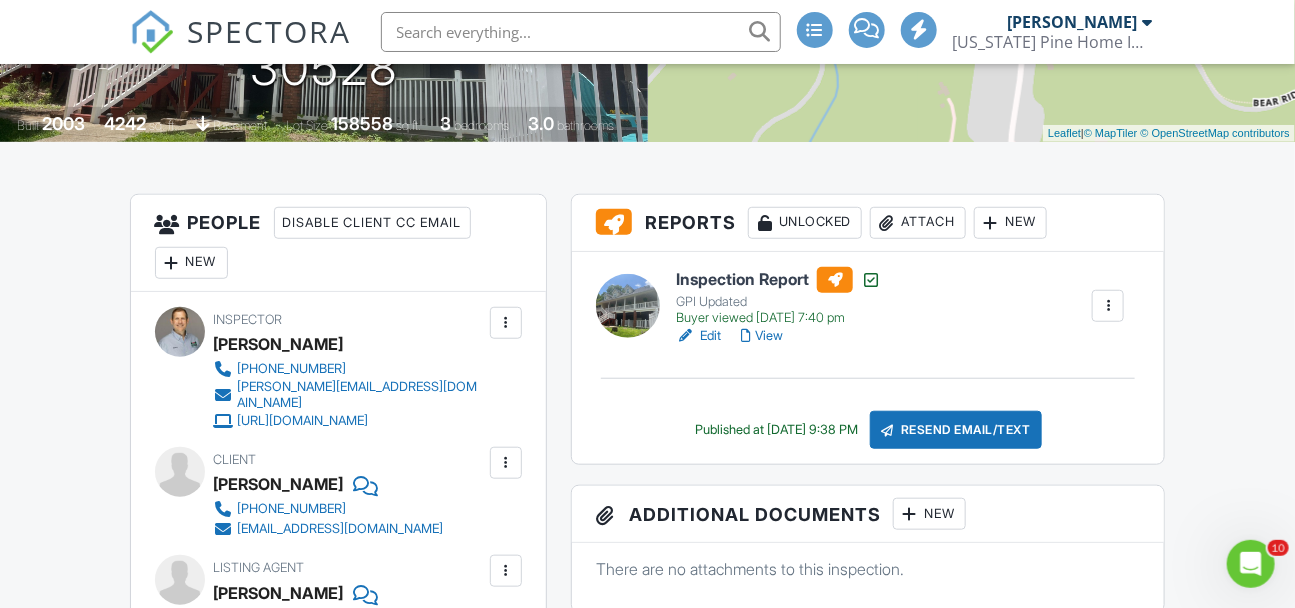scroll, scrollTop: 0, scrollLeft: 0, axis: both 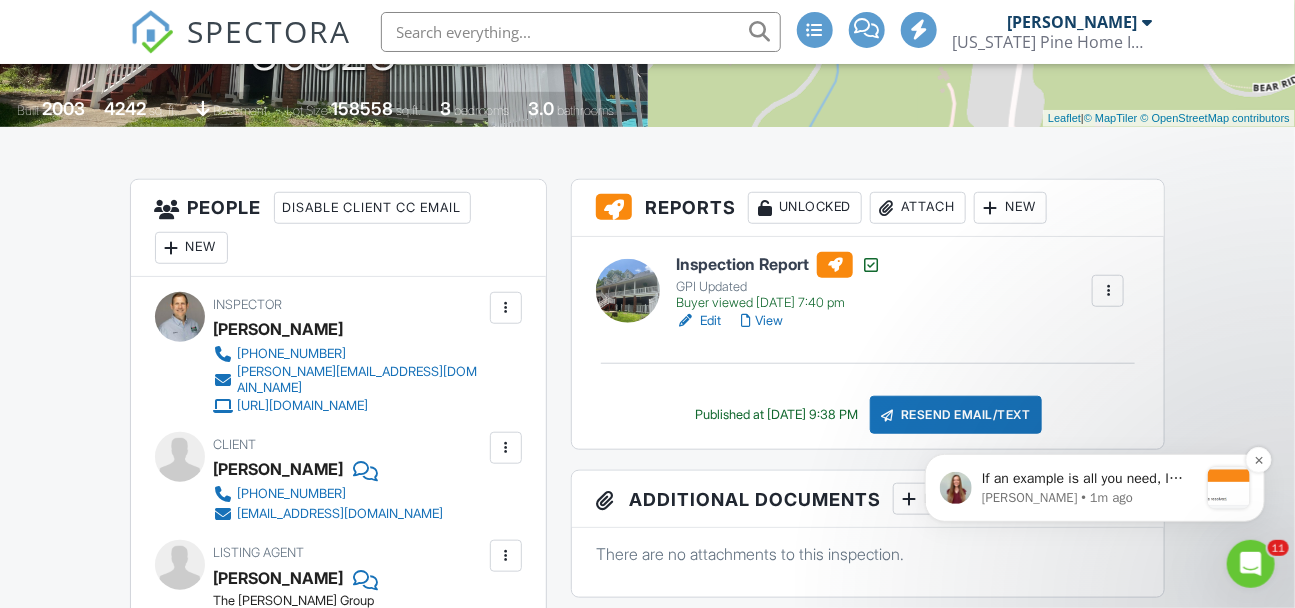 click on "If an example is all you need, I have a screenshot here to show the banner that displays on the inspection details page when a dispute is under review:    Let me know if this helps, or if anything else is needed!" at bounding box center (1089, 478) 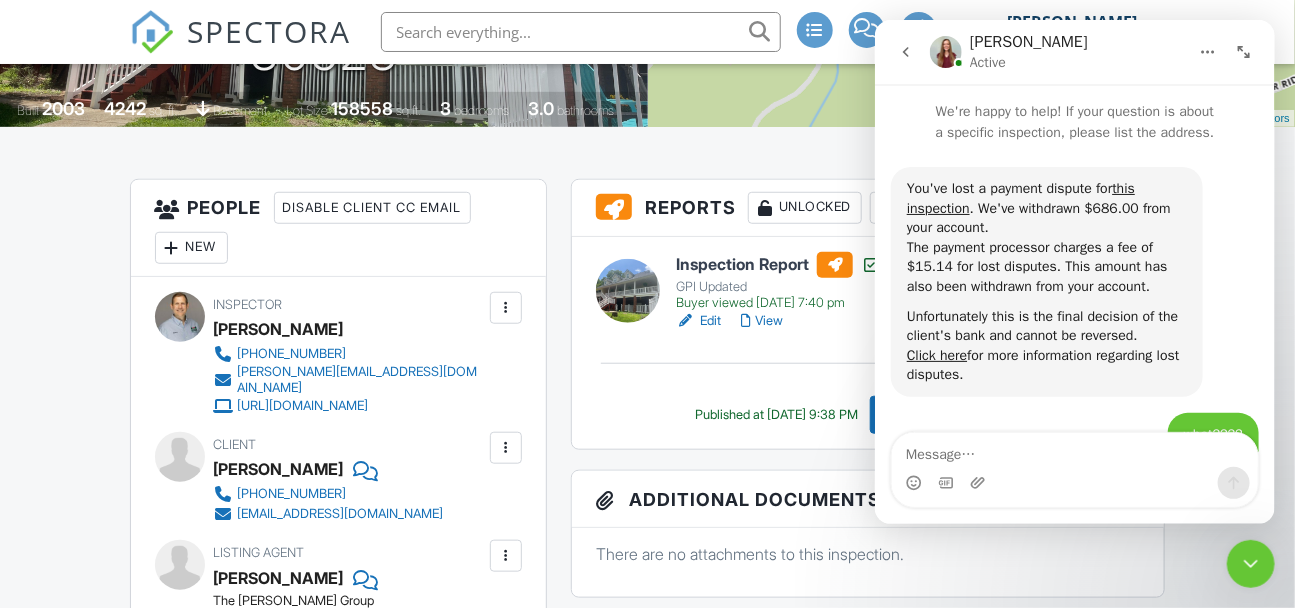 scroll, scrollTop: 2, scrollLeft: 0, axis: vertical 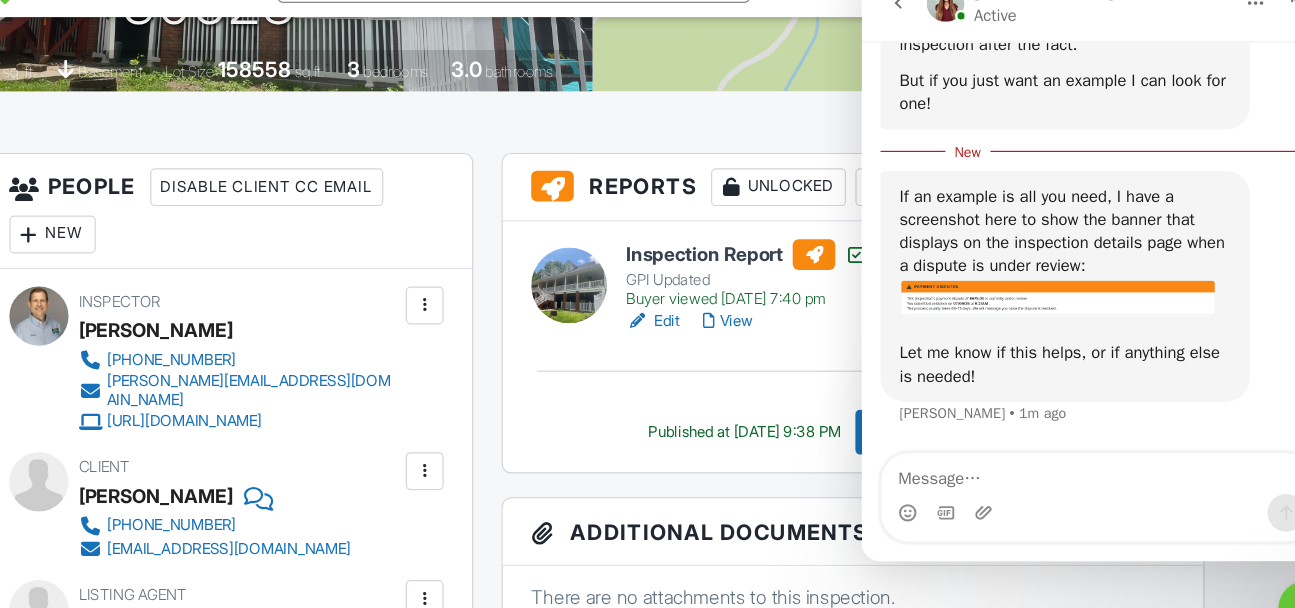 click at bounding box center (1061, 396) 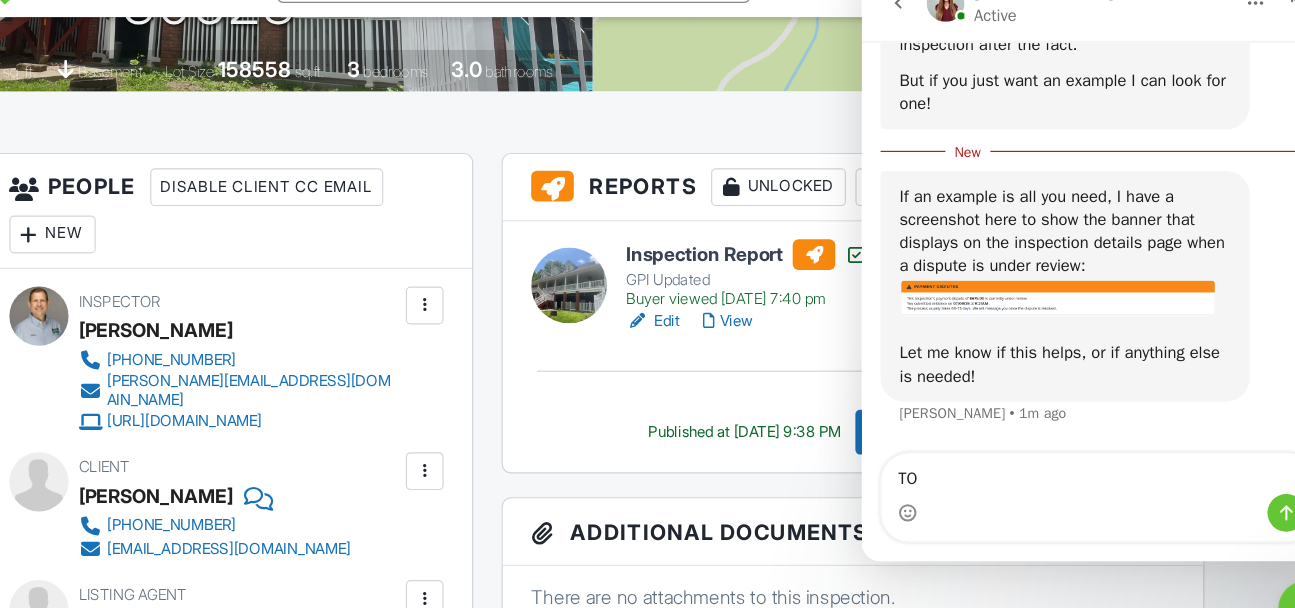 type on "T" 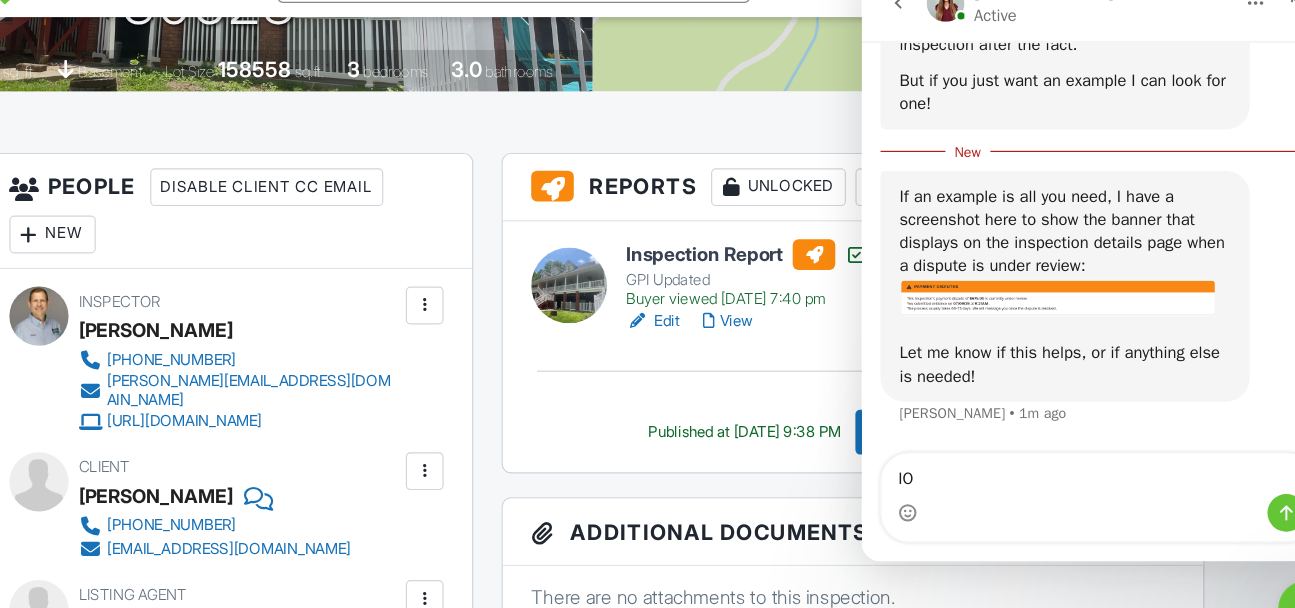 type on "I" 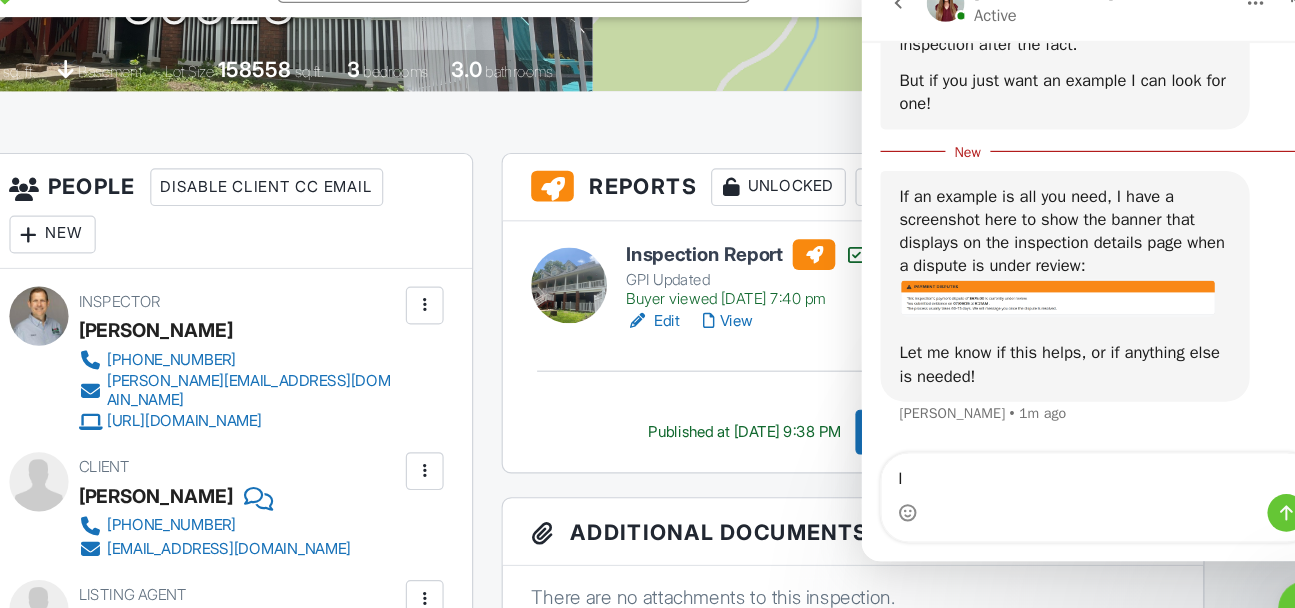 type on "I" 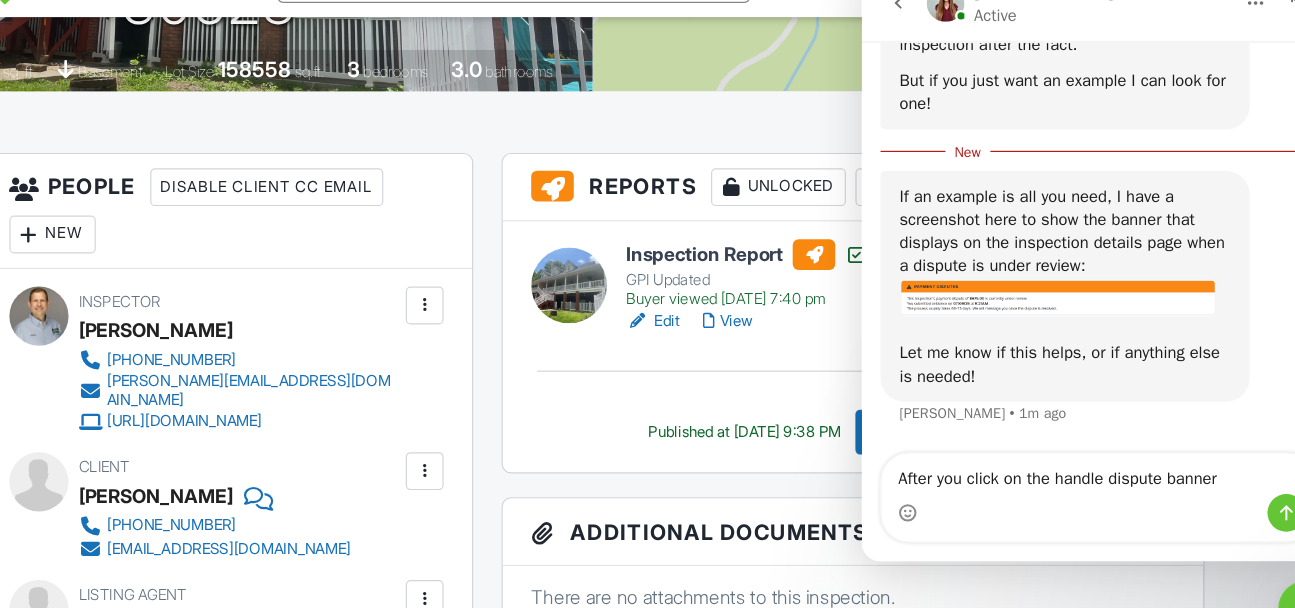 scroll, scrollTop: 448, scrollLeft: 0, axis: vertical 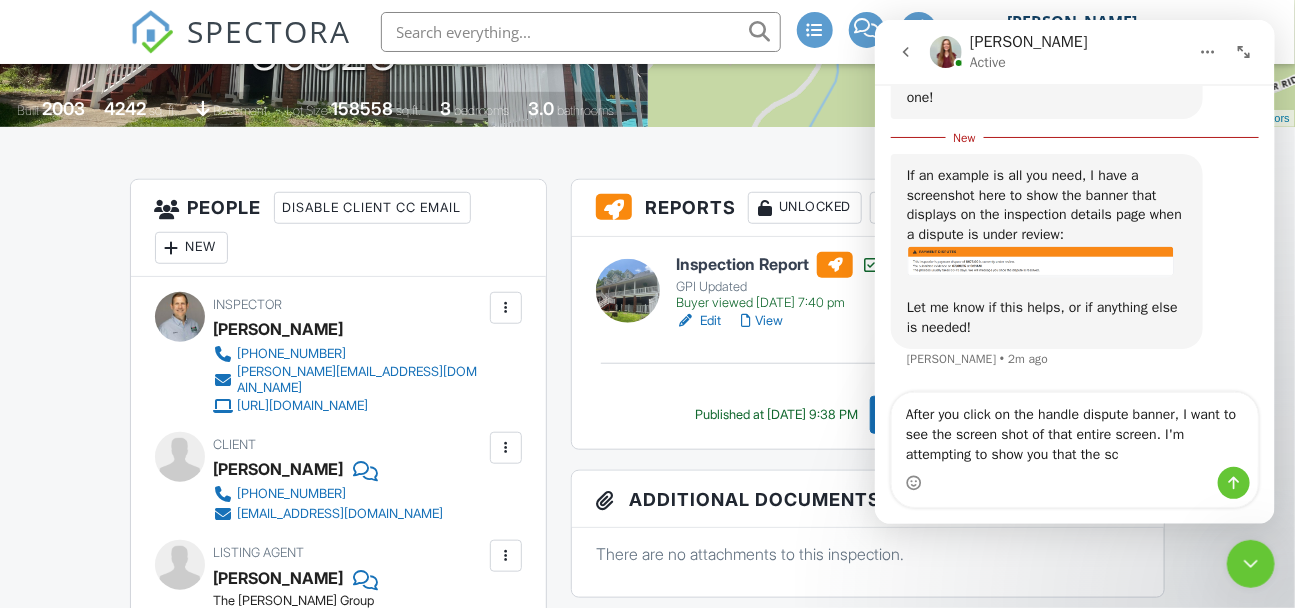 click on "After you click on the handle dispute banner, I want to see the screen shot of that entire screen. I'm attempting to show you that the sc" at bounding box center [1074, 430] 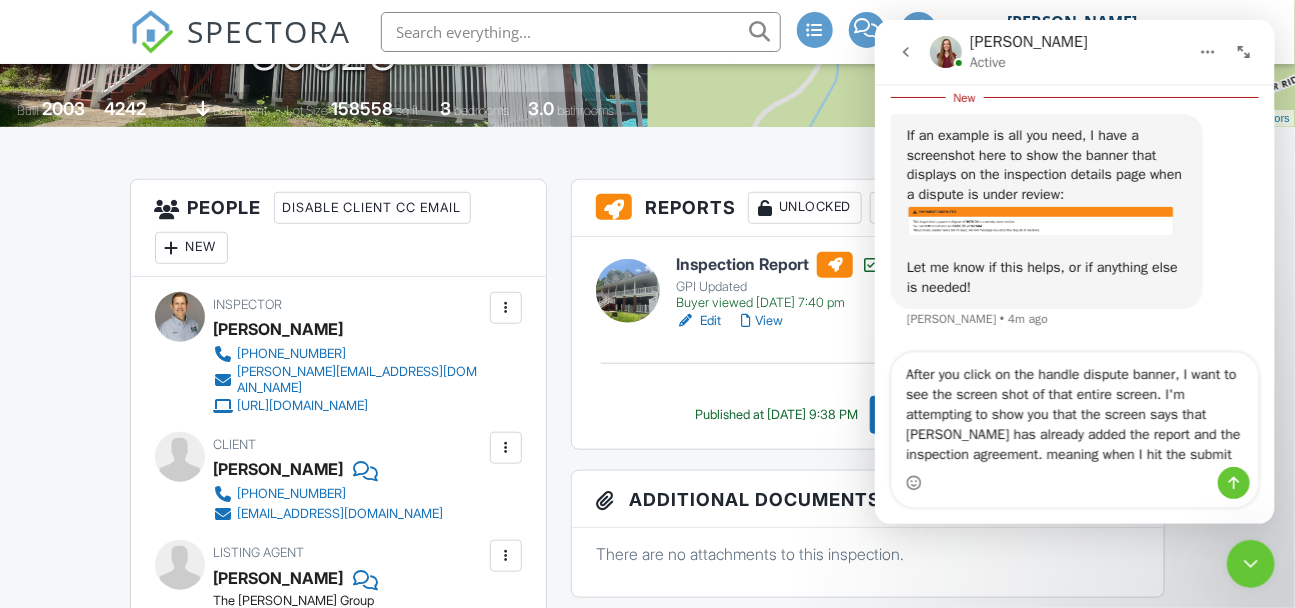 scroll, scrollTop: 8120, scrollLeft: 0, axis: vertical 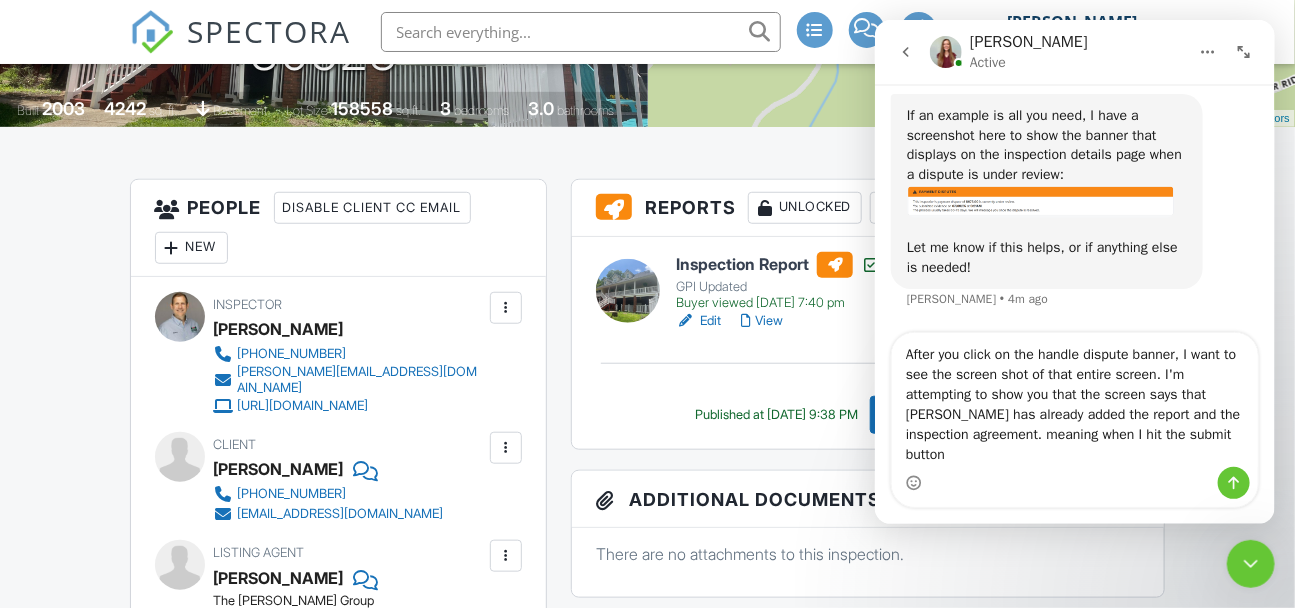 click on "After you click on the handle dispute banner, I want to see the screen shot of that entire screen. I'm attempting to show you that the screen says that Spectora has already added the report and the inspection agreement. meaning when I hit the submit button" at bounding box center (1074, 400) 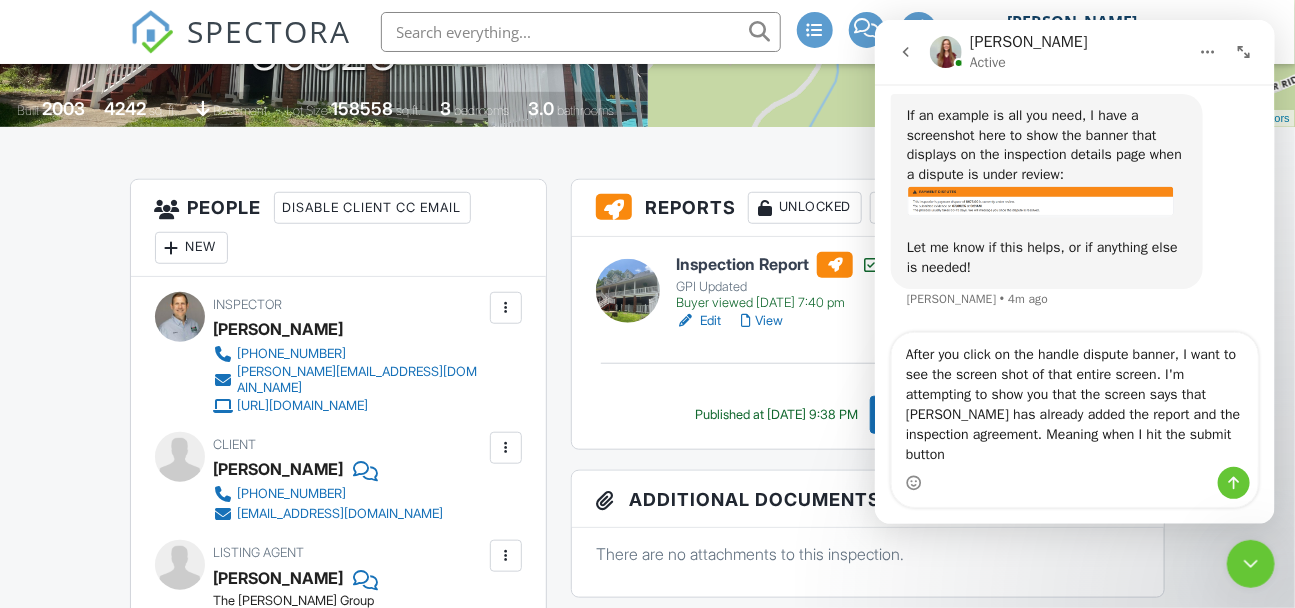 click on "After you click on the handle dispute banner, I want to see the screen shot of that entire screen. I'm attempting to show you that the screen says that Spectora has already added the report and the inspection agreement. Meaning when I hit the submit button" at bounding box center (1074, 400) 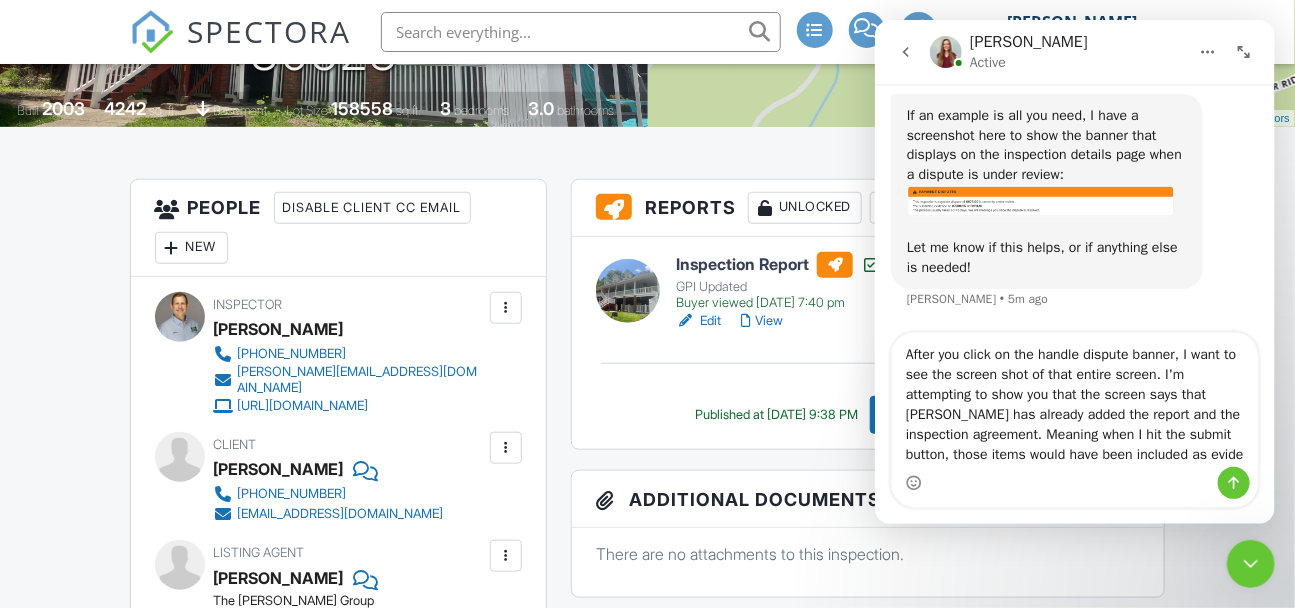 scroll, scrollTop: 8140, scrollLeft: 0, axis: vertical 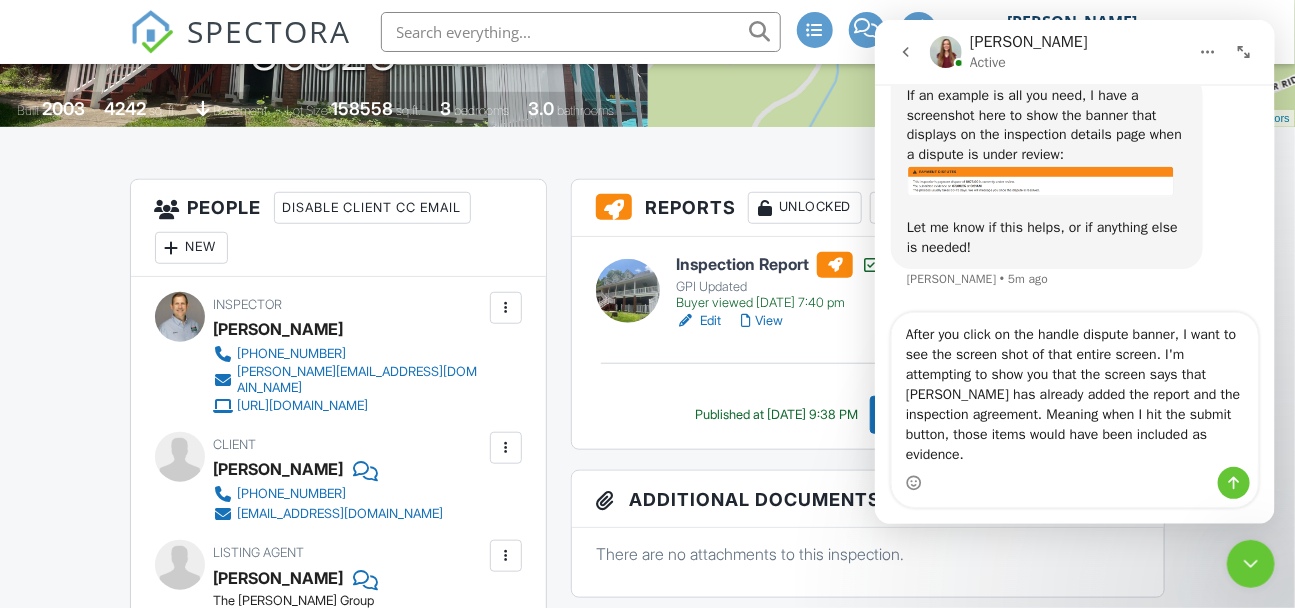 click on "After you click on the handle dispute banner, I want to see the screen shot of that entire screen. I'm attempting to show you that the screen says that Spectora has already added the report and the inspection agreement. Meaning when I hit the submit button, those items would have been included as evidence." at bounding box center [1074, 390] 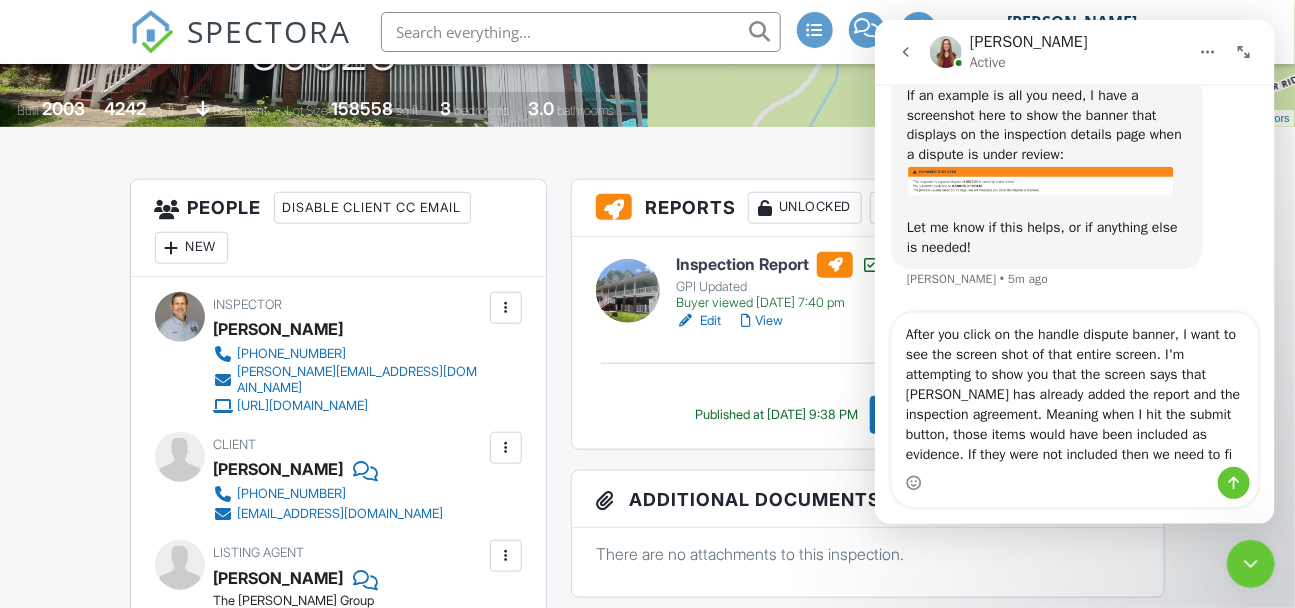 scroll, scrollTop: 12, scrollLeft: 0, axis: vertical 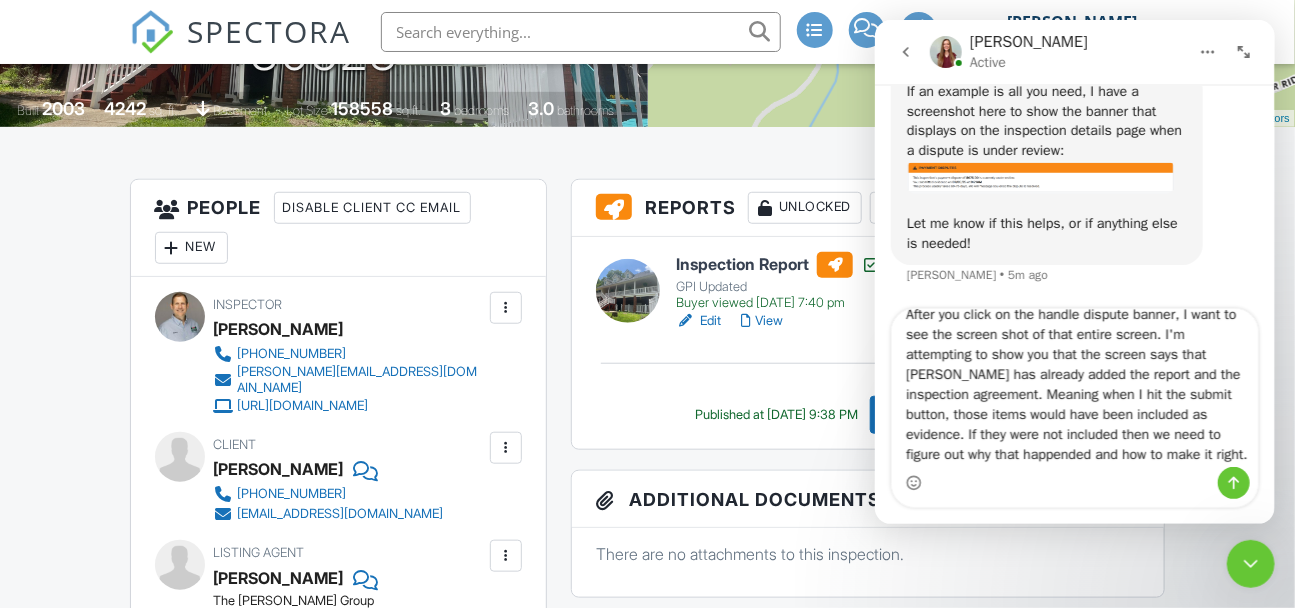 click on "After you click on the handle dispute banner, I want to see the screen shot of that entire screen. I'm attempting to show you that the screen says that Spectora has already added the report and the inspection agreement. Meaning when I hit the submit button, those items would have been included as evidence. If they were not included then we need to figure out why that happended and how to make it right." at bounding box center (1074, 388) 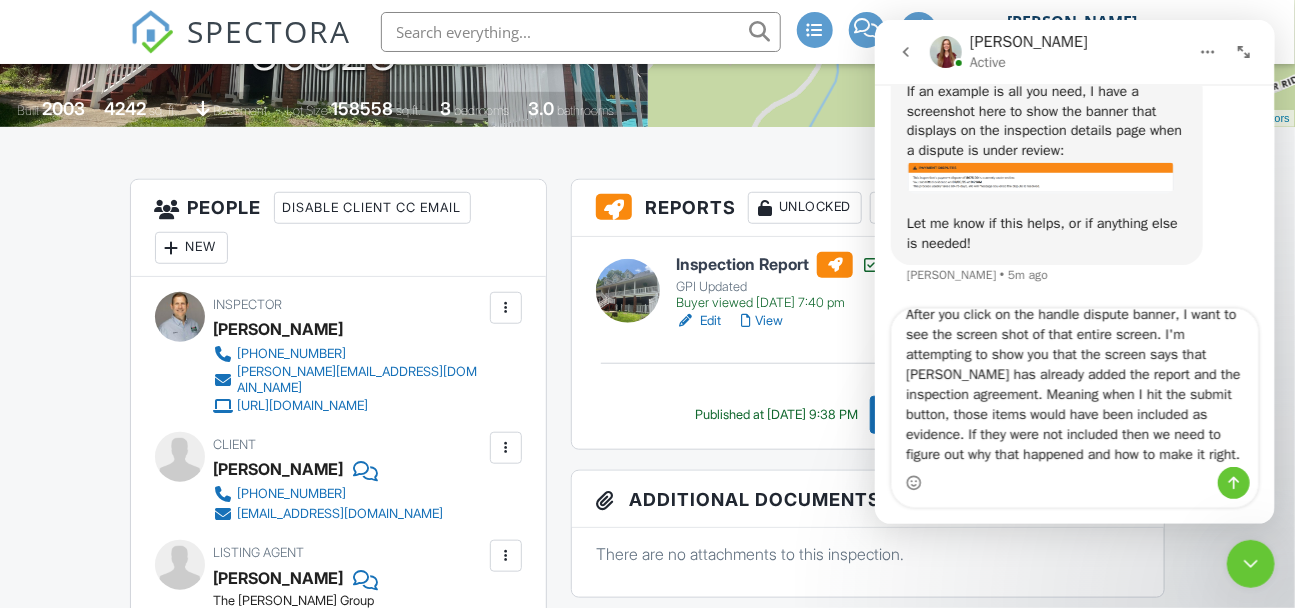 click on "After you click on the handle dispute banner, I want to see the screen shot of that entire screen. I'm attempting to show you that the screen says that Spectora has already added the report and the inspection agreement. Meaning when I hit the submit button, those items would have been included as evidence. If they were not included then we need to figure out why that happened and how to make it right." at bounding box center [1074, 388] 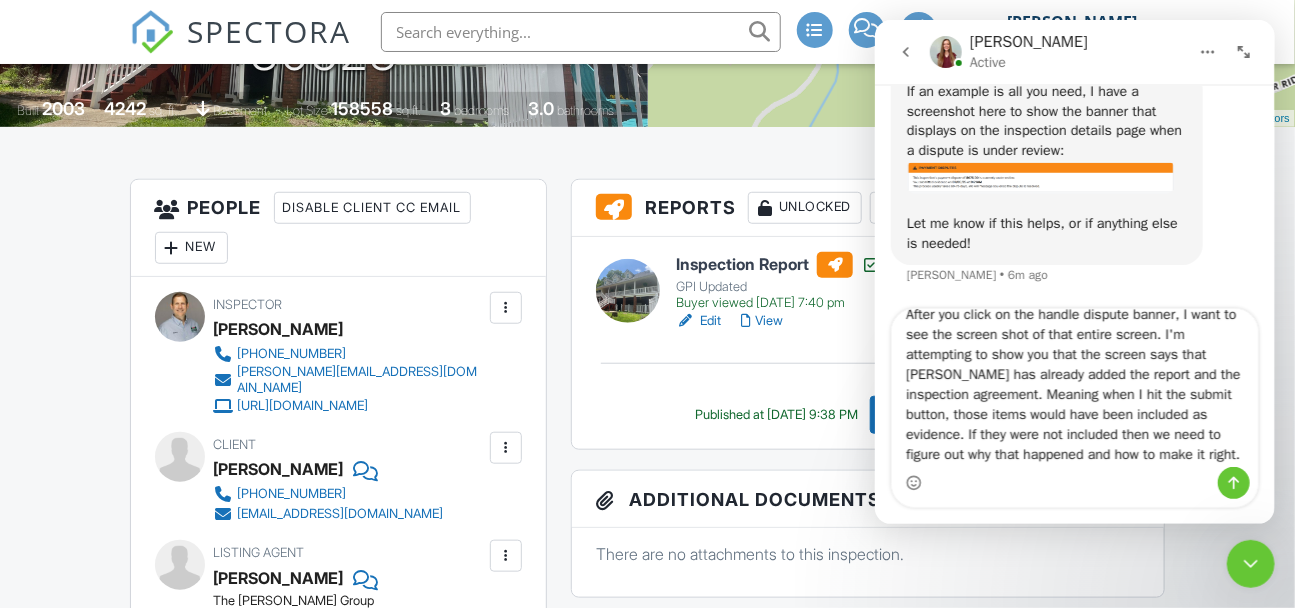 scroll, scrollTop: 35, scrollLeft: 0, axis: vertical 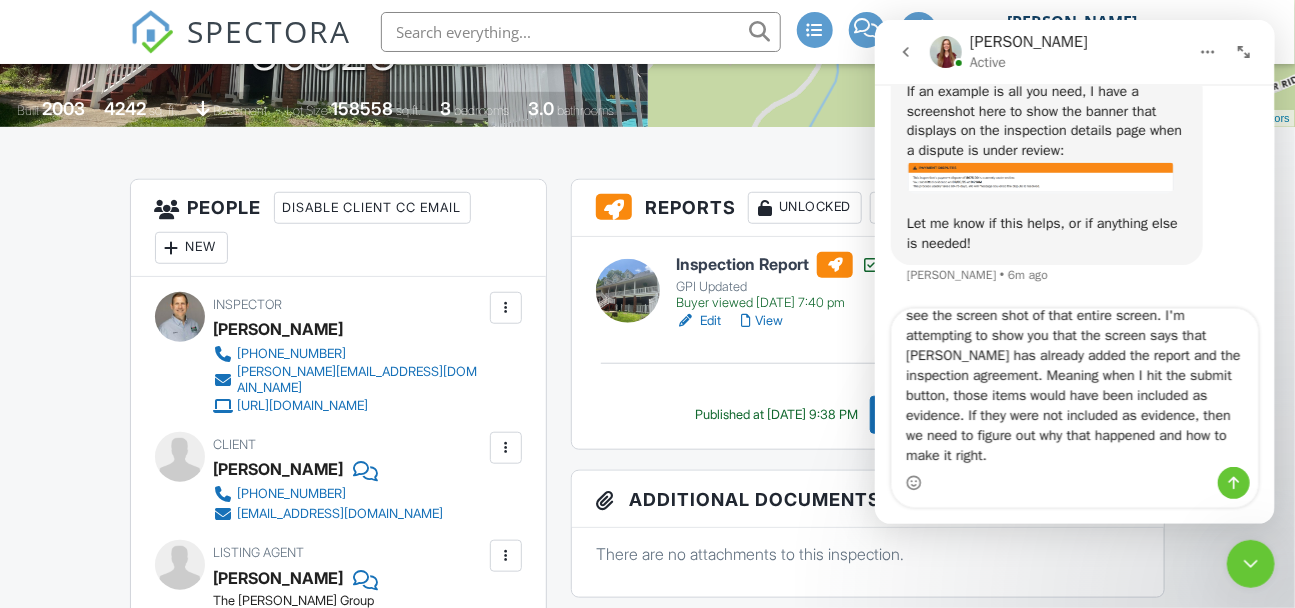 click on "After you click on the handle dispute banner, I want to see the screen shot of that entire screen. I'm attempting to show you that the screen says that Spectora has already added the report and the inspection agreement. Meaning when I hit the submit button, those items would have been included as evidence. If they were not included as evidence, then we need to figure out why that happened and how to make it right." at bounding box center [1074, 388] 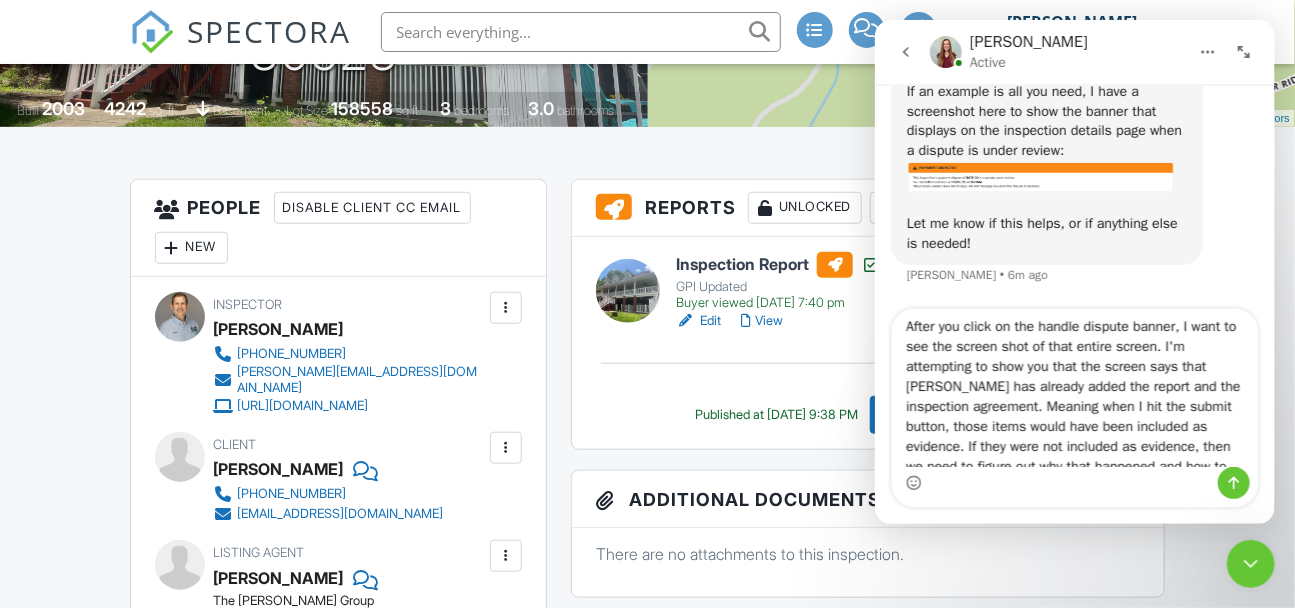 scroll, scrollTop: 8, scrollLeft: 0, axis: vertical 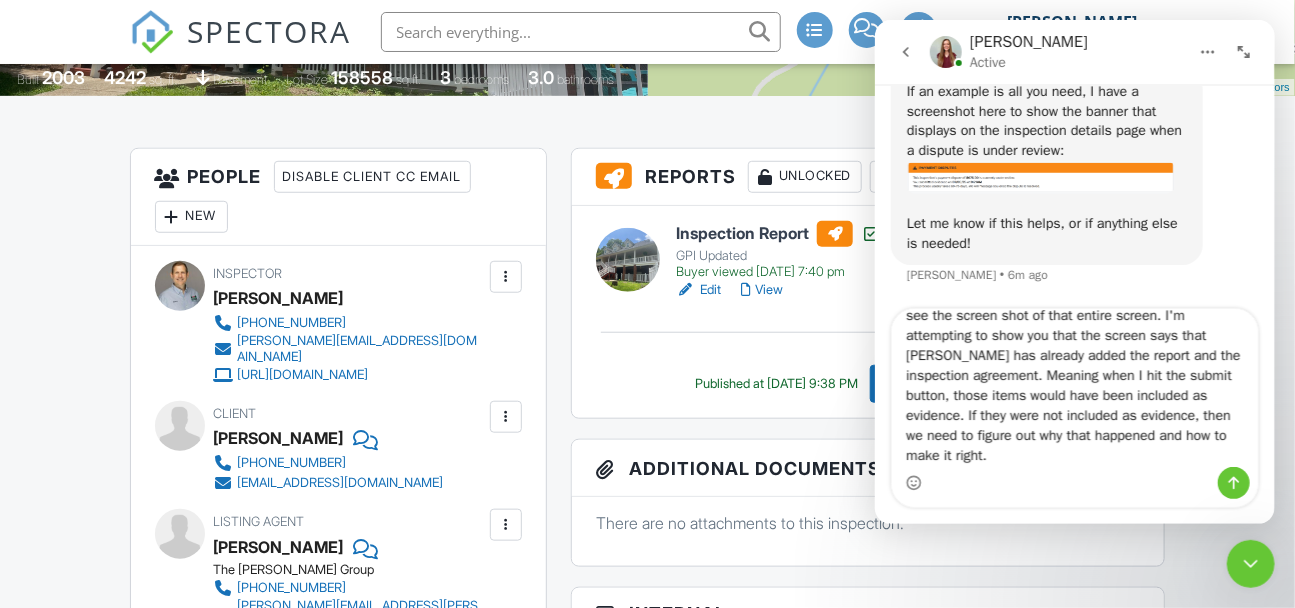 click on "After you click on the handle dispute banner, I want to see the screen shot of that entire screen. I'm attempting to show you that the screen says that Spectora has already added the report and the inspection agreement. Meaning when I hit the submit button, those items would have been included as evidence. If they were not included as evidence, then we need to figure out why that happened and how to make it right." at bounding box center [1074, 388] 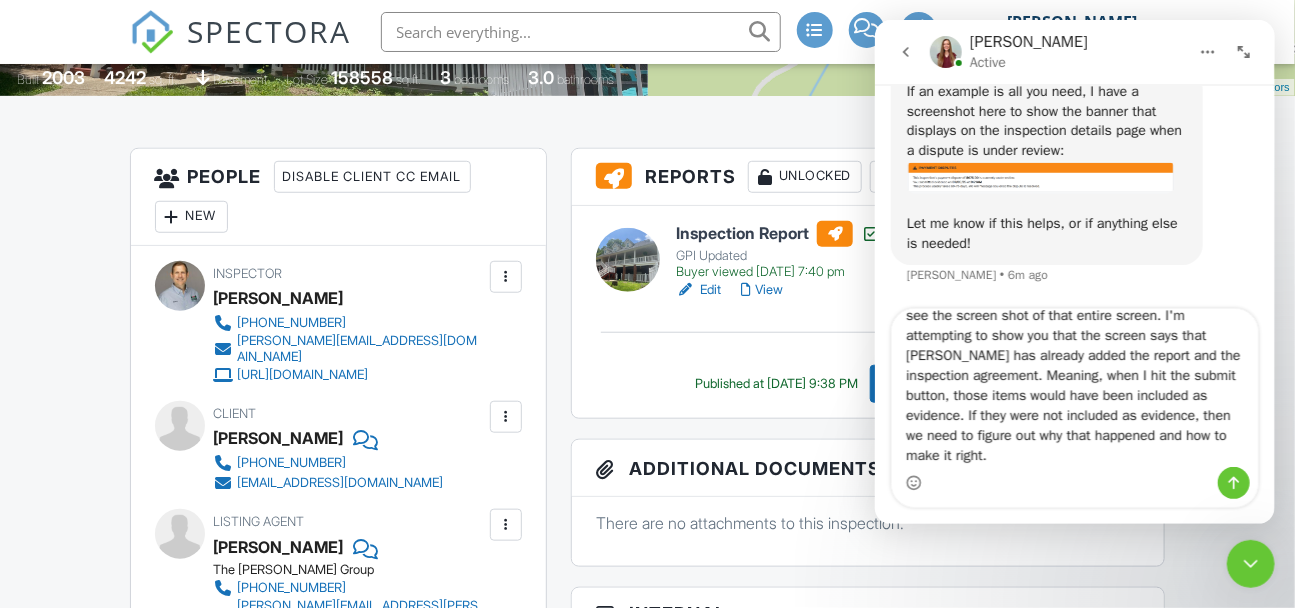 click on "After you click on the handle dispute banner, I want to see the screen shot of that entire screen. I'm attempting to show you that the screen says that Spectora has already added the report and the inspection agreement. Meaning, when I hit the submit button, those items would have been included as evidence. If they were not included as evidence, then we need to figure out why that happened and how to make it right." at bounding box center [1074, 388] 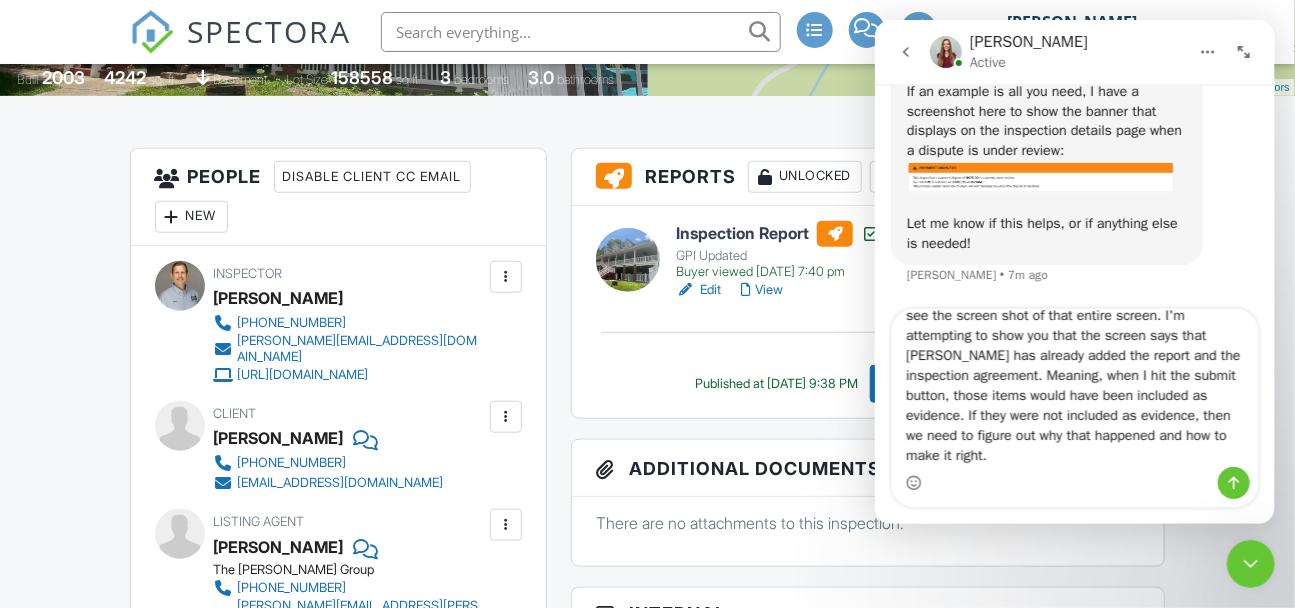 type 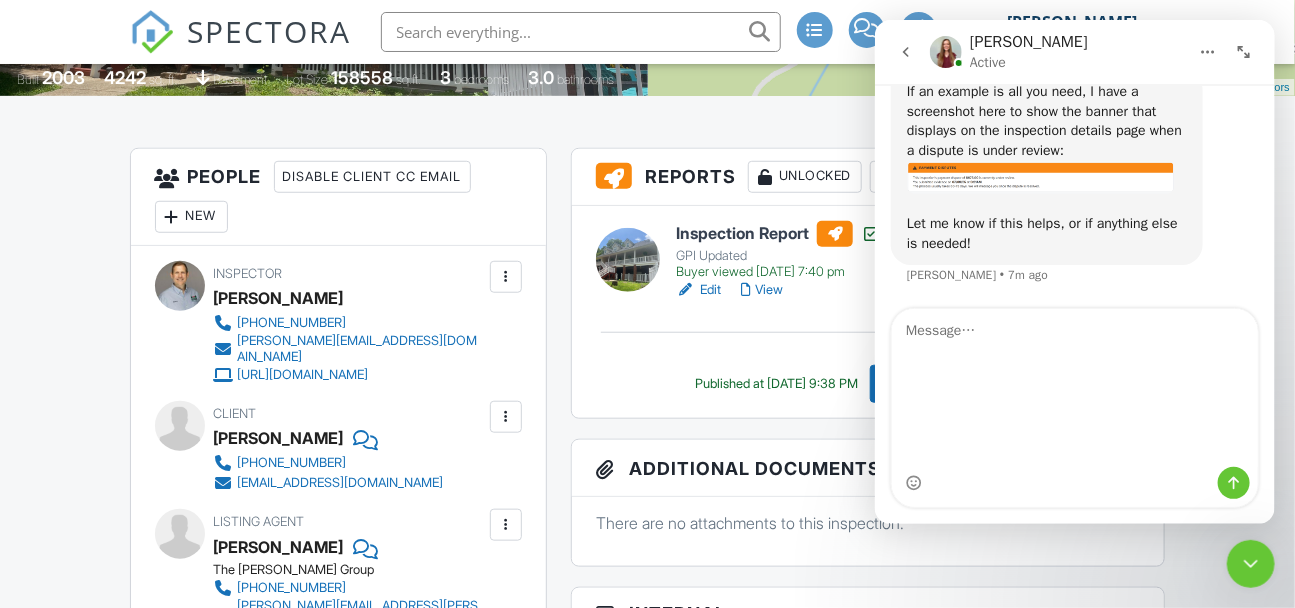 scroll, scrollTop: 0, scrollLeft: 0, axis: both 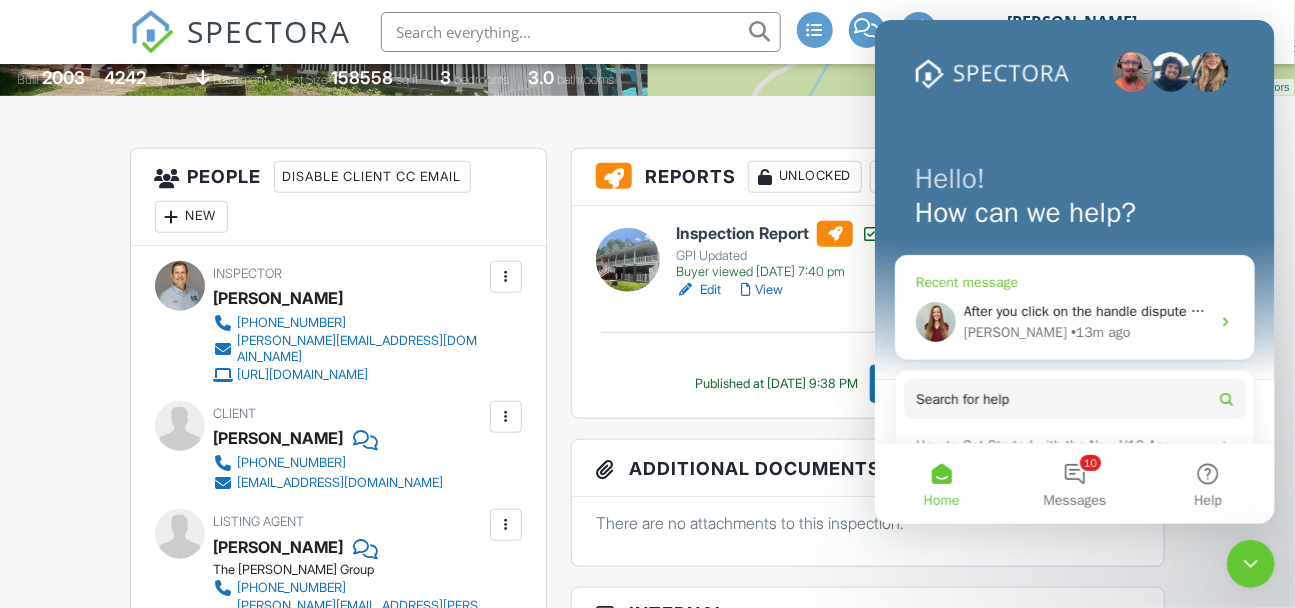 click on "Ali •  13m ago" at bounding box center [1086, 332] 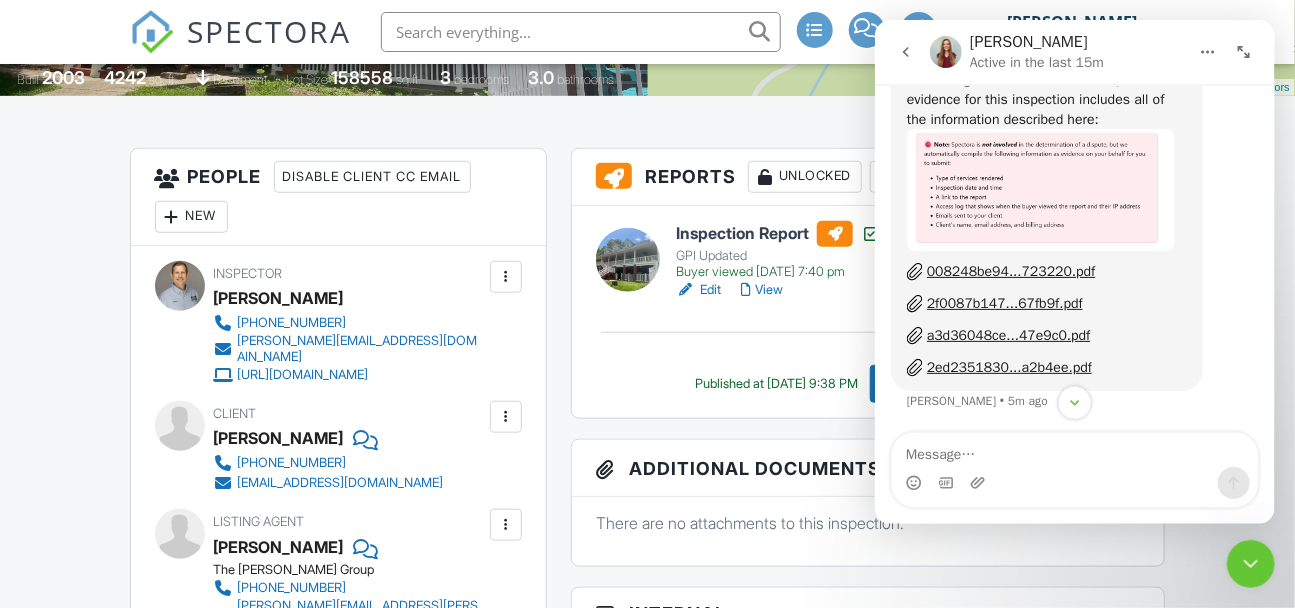 scroll, scrollTop: 9065, scrollLeft: 0, axis: vertical 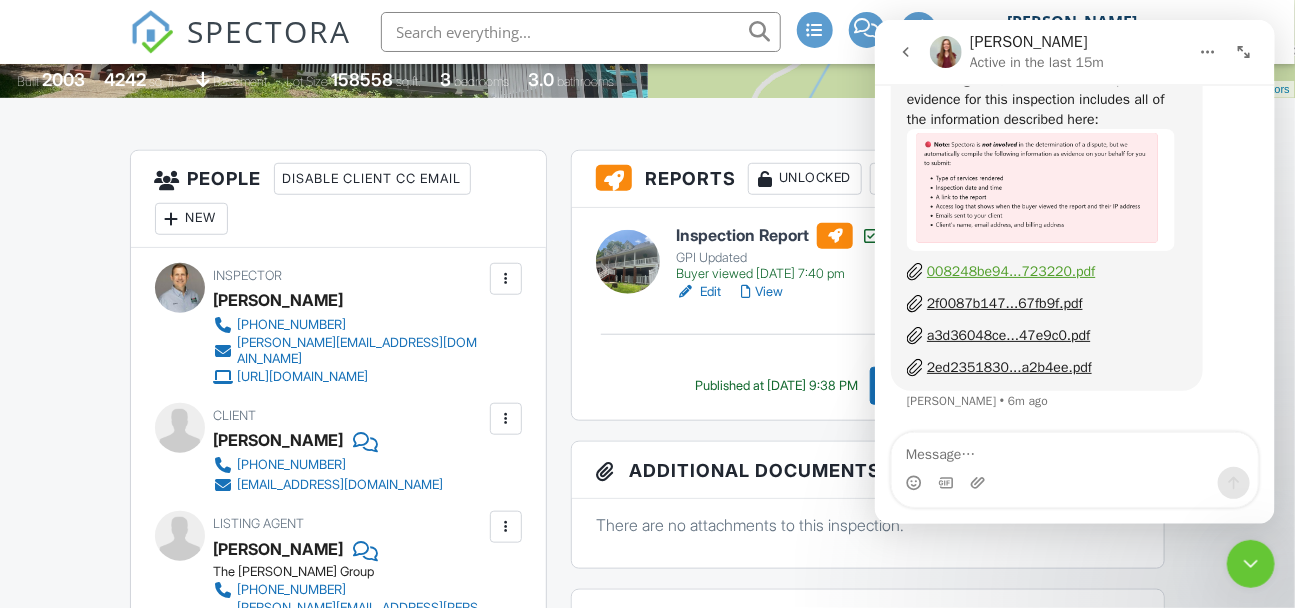 click on "008248be94...723220.pdf" at bounding box center [1010, 271] 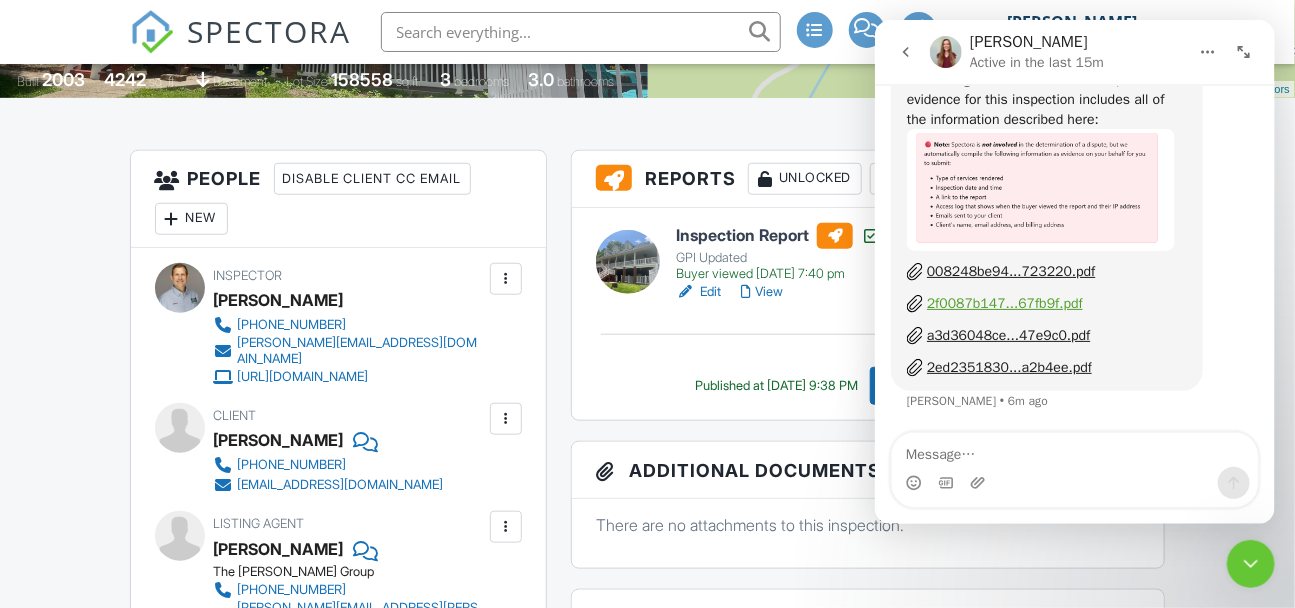 click on "2f0087b147...67fb9f.pdf" at bounding box center (1004, 303) 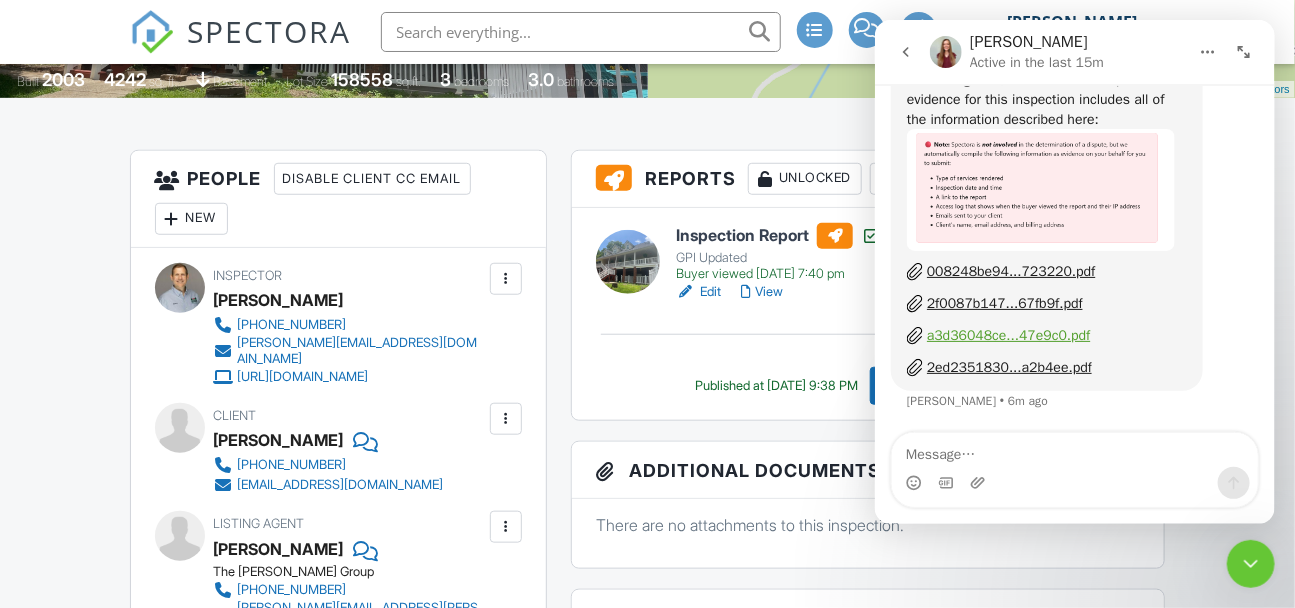 click on "a3d36048ce...47e9c0.pdf" at bounding box center (1008, 335) 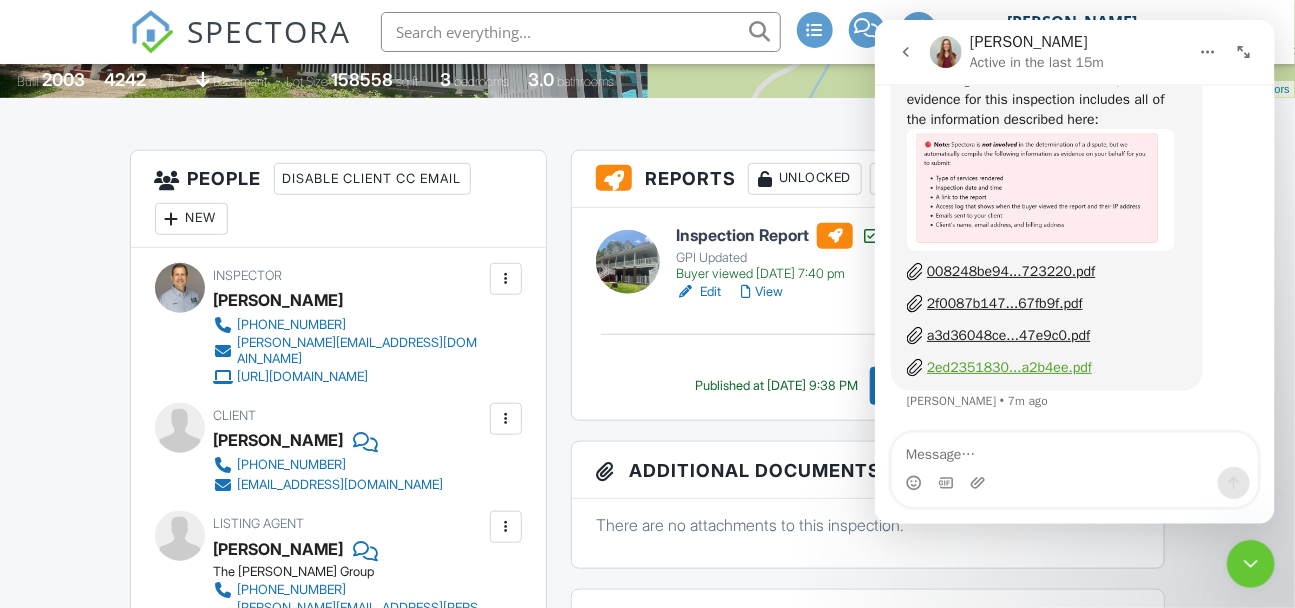 click on "2ed2351830...a2b4ee.pdf" at bounding box center (1008, 367) 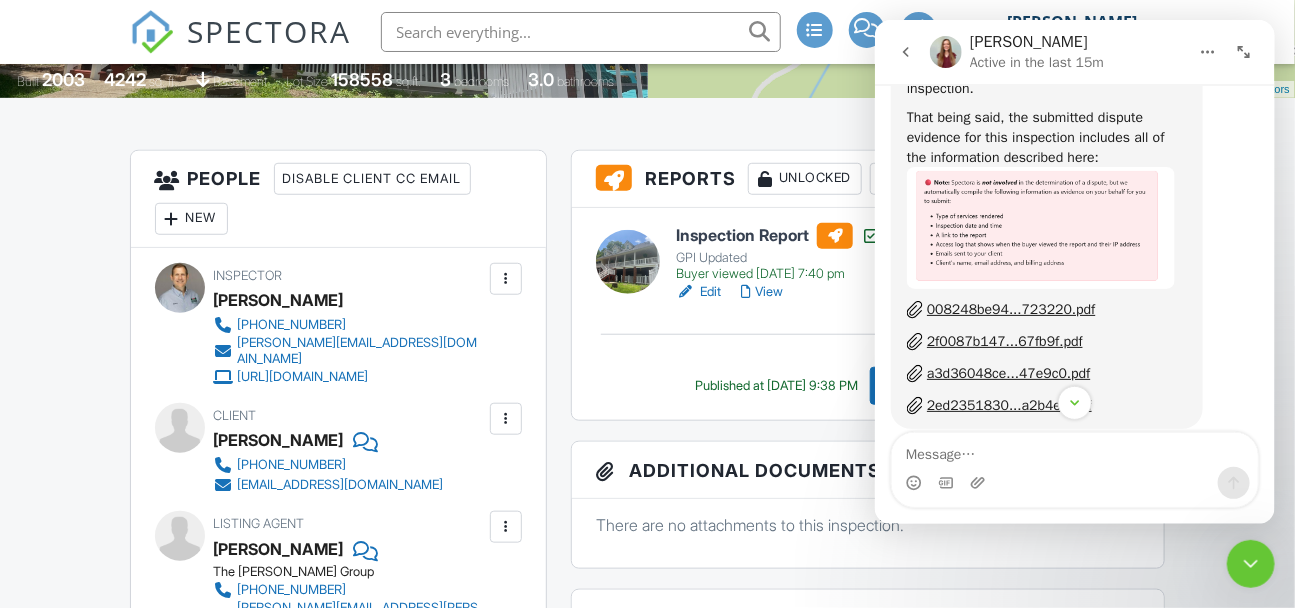 scroll, scrollTop: 8744, scrollLeft: 0, axis: vertical 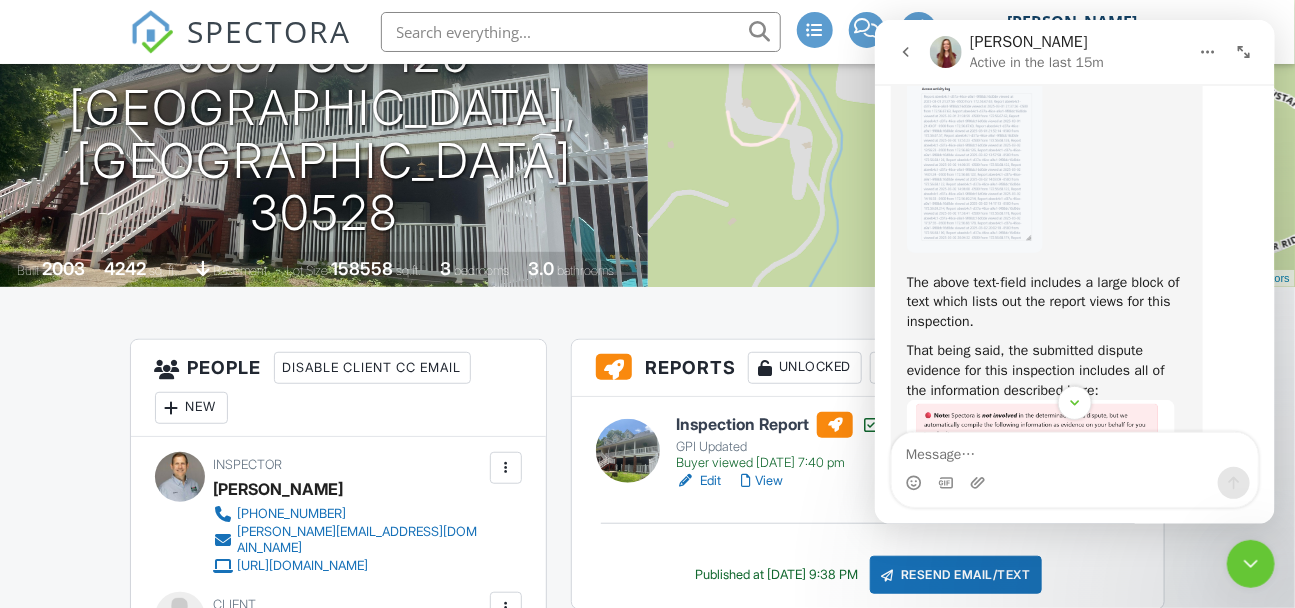 click at bounding box center (974, 119) 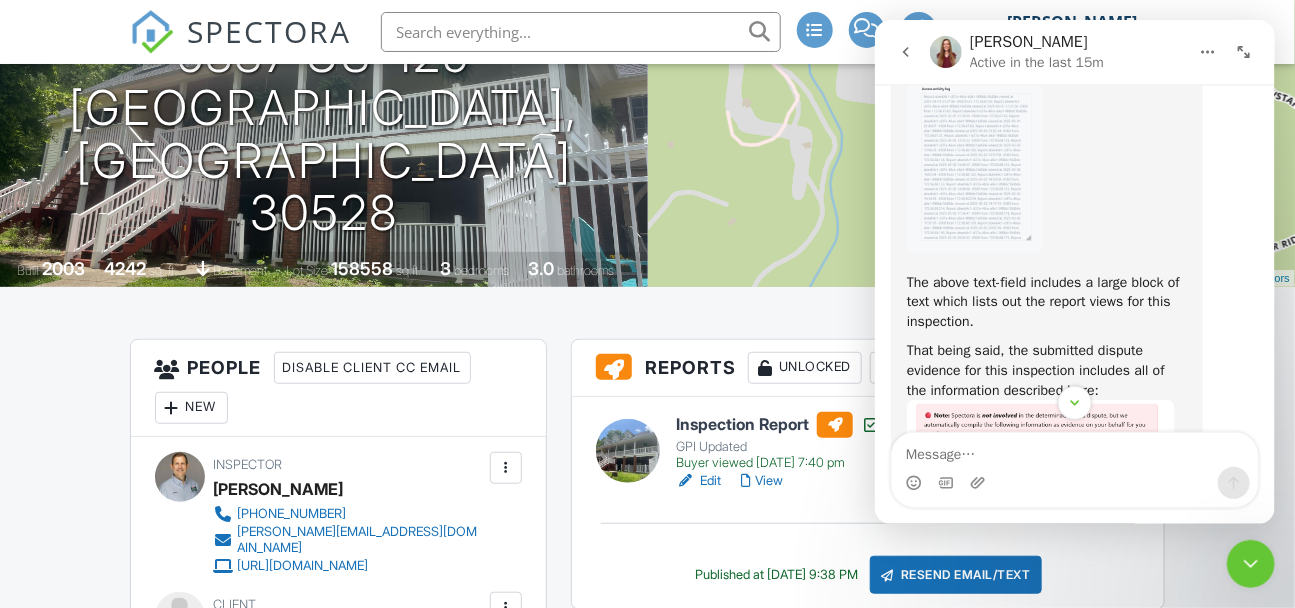 scroll, scrollTop: 0, scrollLeft: 0, axis: both 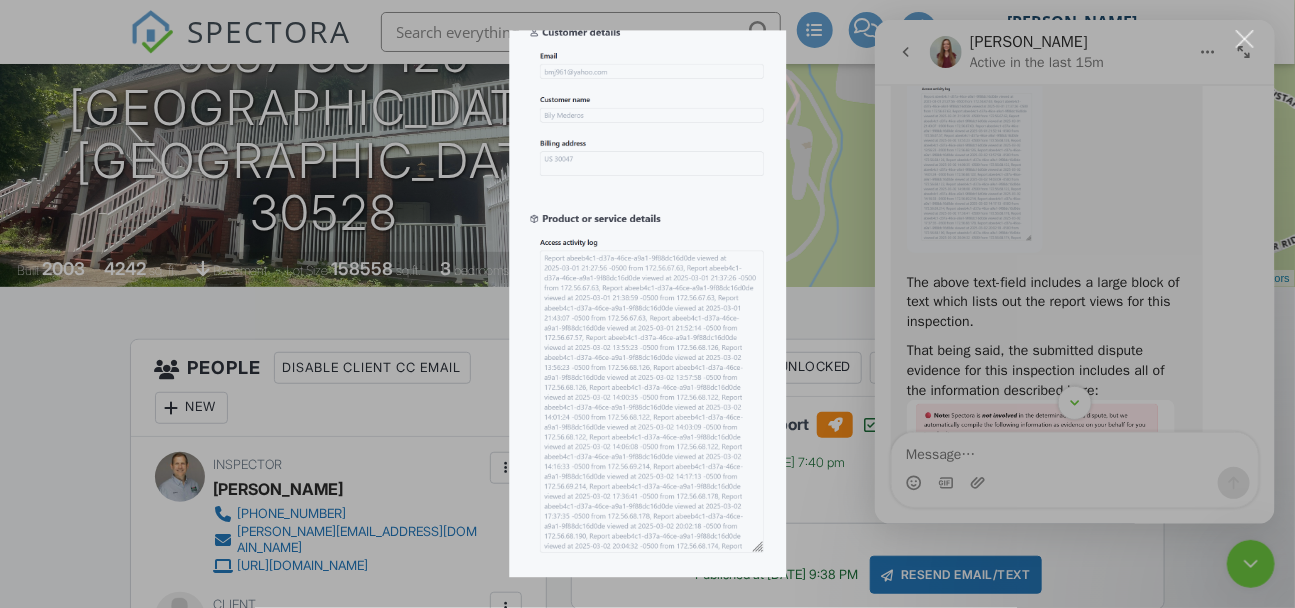 click at bounding box center (647, 304) 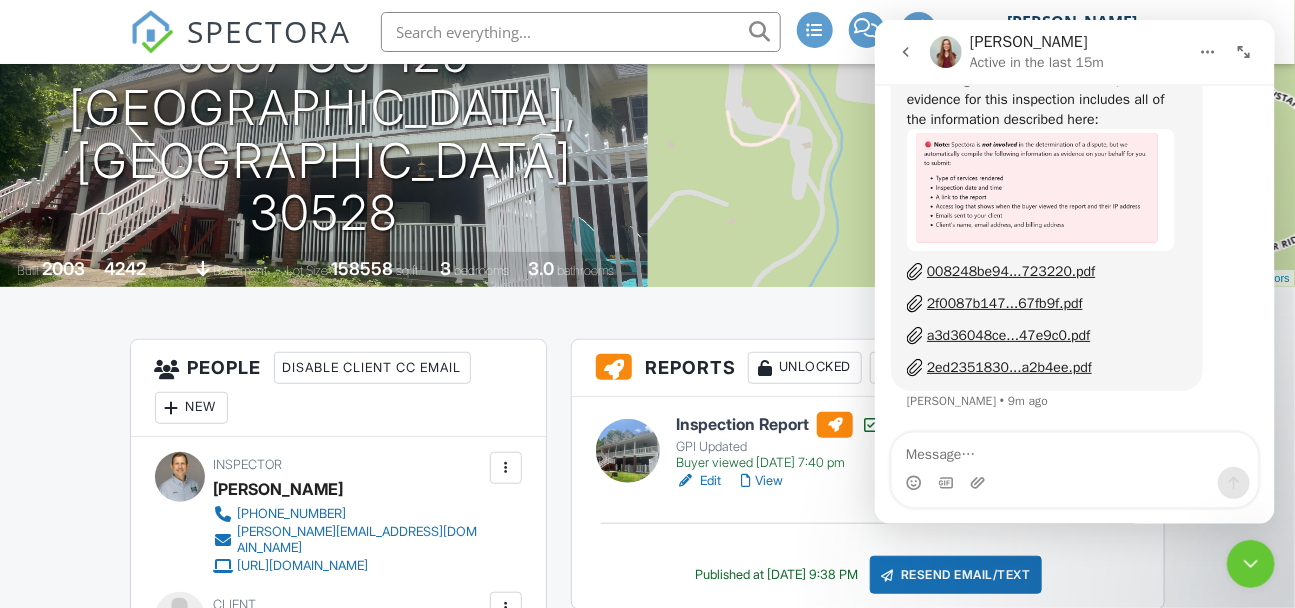 scroll, scrollTop: 9148, scrollLeft: 0, axis: vertical 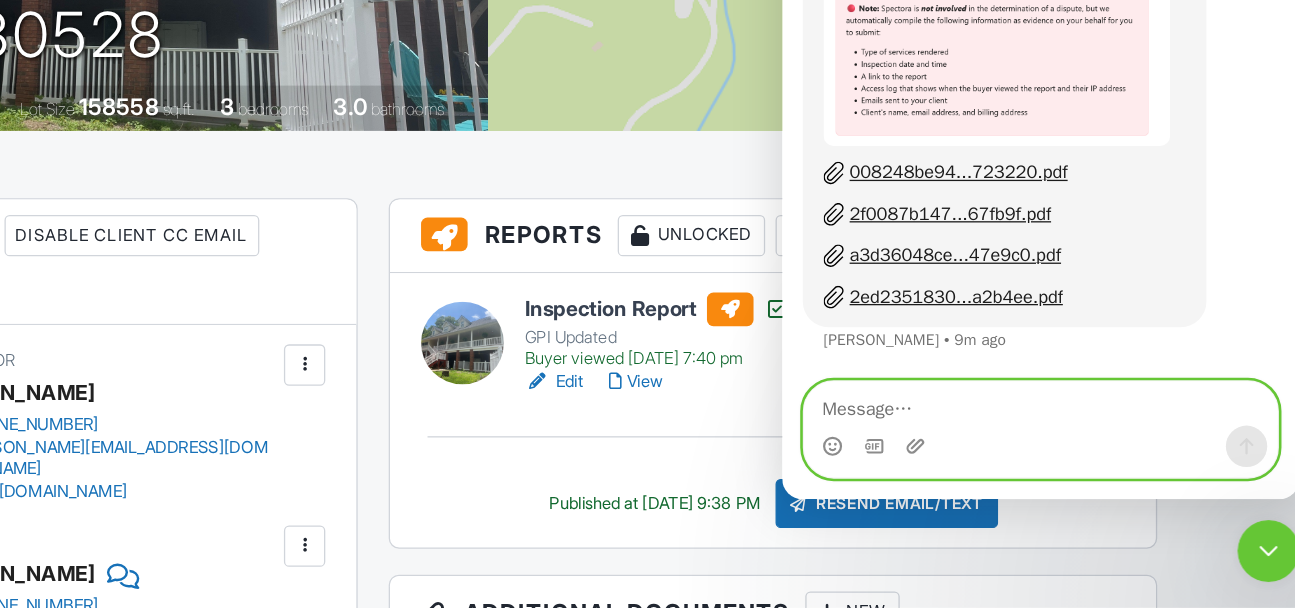 click at bounding box center (982, 278) 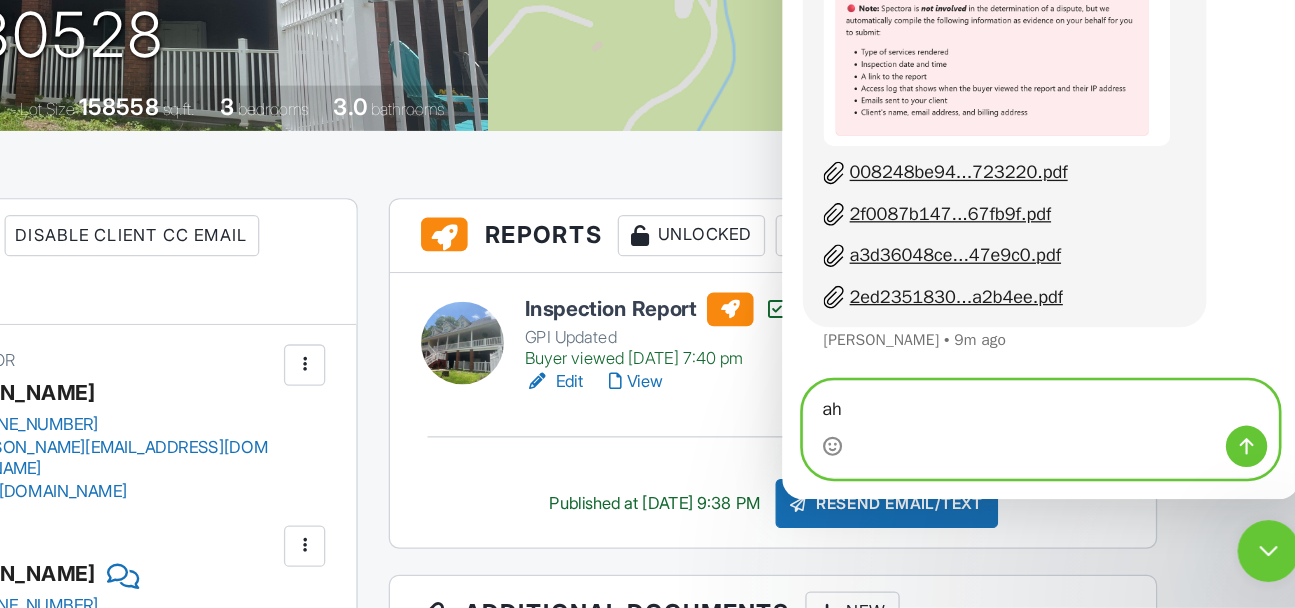 type on "a" 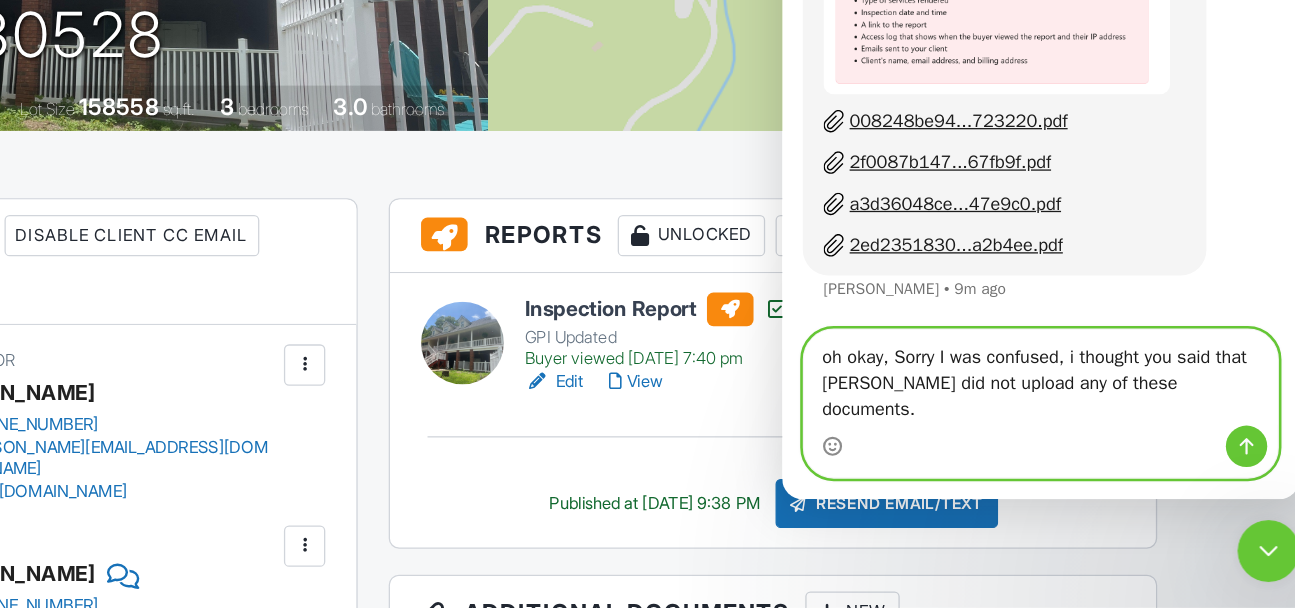 scroll, scrollTop: 9205, scrollLeft: 0, axis: vertical 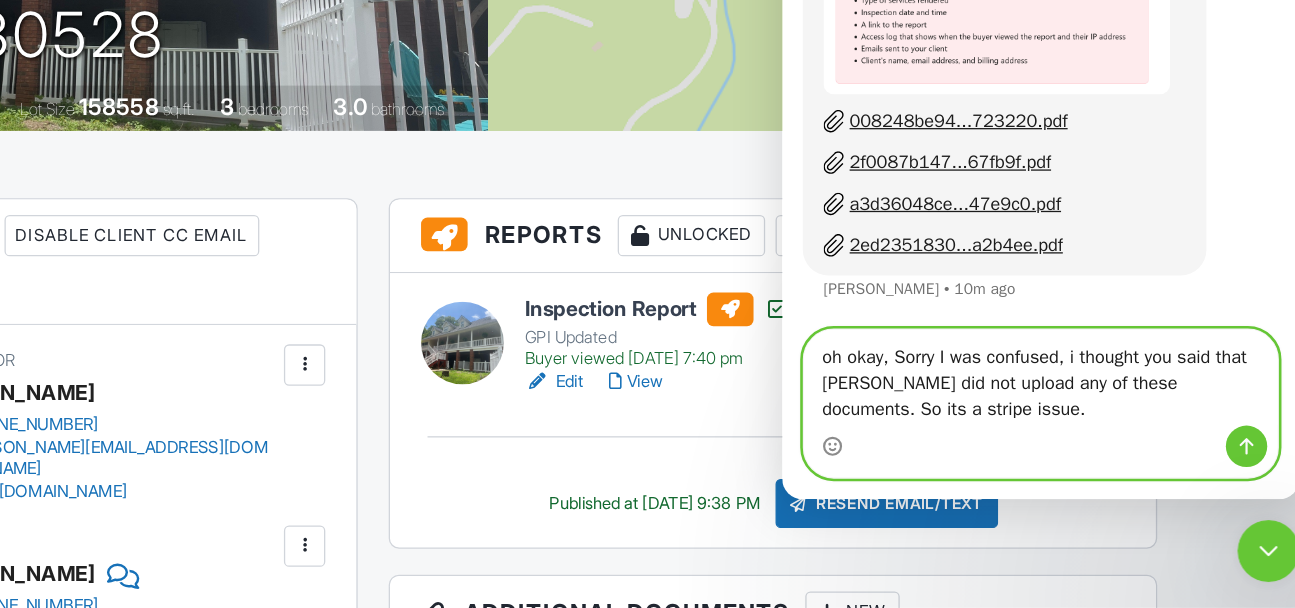 click on "oh okay, Sorry I was confused, i thought you said that spectora did not upload any of these documents. So its a stripe issue." at bounding box center (982, 258) 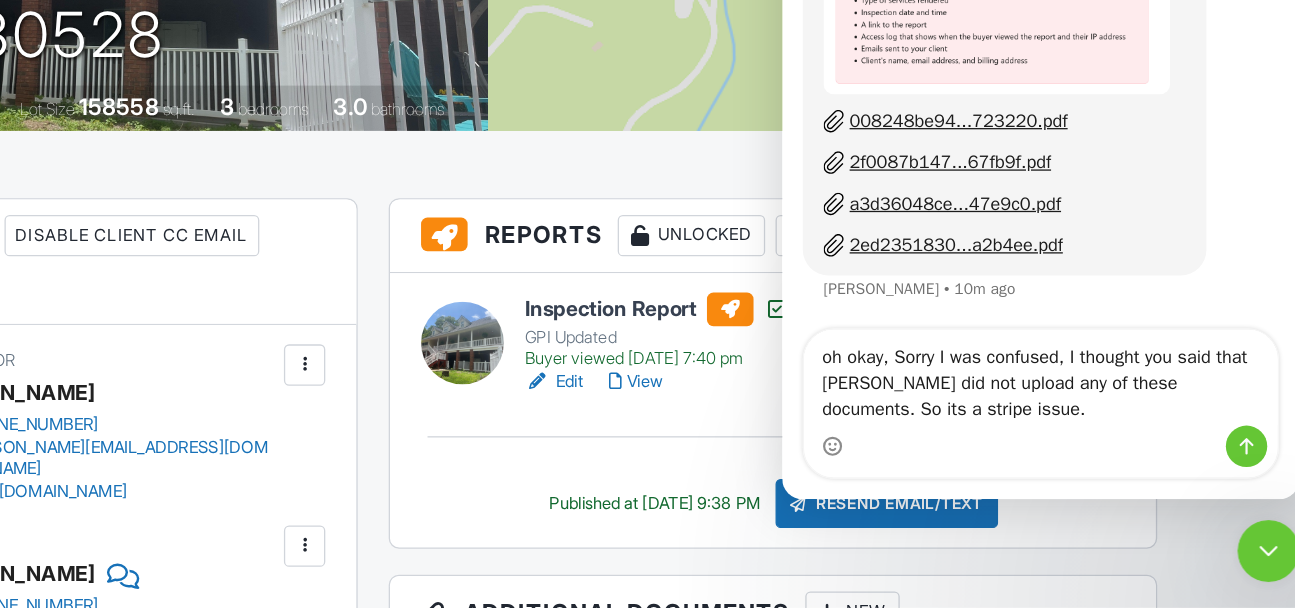 click at bounding box center (982, 311) 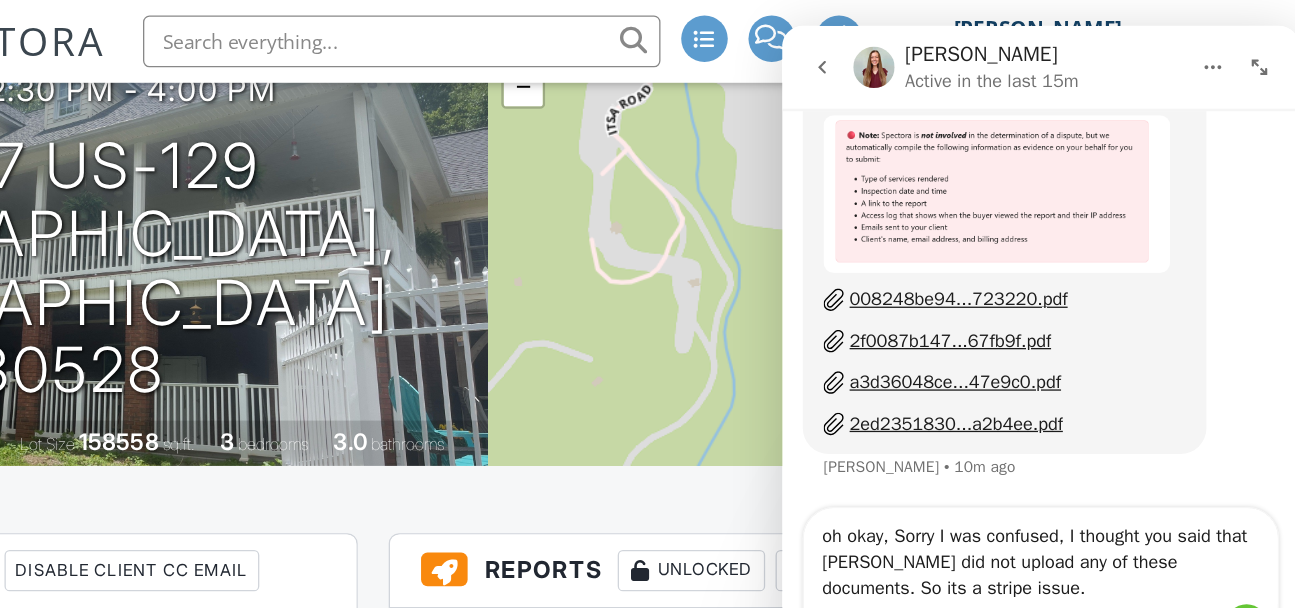 scroll, scrollTop: 212, scrollLeft: 0, axis: vertical 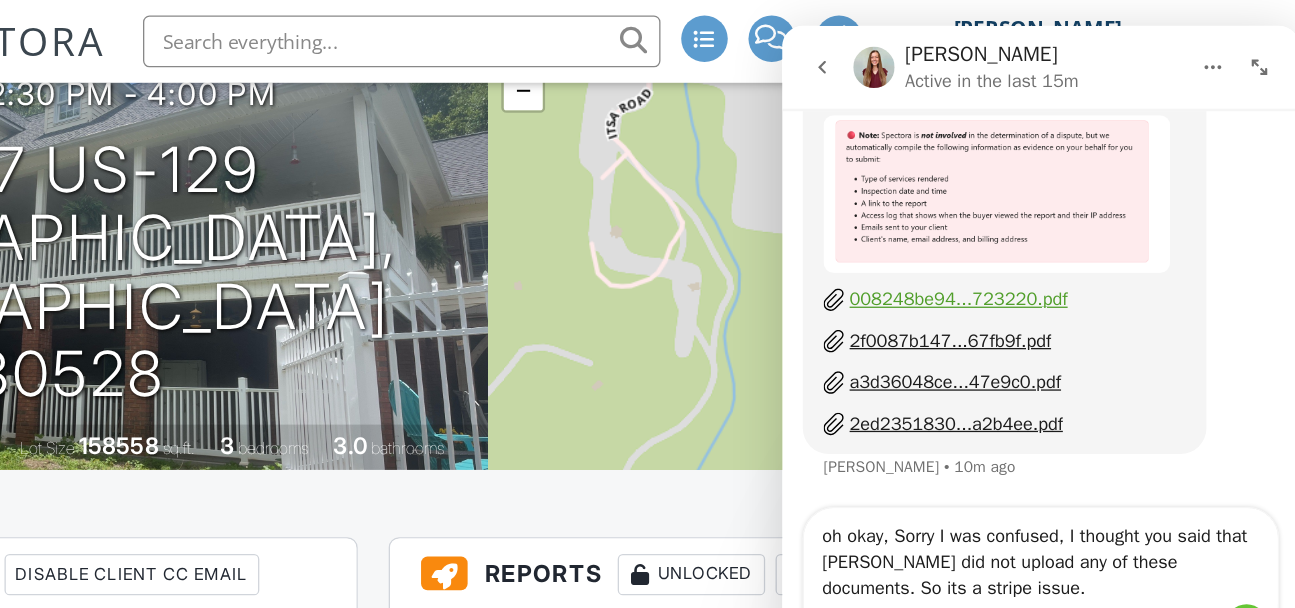 click on "008248be94...723220.pdf" at bounding box center [918, 236] 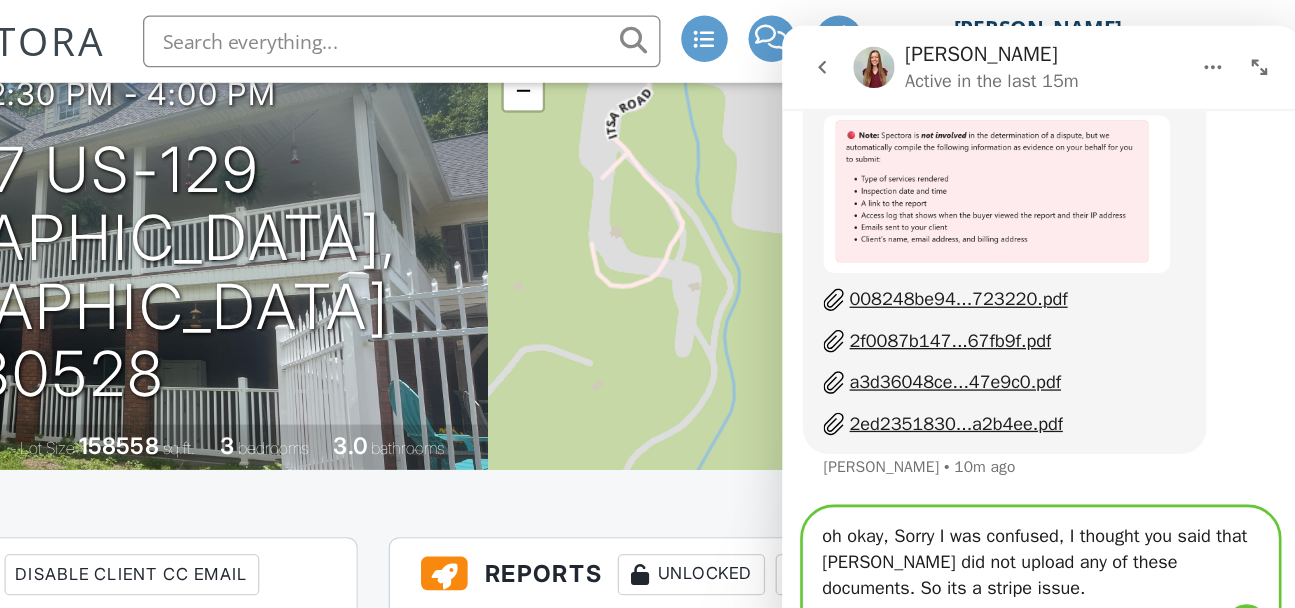 click on "oh okay, Sorry I was confused, I thought you said that spectora did not upload any of these documents. So its a stripe issue." at bounding box center [982, 435] 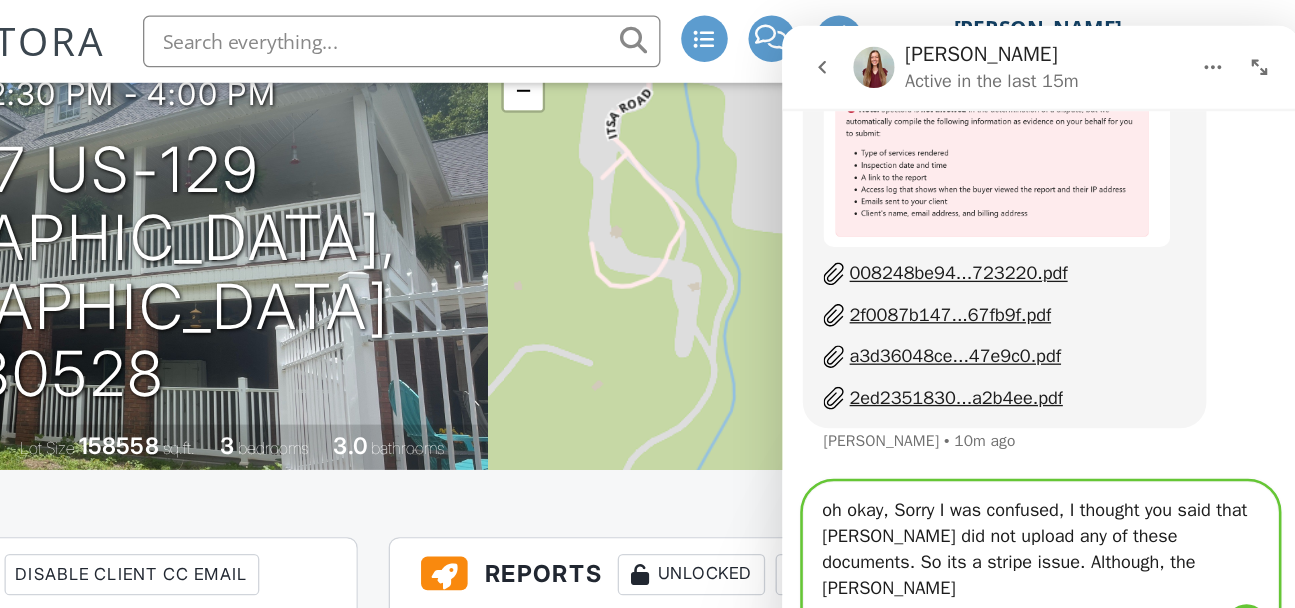 scroll, scrollTop: 9225, scrollLeft: 0, axis: vertical 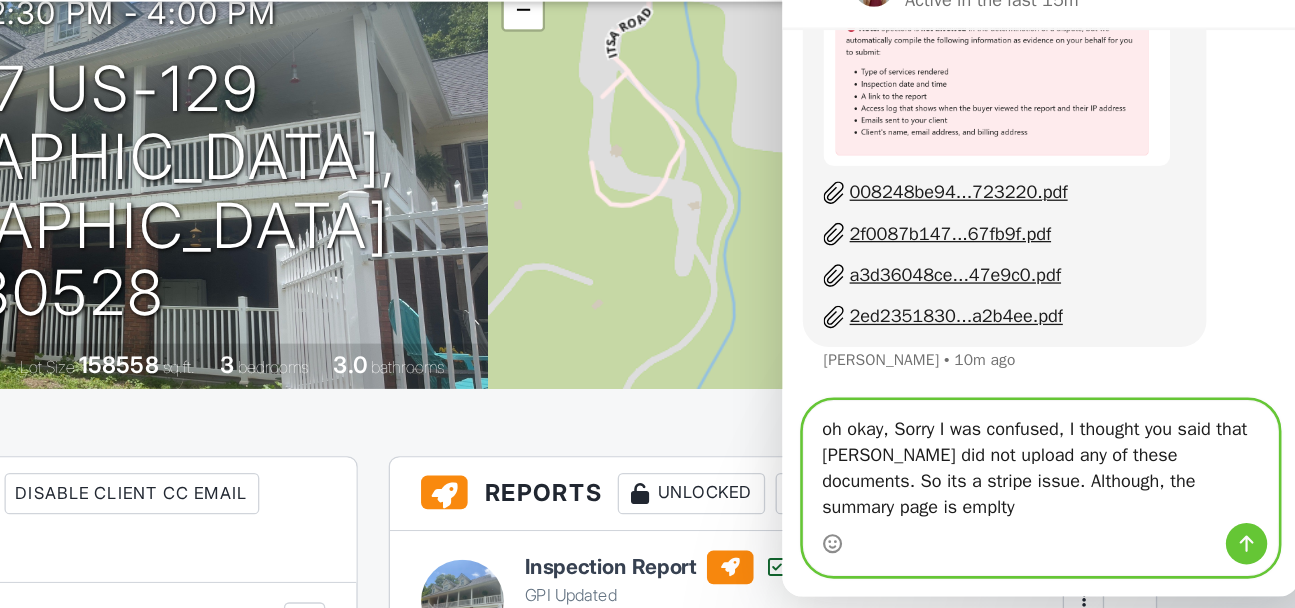 click on "oh okay, Sorry I was confused, I thought you said that spectora did not upload any of these documents. So its a stripe issue. Although, the summary page is emplty" at bounding box center [982, 345] 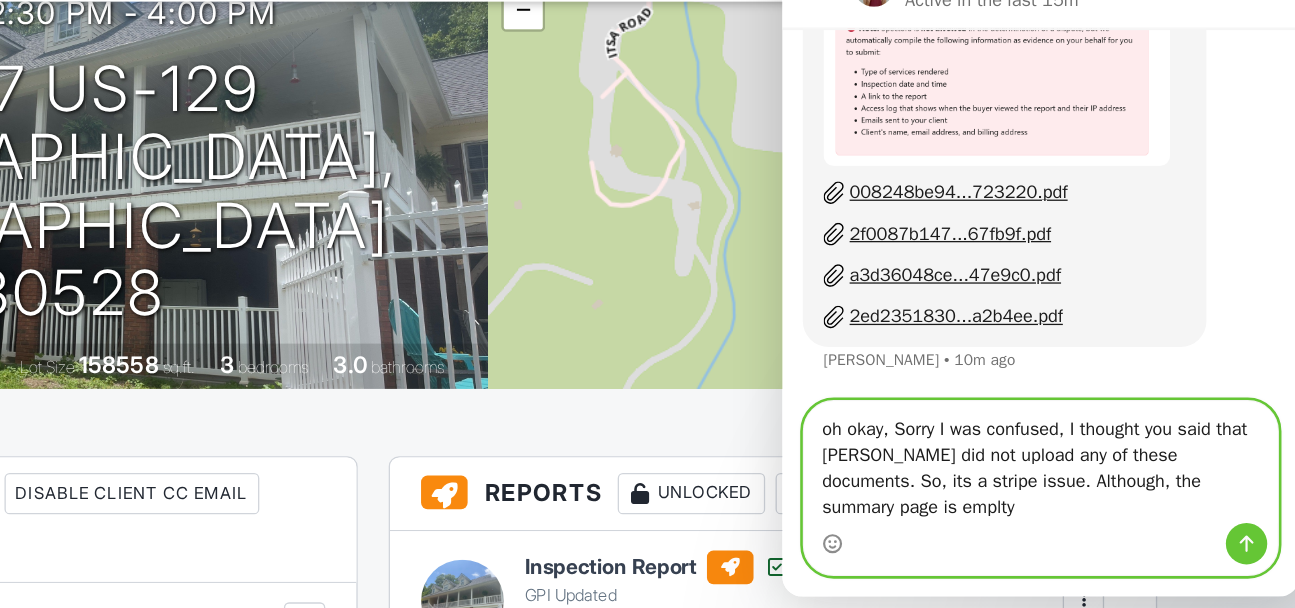 click on "oh okay, Sorry I was confused, I thought you said that spectora did not upload any of these documents. So, its a stripe issue. Although, the summary page is emplty" at bounding box center [982, 345] 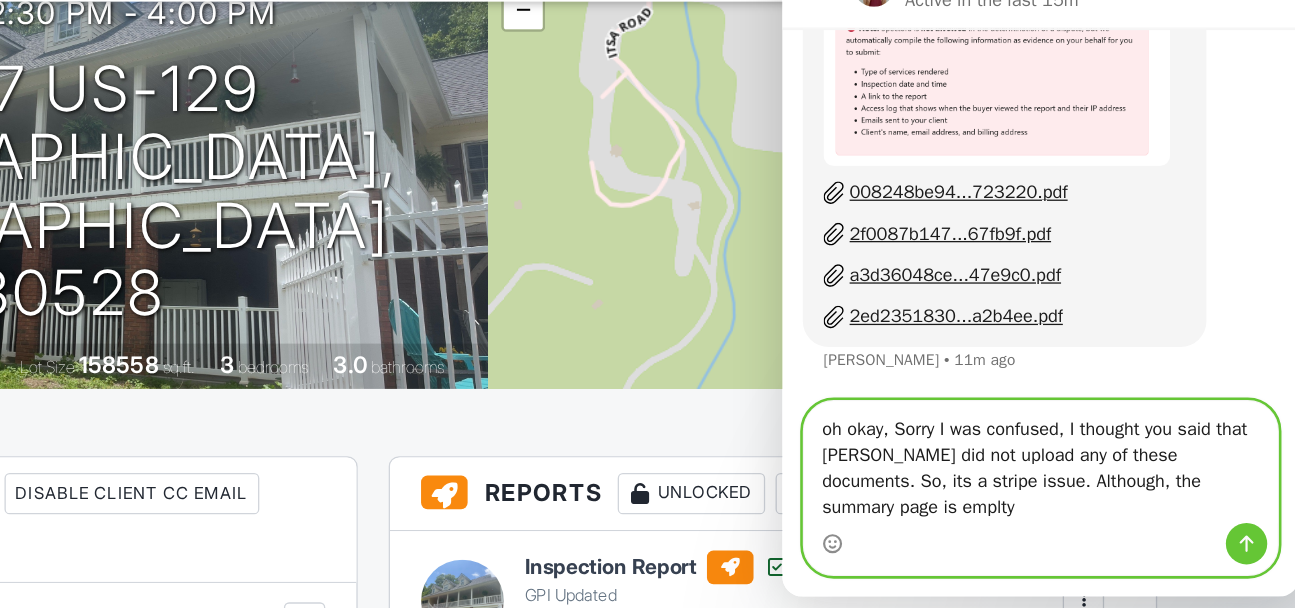 click on "oh okay, Sorry I was confused, I thought you said that spectora did not upload any of these documents. So, its a stripe issue. Although, the summary page is emplty" at bounding box center [982, 345] 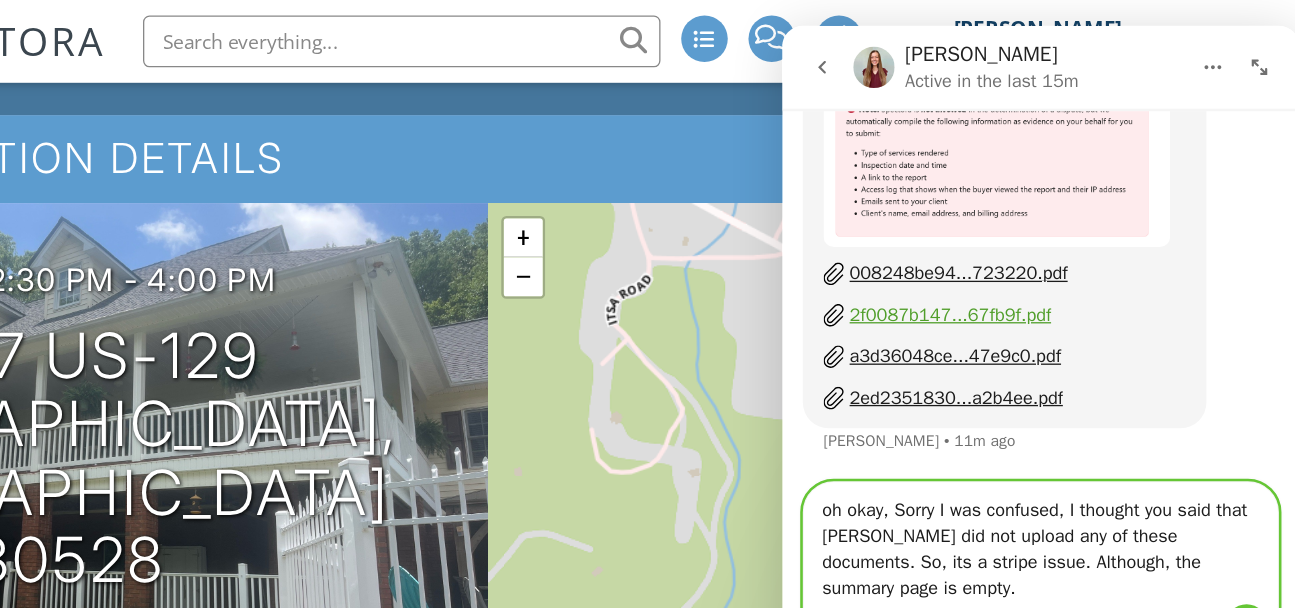 scroll, scrollTop: 0, scrollLeft: 0, axis: both 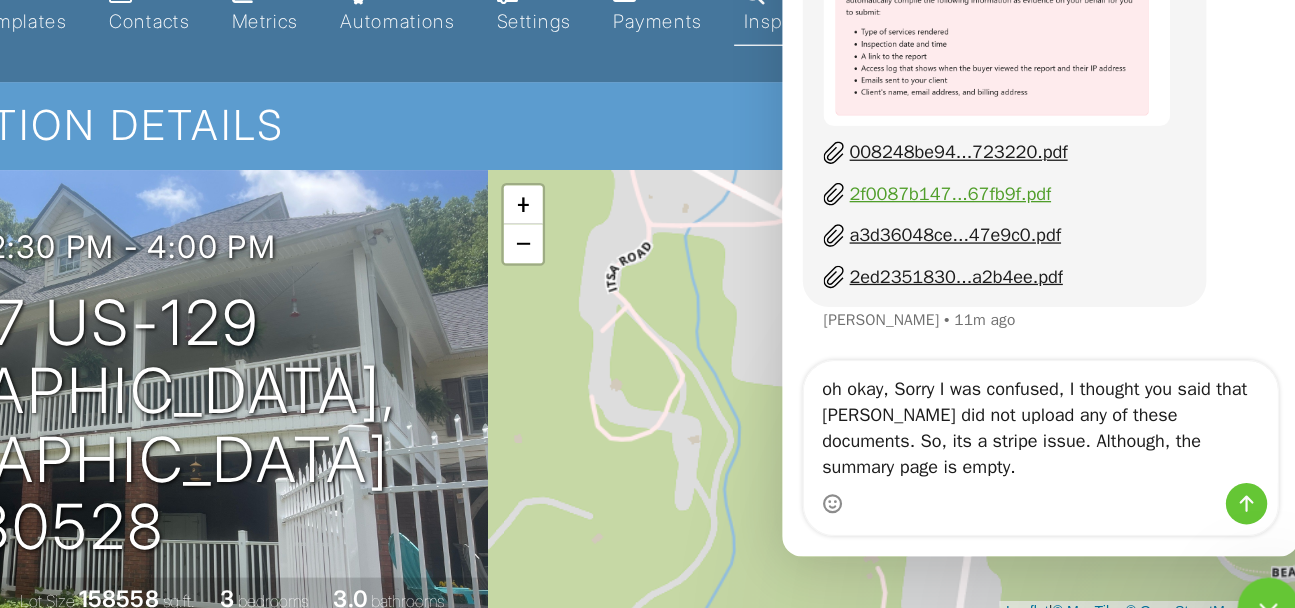 click on "2f0087b147...67fb9f.pdf" at bounding box center (912, 128) 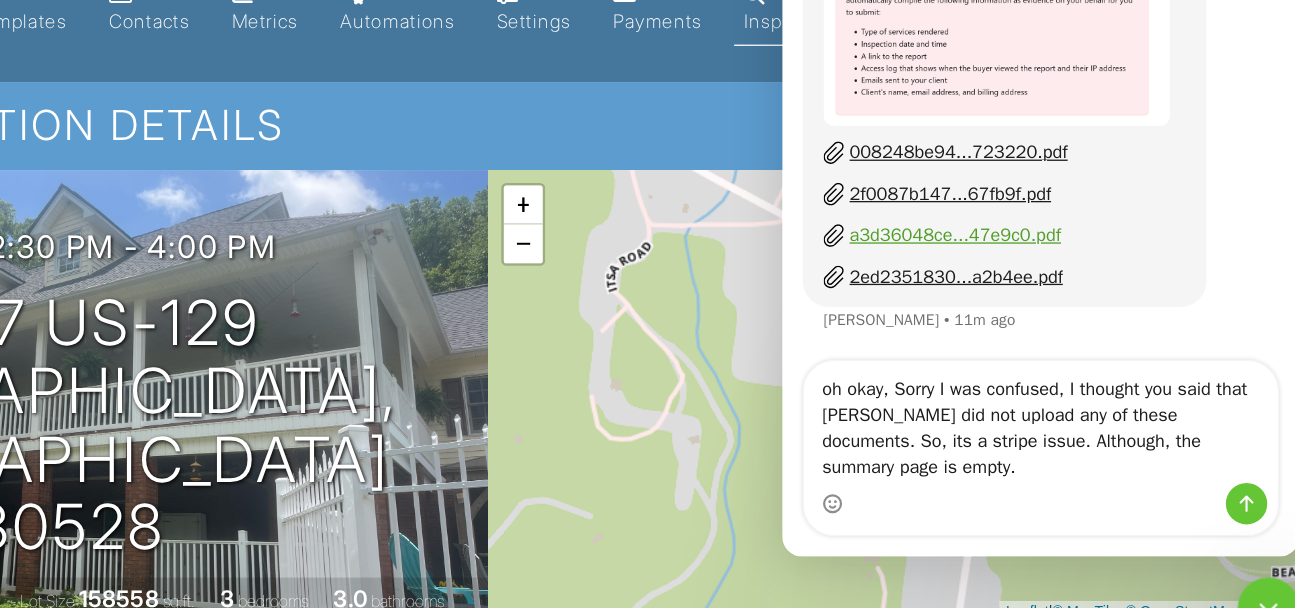 click on "a3d36048ce...47e9c0.pdf" at bounding box center [916, 160] 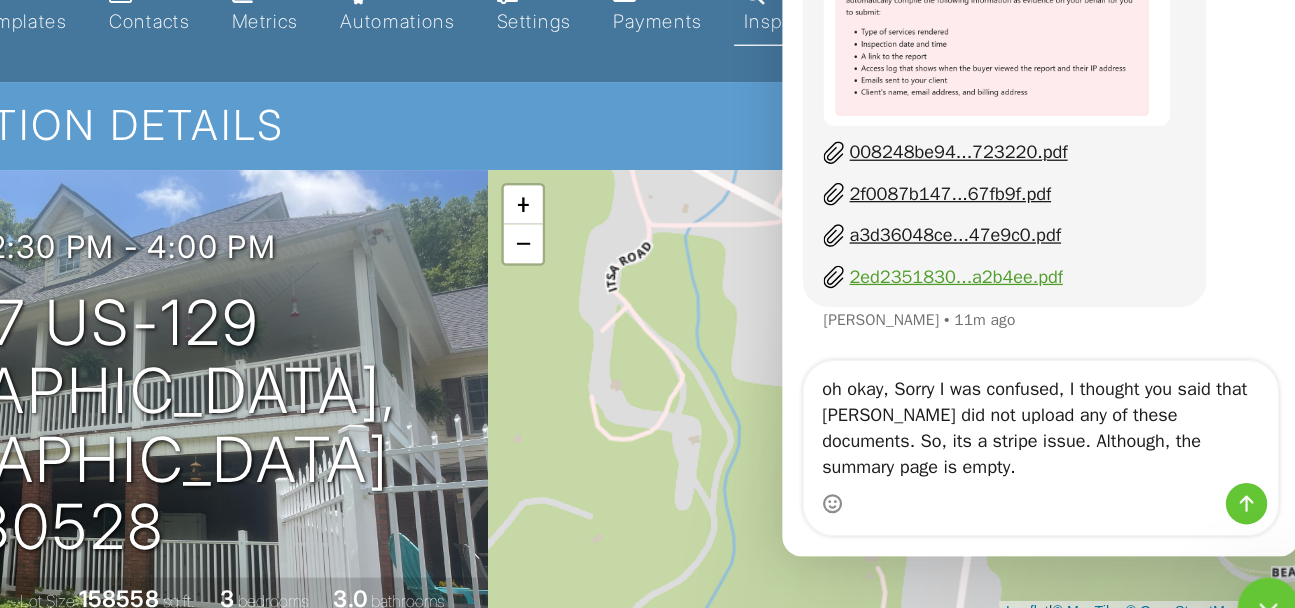 click on "2ed2351830...a2b4ee.pdf" at bounding box center (916, 192) 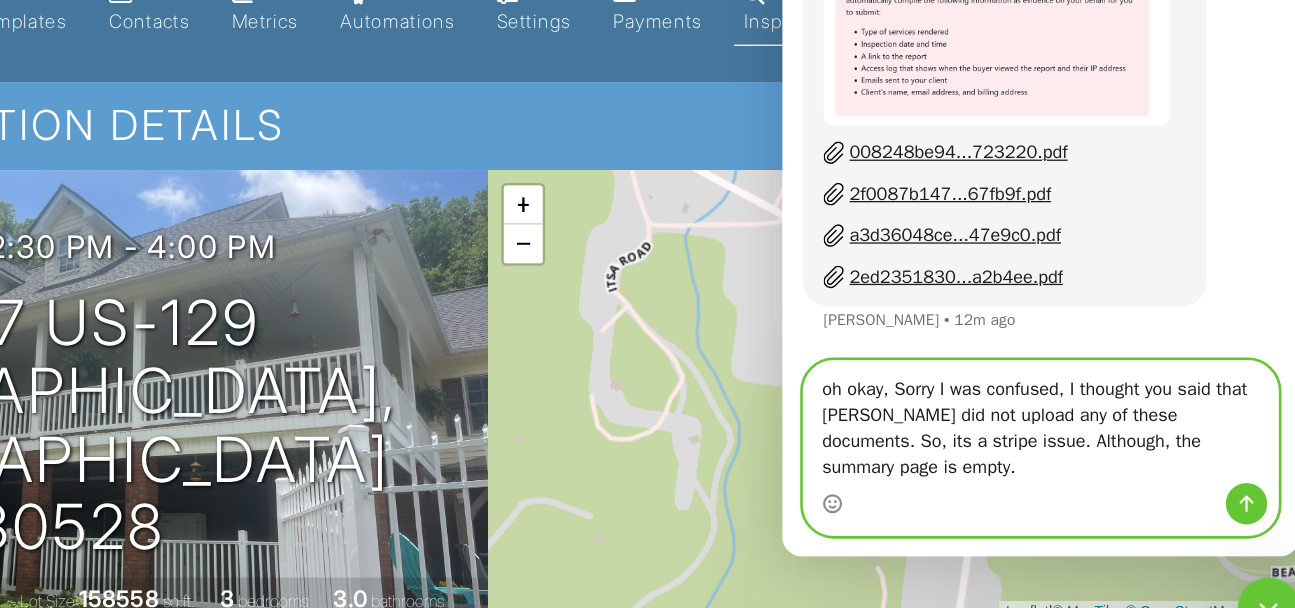 click on "oh okay, Sorry I was confused, I thought you said that spectora did not upload any of these documents. So, its a stripe issue. Although, the summary page is empty." at bounding box center [982, 305] 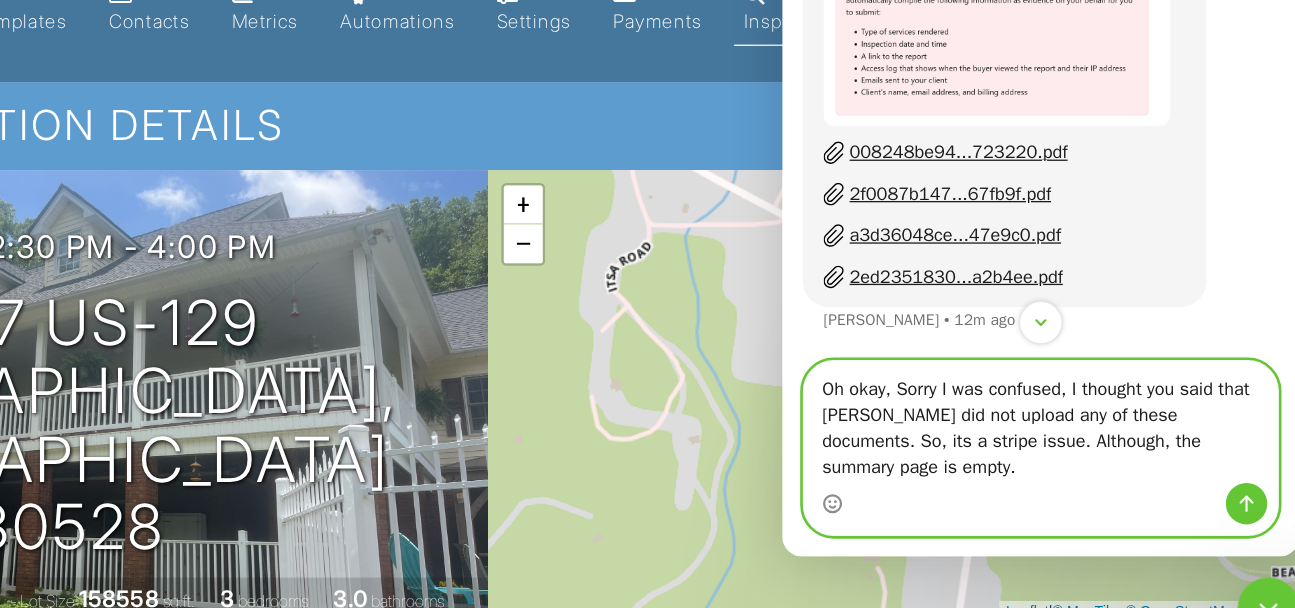 scroll, scrollTop: 9159, scrollLeft: 0, axis: vertical 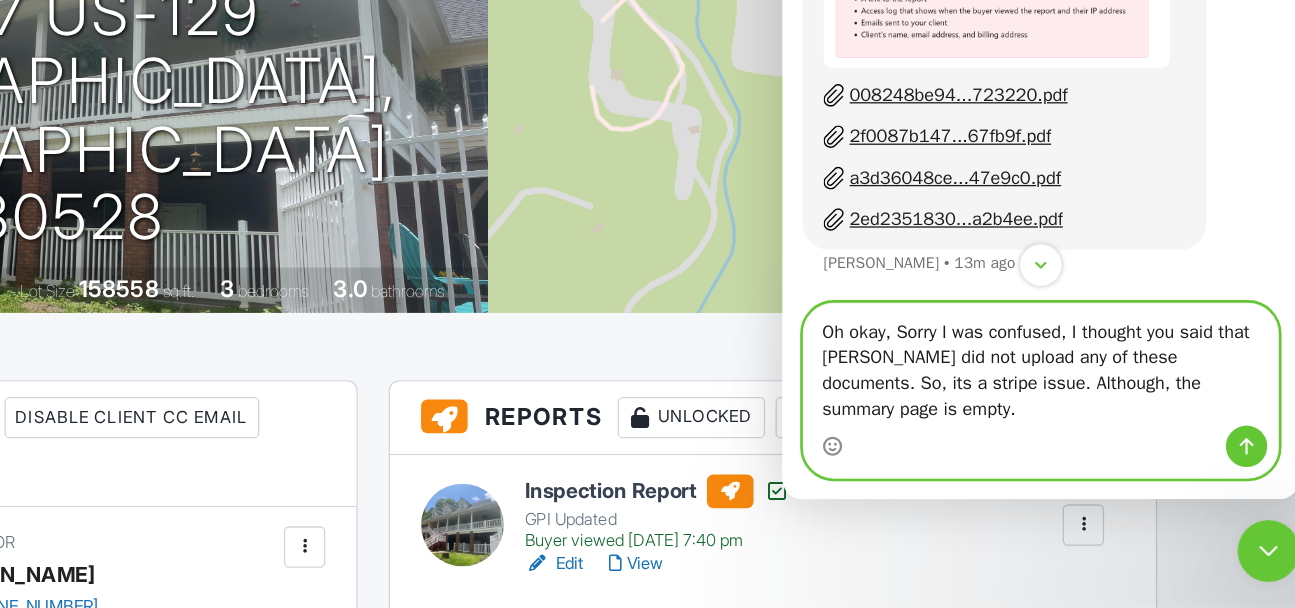 click on "Oh okay, Sorry I was confused, I thought you said that spectora did not upload any of these documents. So, its a stripe issue. Although, the summary page is empty." at bounding box center (982, 248) 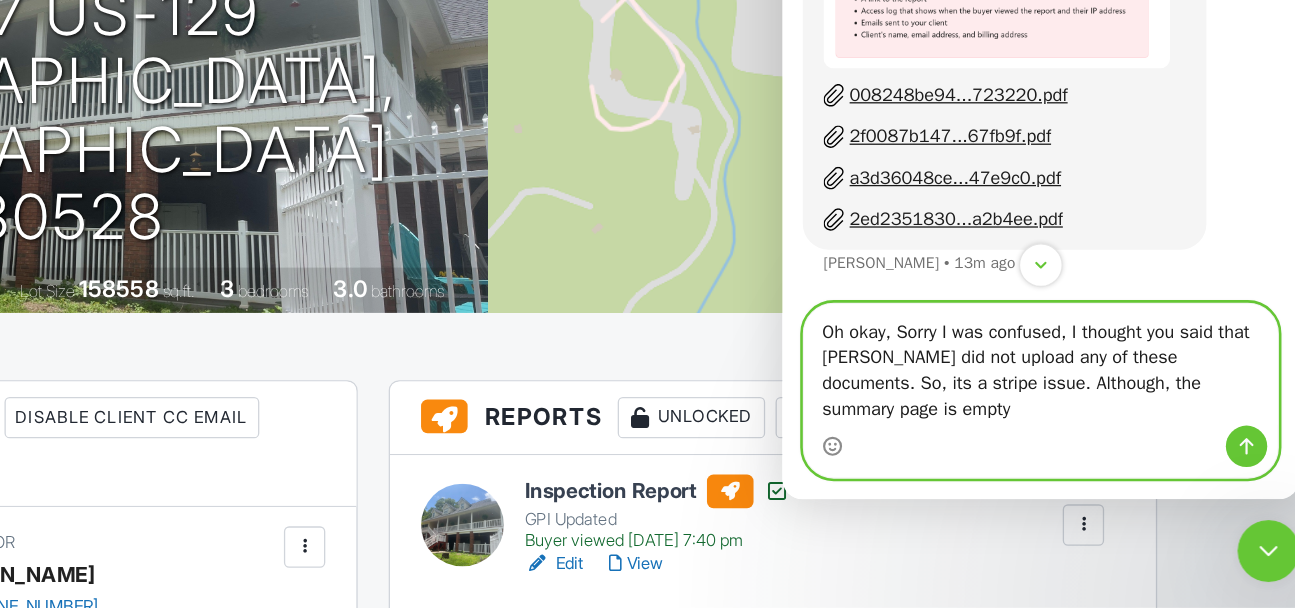 type on "Oh okay, Sorry I was confused, I thought you said that spectora did not upload any of these documents. So, its a stripe issue. Although, the summary page is empty." 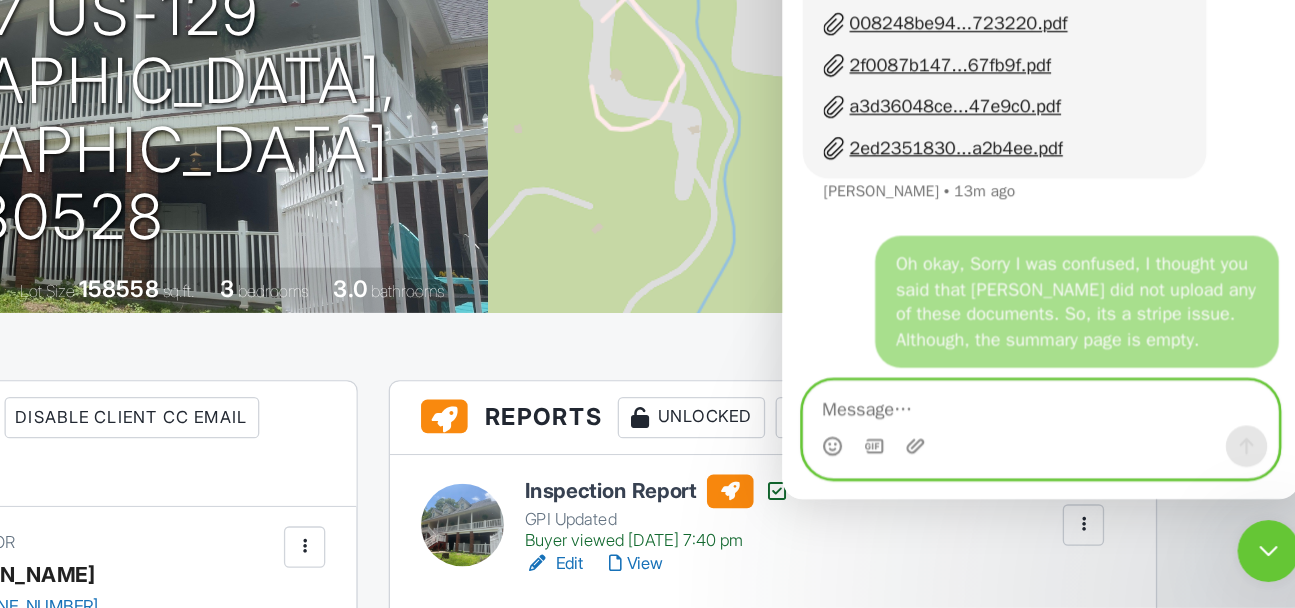 scroll, scrollTop: 195, scrollLeft: 0, axis: vertical 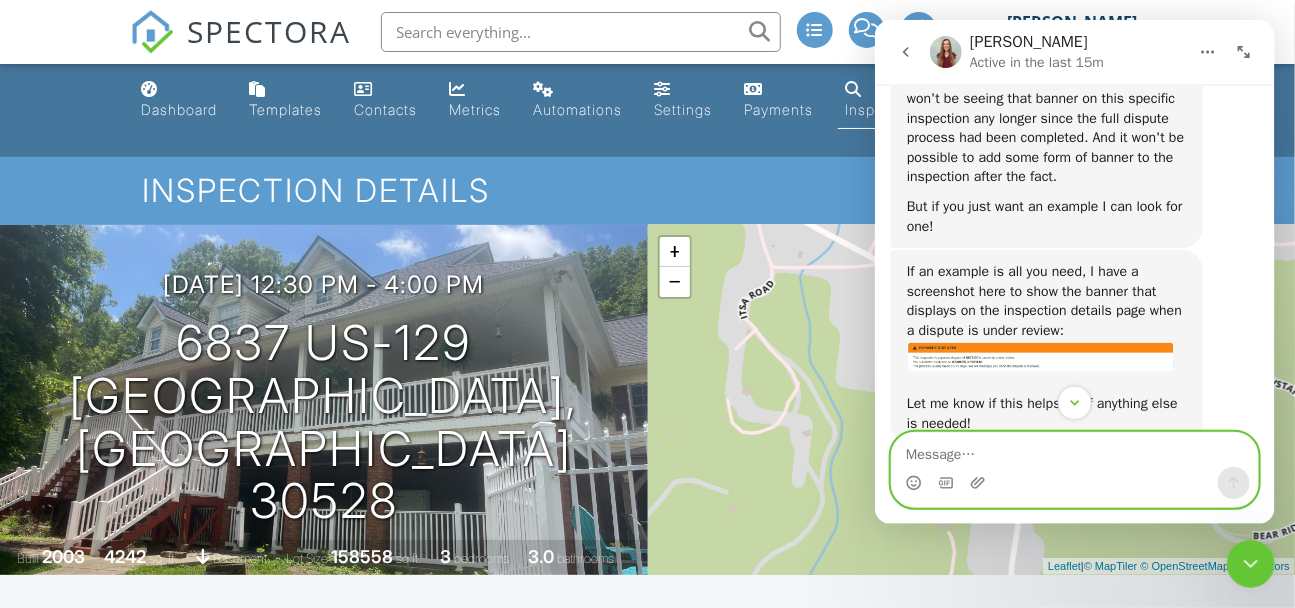 type 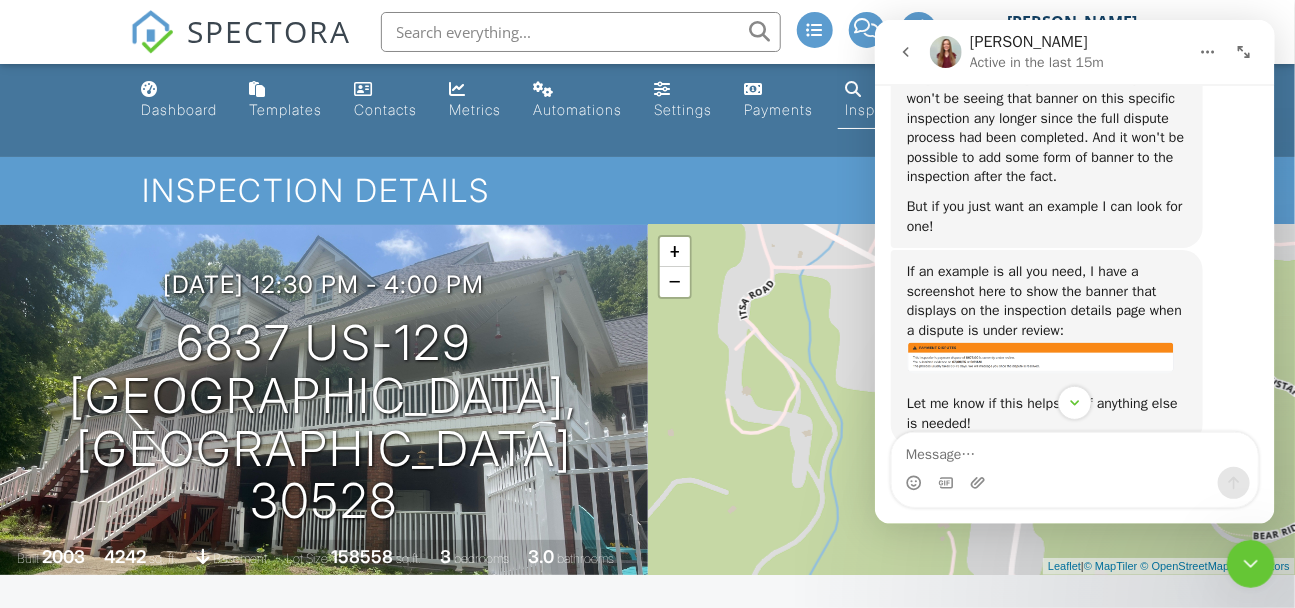 click 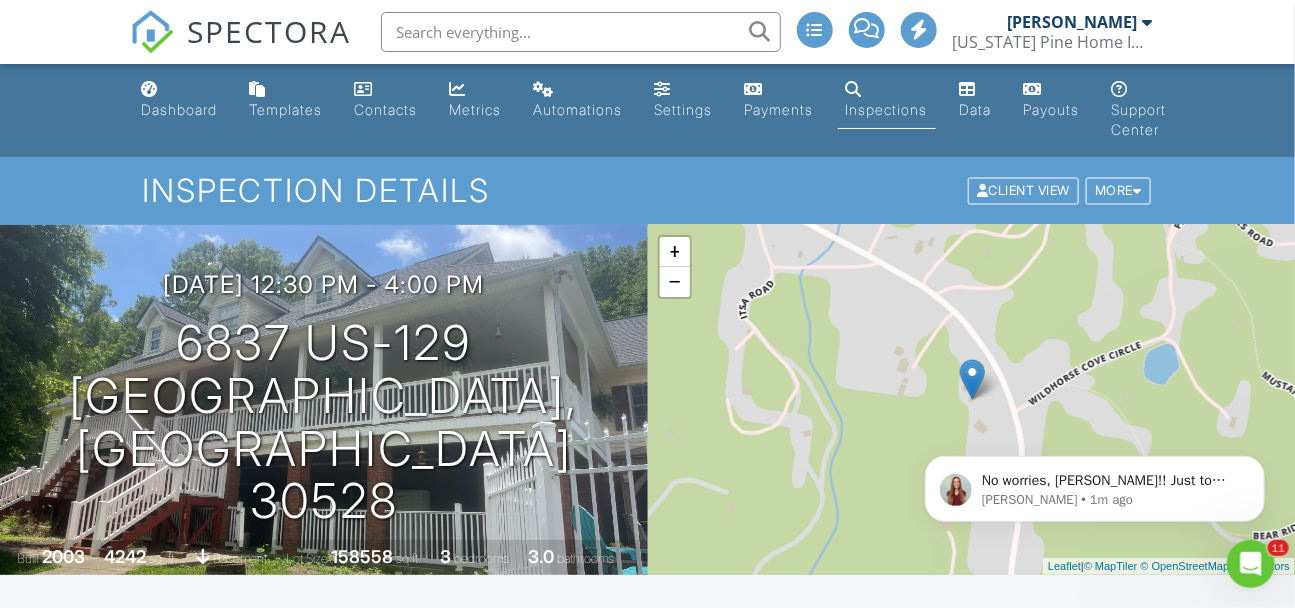 scroll, scrollTop: 0, scrollLeft: 0, axis: both 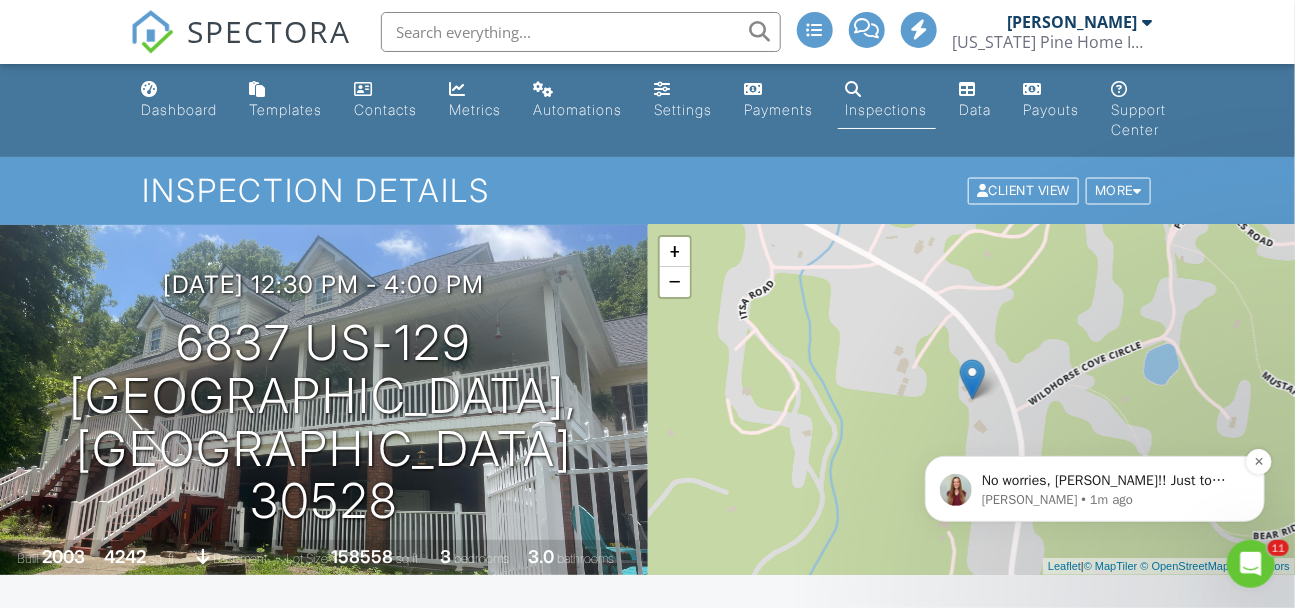 click on "Ali • 1m ago" at bounding box center (1110, 499) 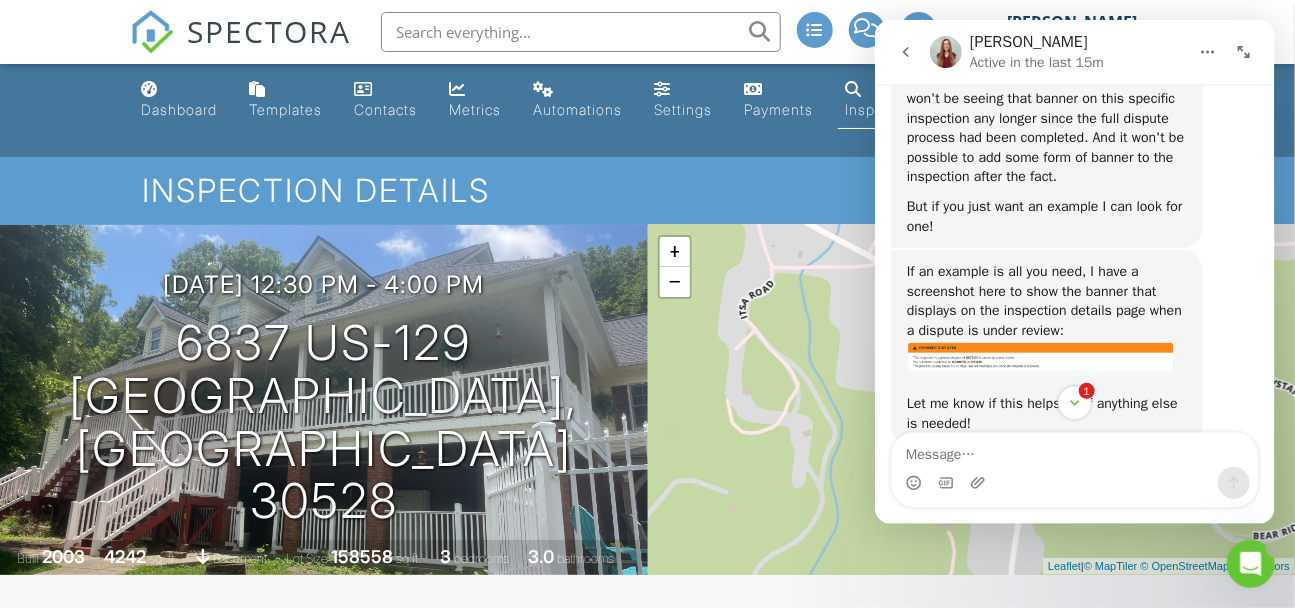 scroll, scrollTop: 0, scrollLeft: 0, axis: both 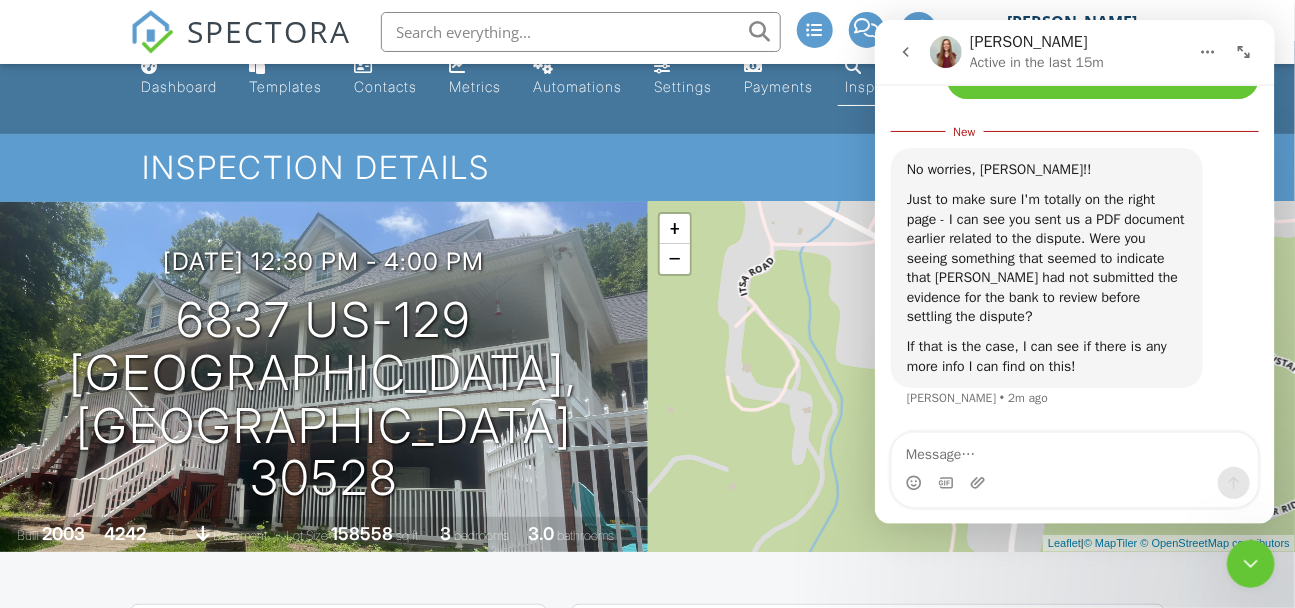 click 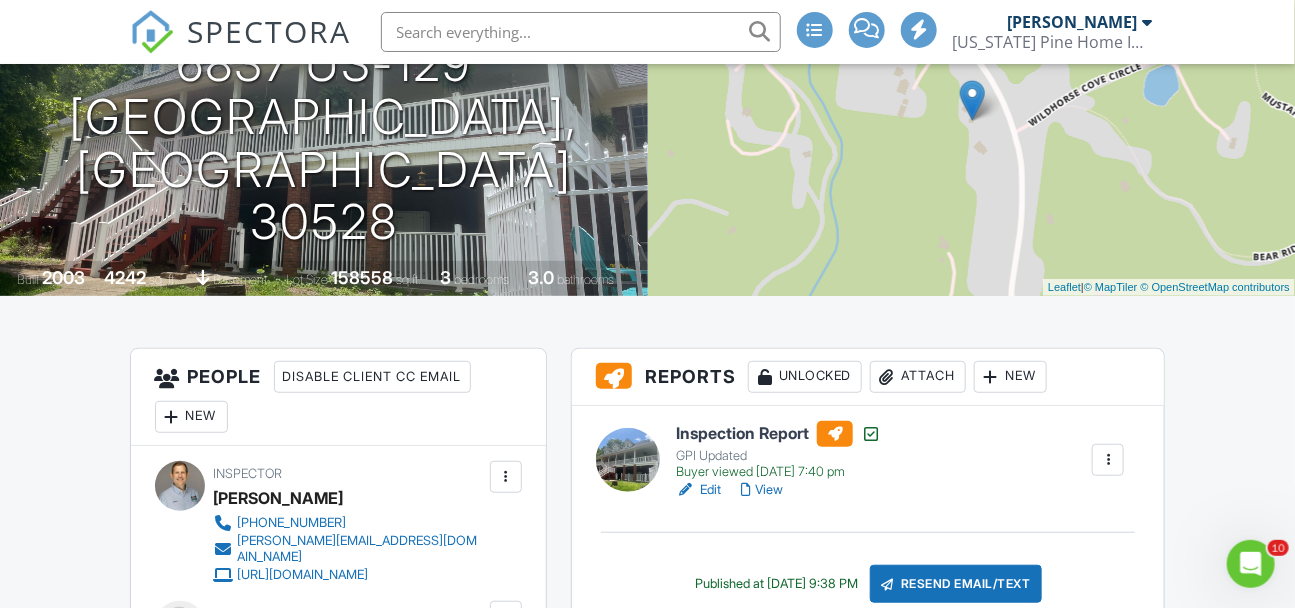 scroll, scrollTop: 0, scrollLeft: 0, axis: both 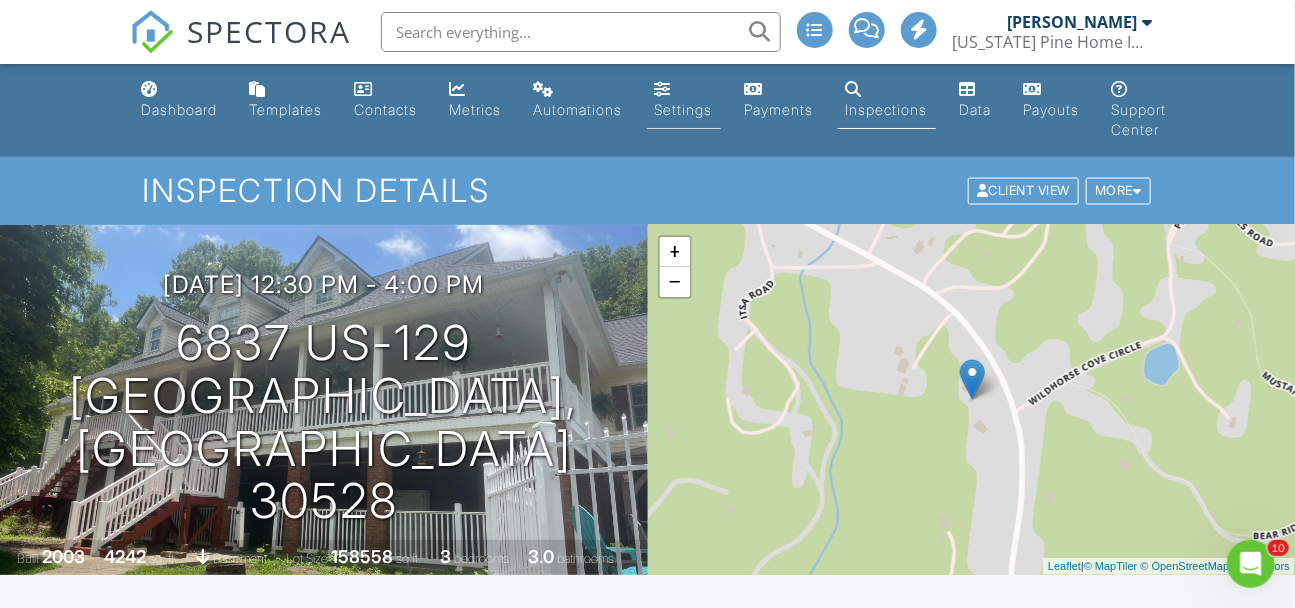 click on "Settings" at bounding box center [684, 109] 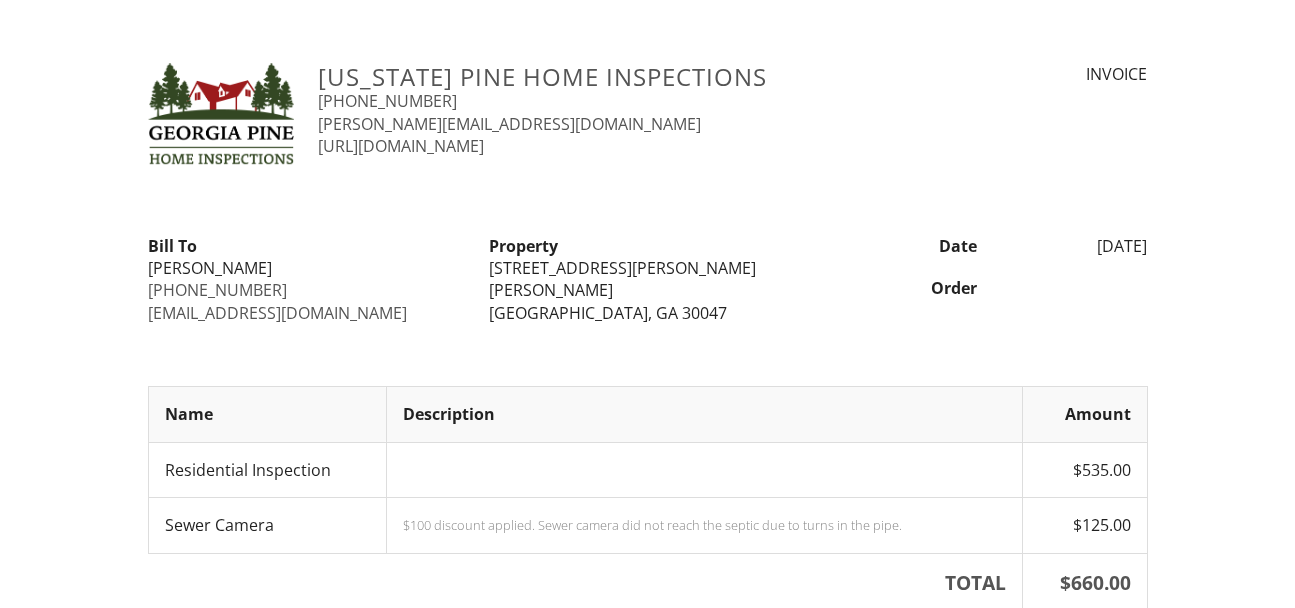 scroll, scrollTop: 0, scrollLeft: 0, axis: both 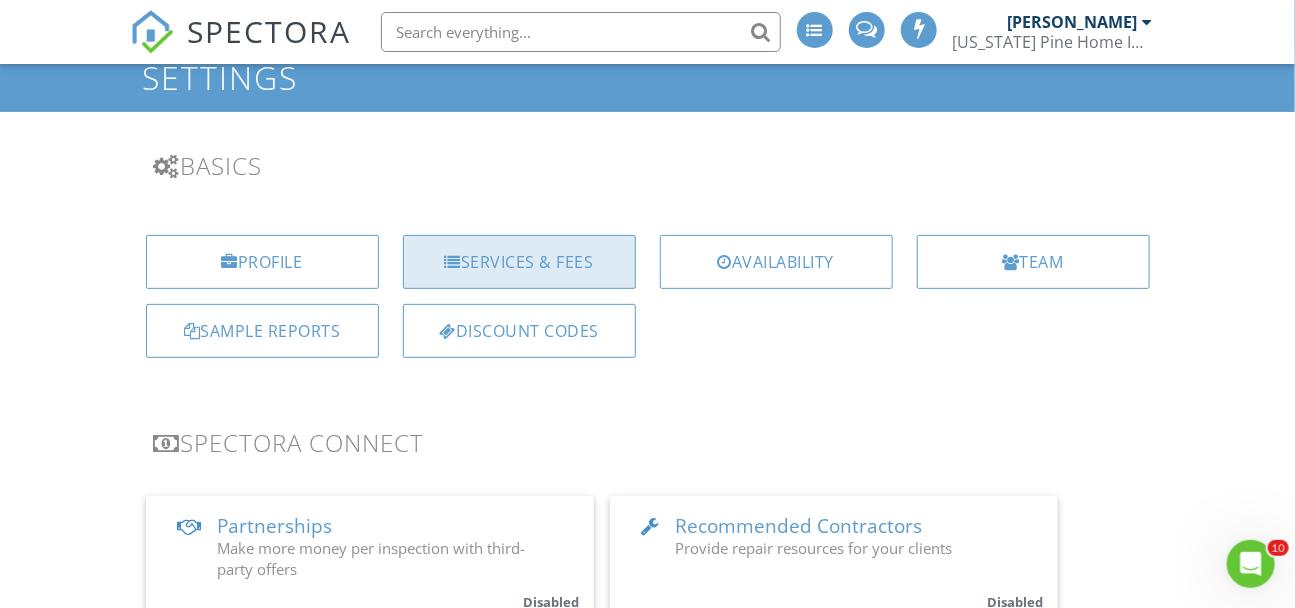 click on "Services & Fees" at bounding box center (519, 262) 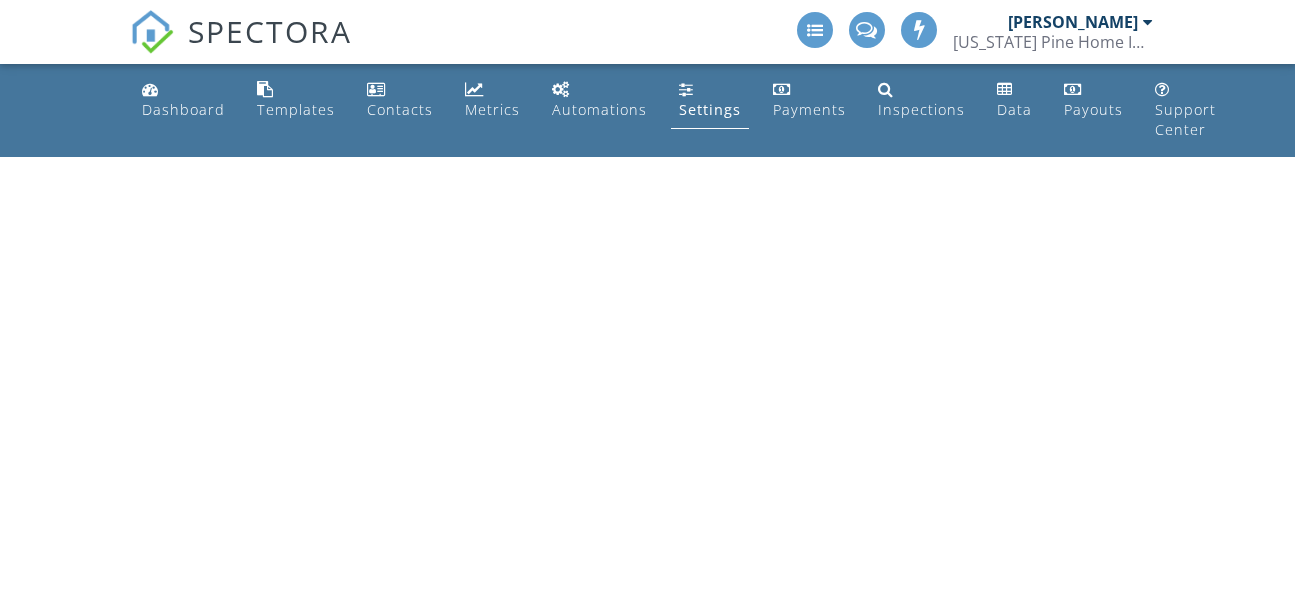 scroll, scrollTop: 0, scrollLeft: 0, axis: both 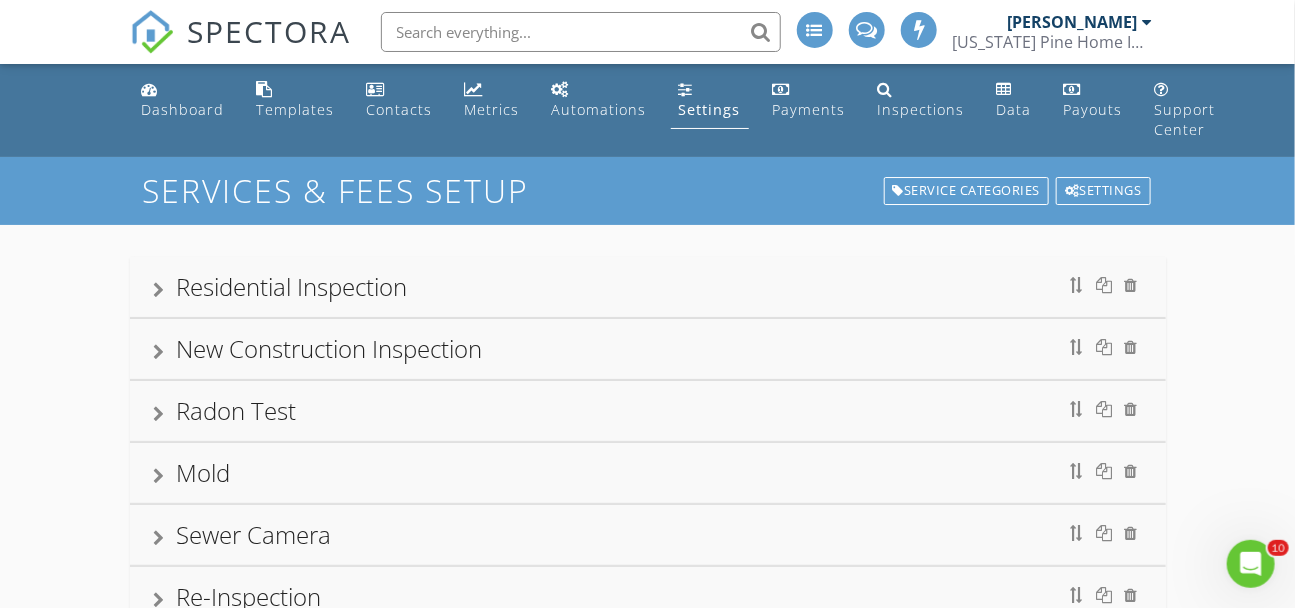 click on "Residential Inspection" at bounding box center (648, 287) 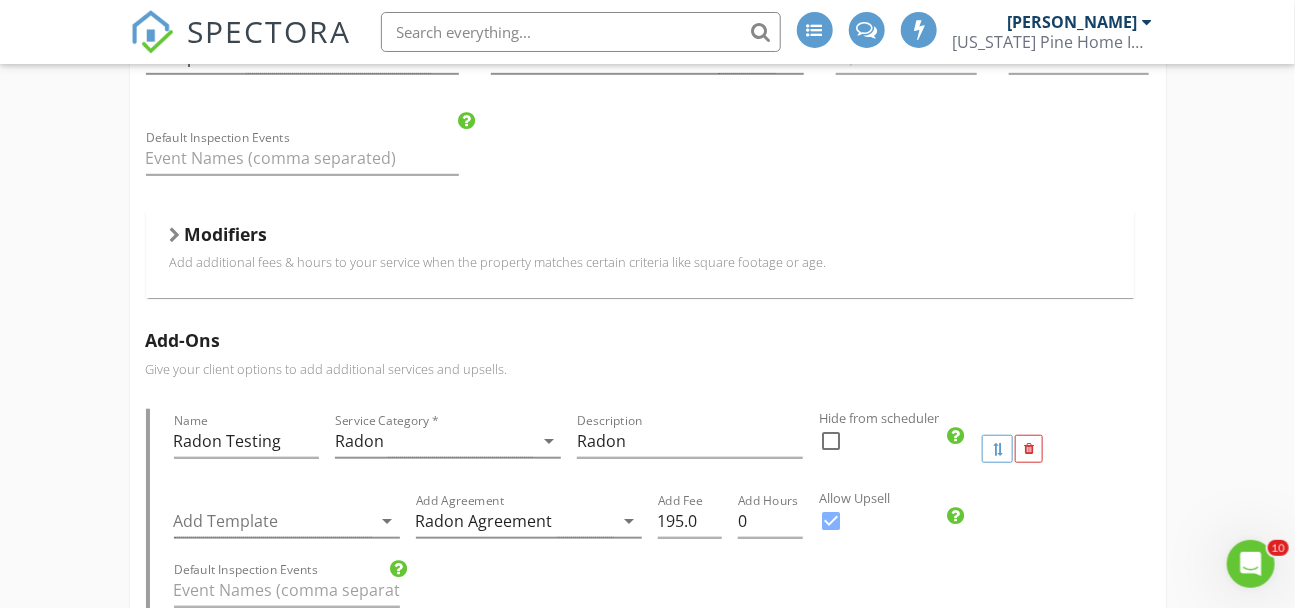 scroll, scrollTop: 415, scrollLeft: 0, axis: vertical 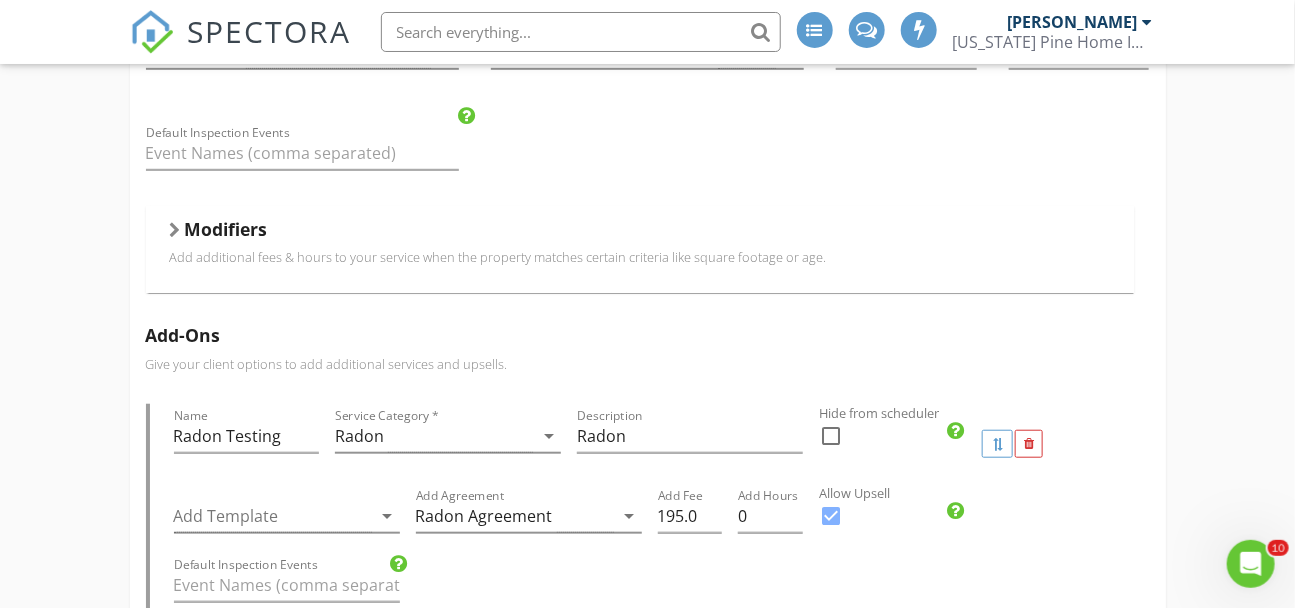 click on "Add additional fees & hours to your service when the
property matches certain criteria like square footage or age." at bounding box center (640, 257) 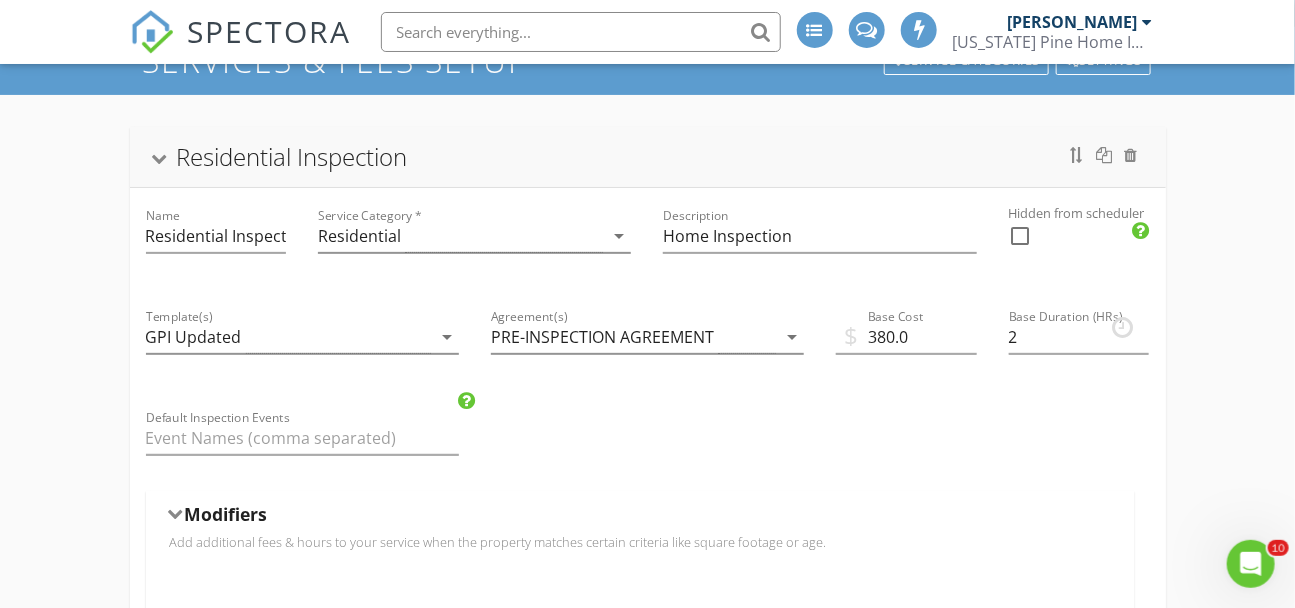 scroll, scrollTop: 0, scrollLeft: 0, axis: both 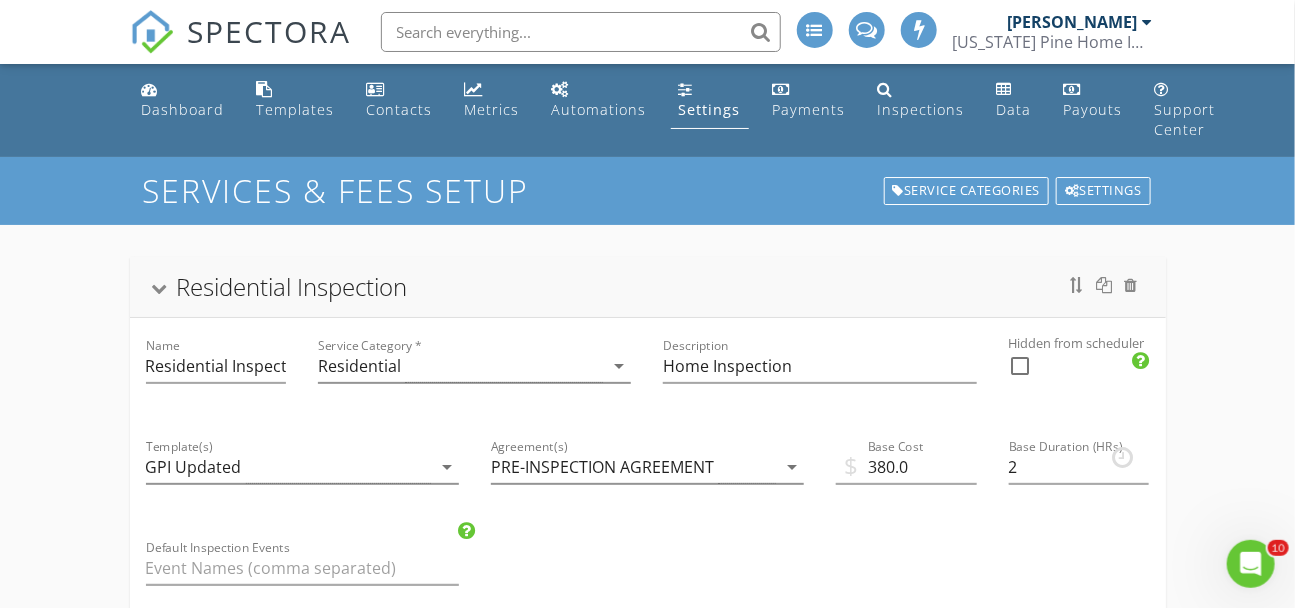 click at bounding box center [581, 32] 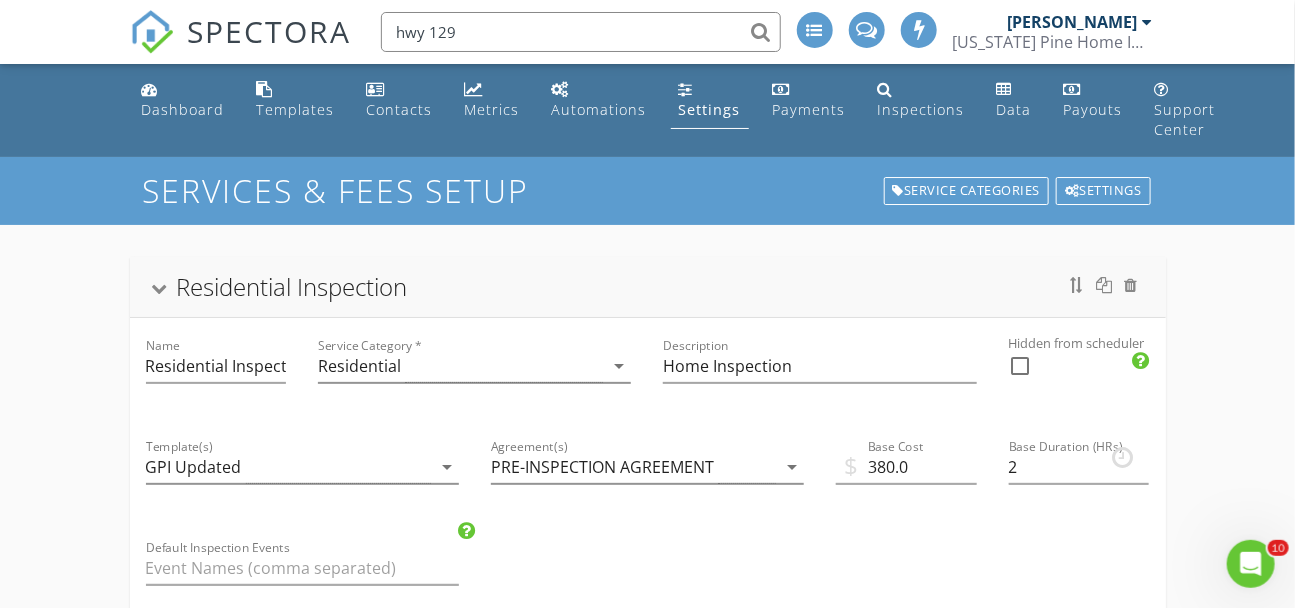 click on "hwy 129" at bounding box center (581, 32) 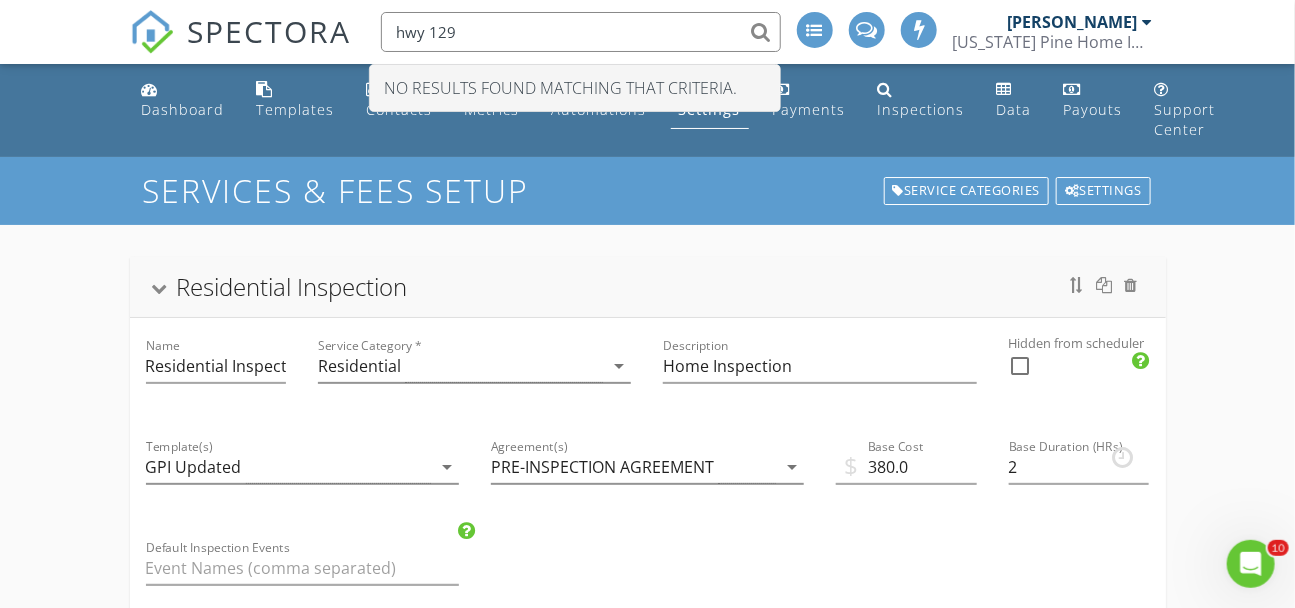 click on "hwy 129" at bounding box center [581, 32] 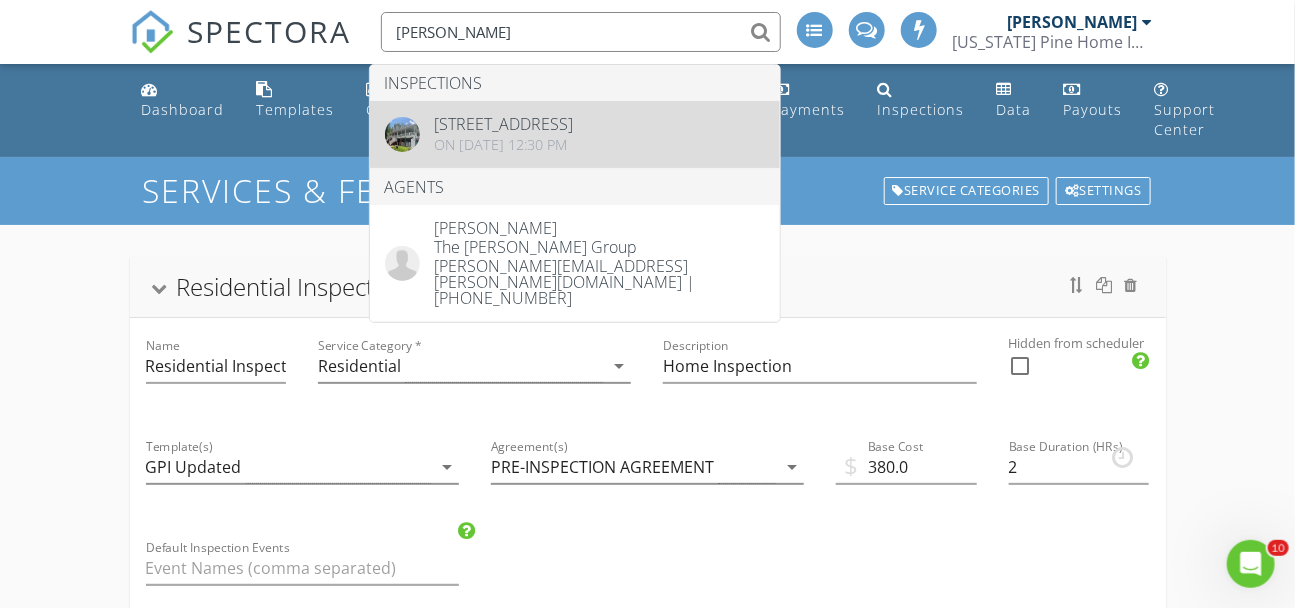 type on "stacy edw" 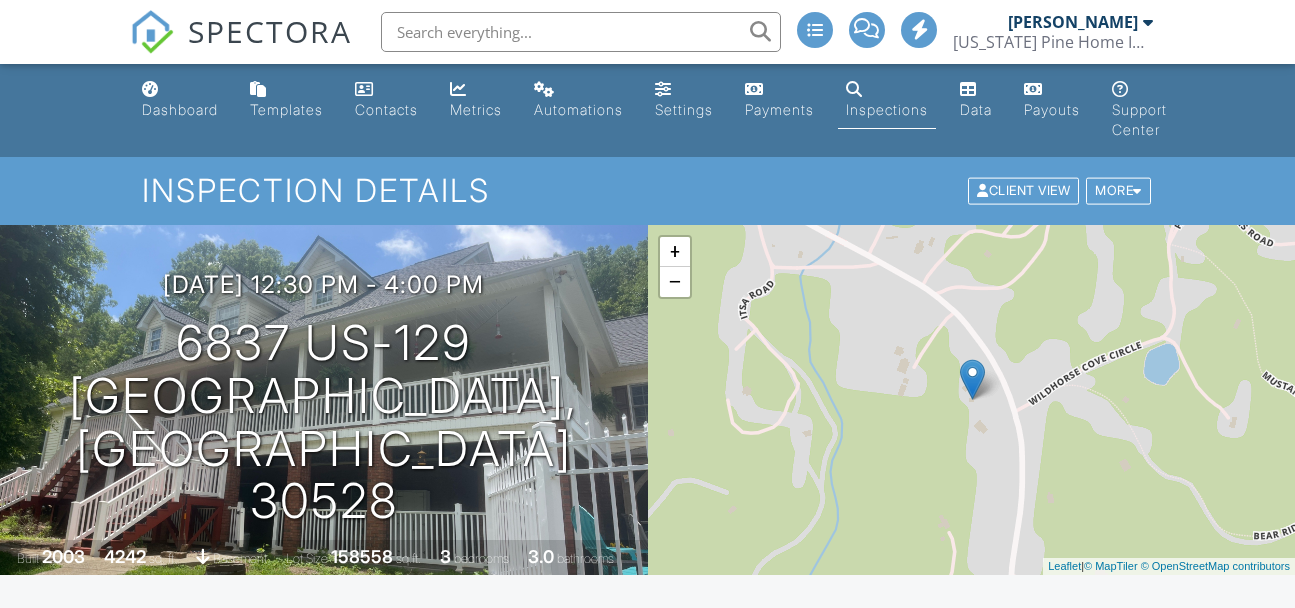 scroll, scrollTop: 0, scrollLeft: 0, axis: both 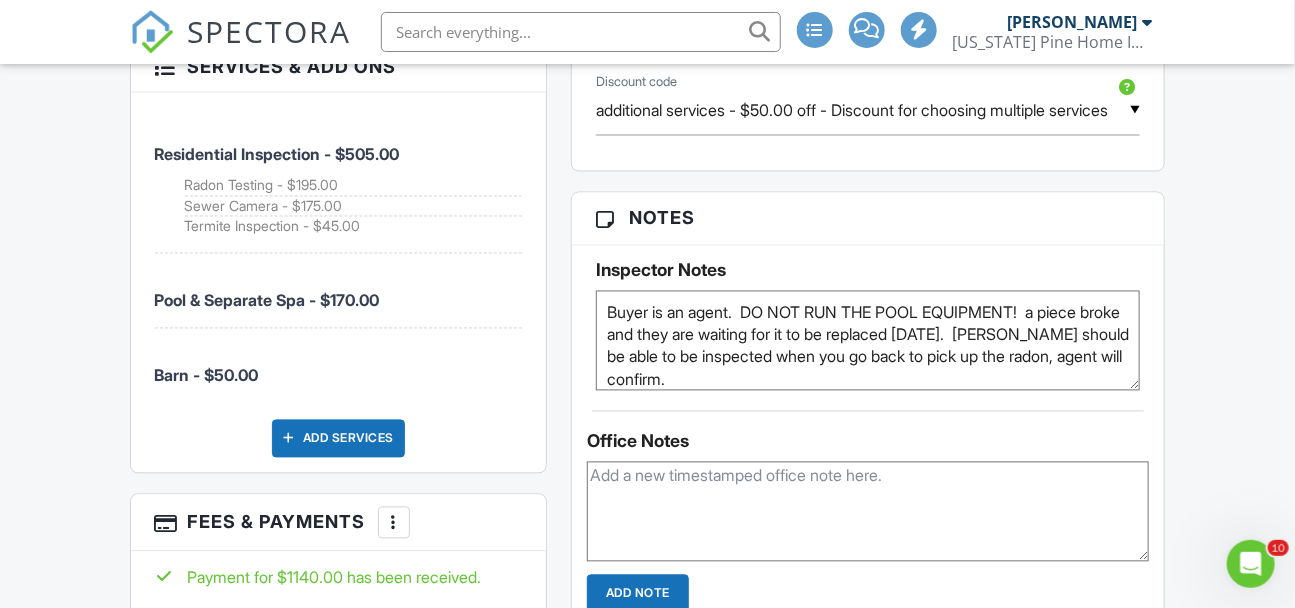 click on "Add Services" at bounding box center (338, 439) 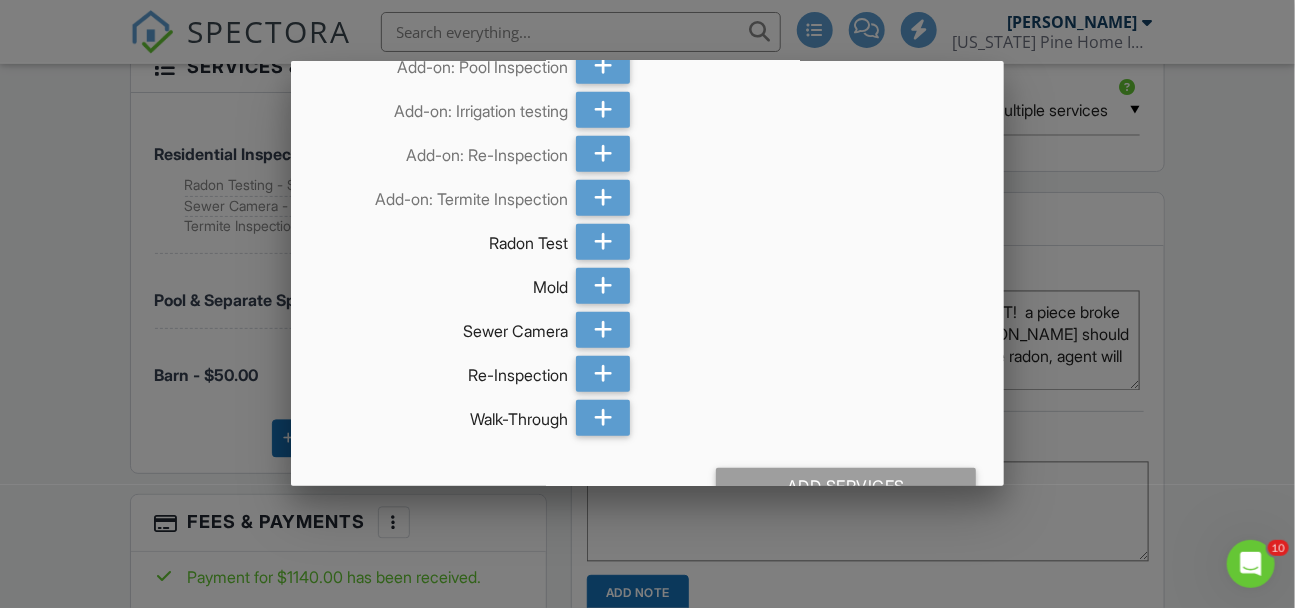 scroll, scrollTop: 590, scrollLeft: 0, axis: vertical 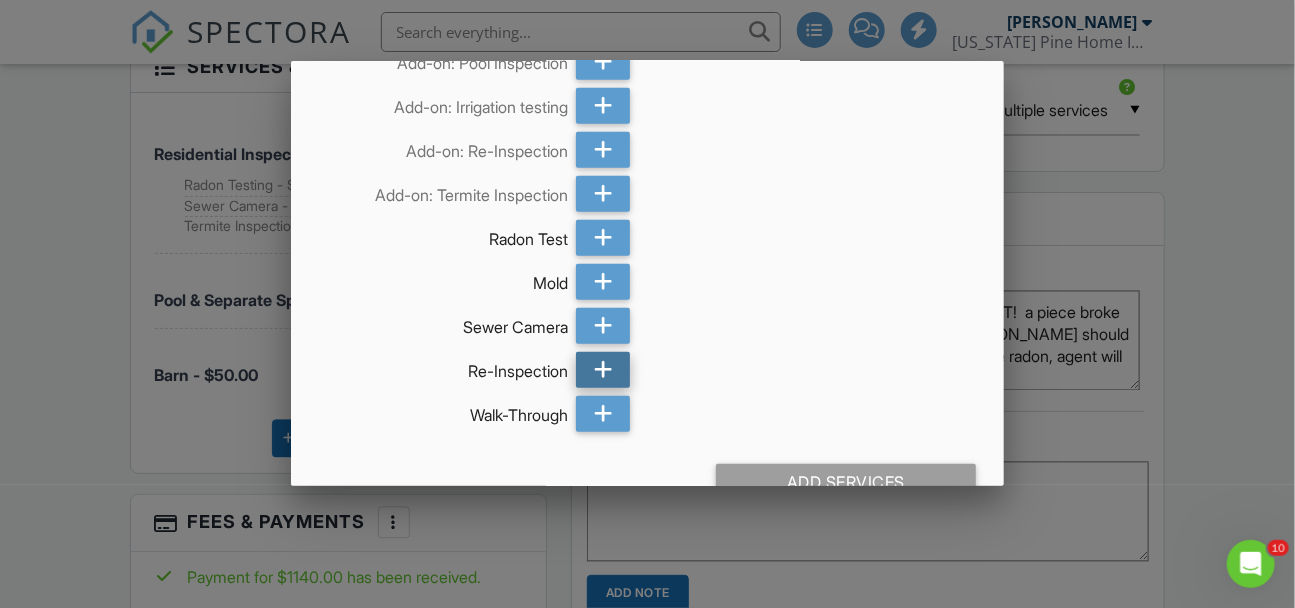 click at bounding box center [603, 370] 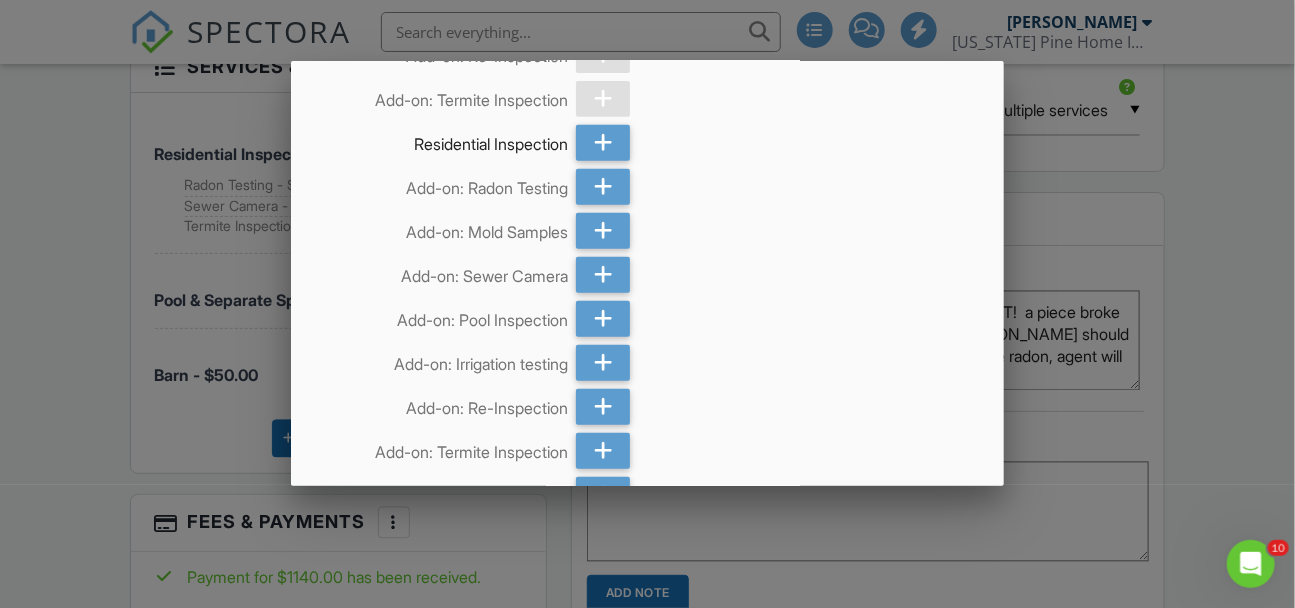 scroll, scrollTop: 665, scrollLeft: 0, axis: vertical 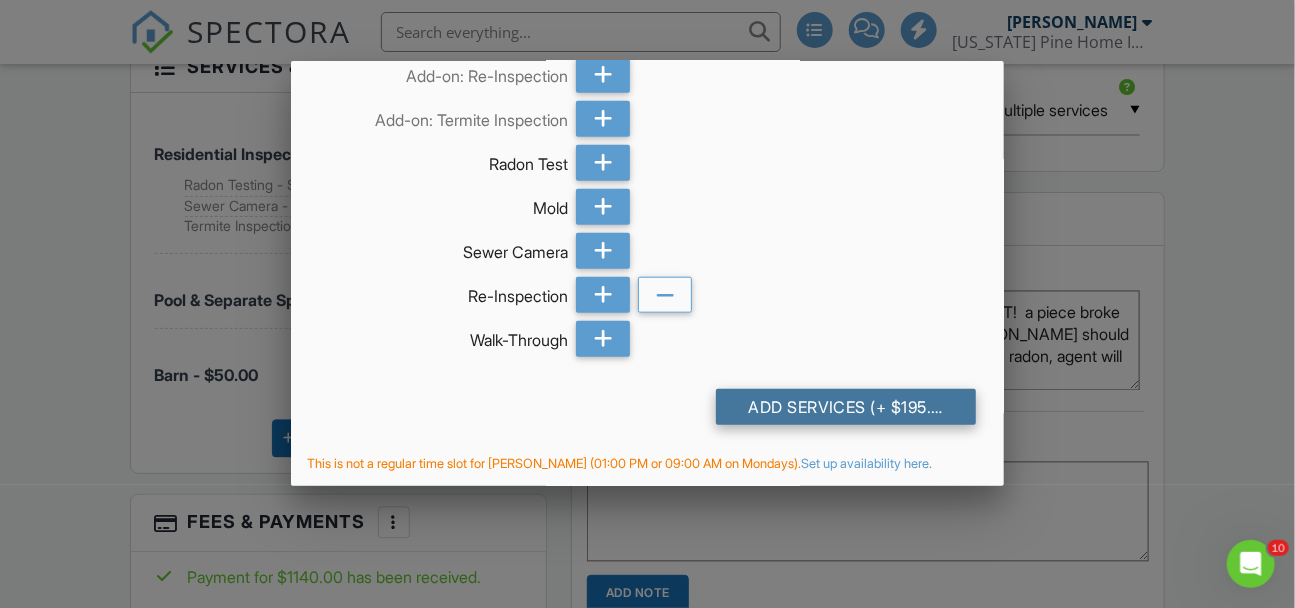 click on "Add Services
(+ $195.0)" at bounding box center (845, 407) 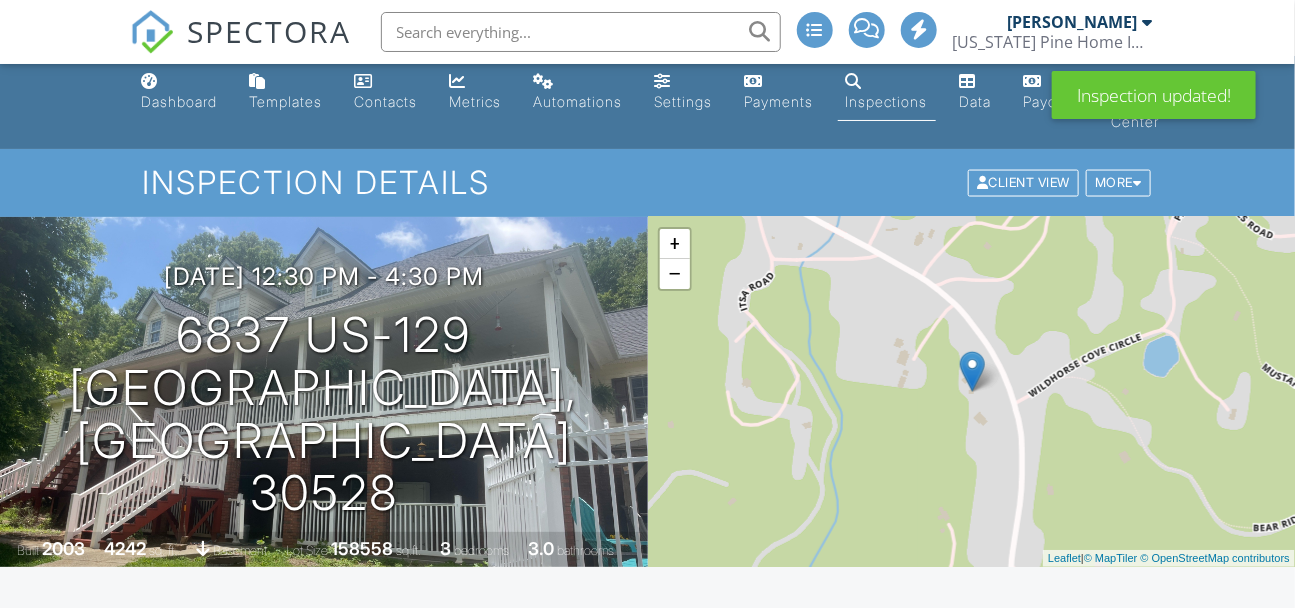 scroll, scrollTop: 479, scrollLeft: 0, axis: vertical 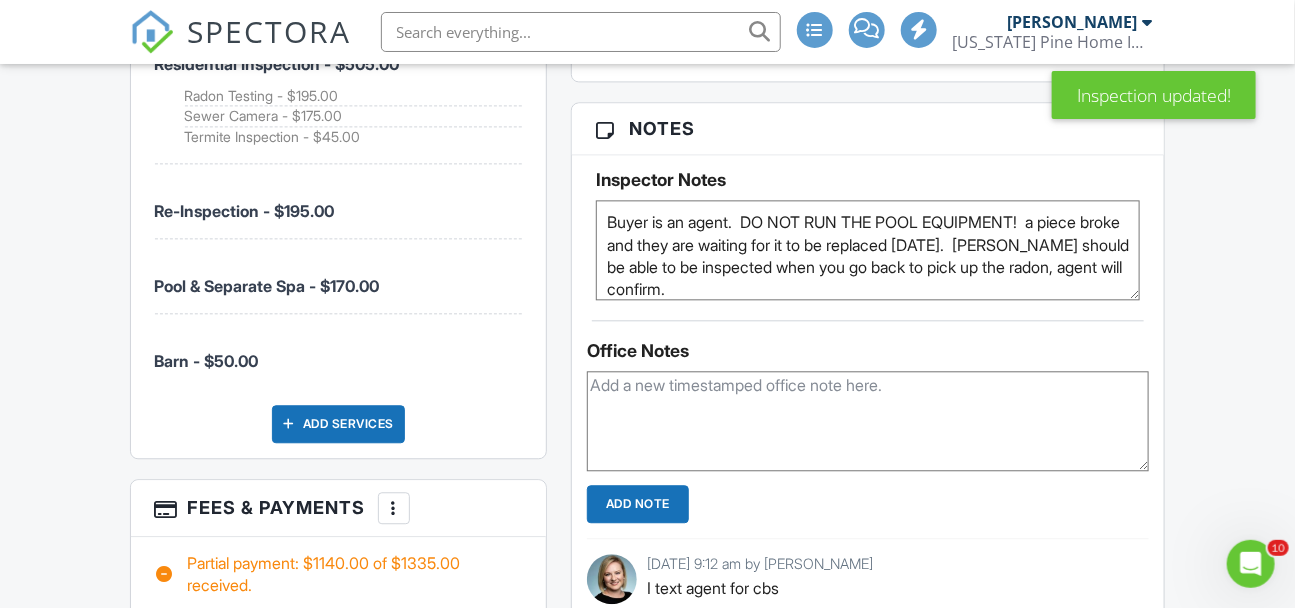 click at bounding box center (394, 508) 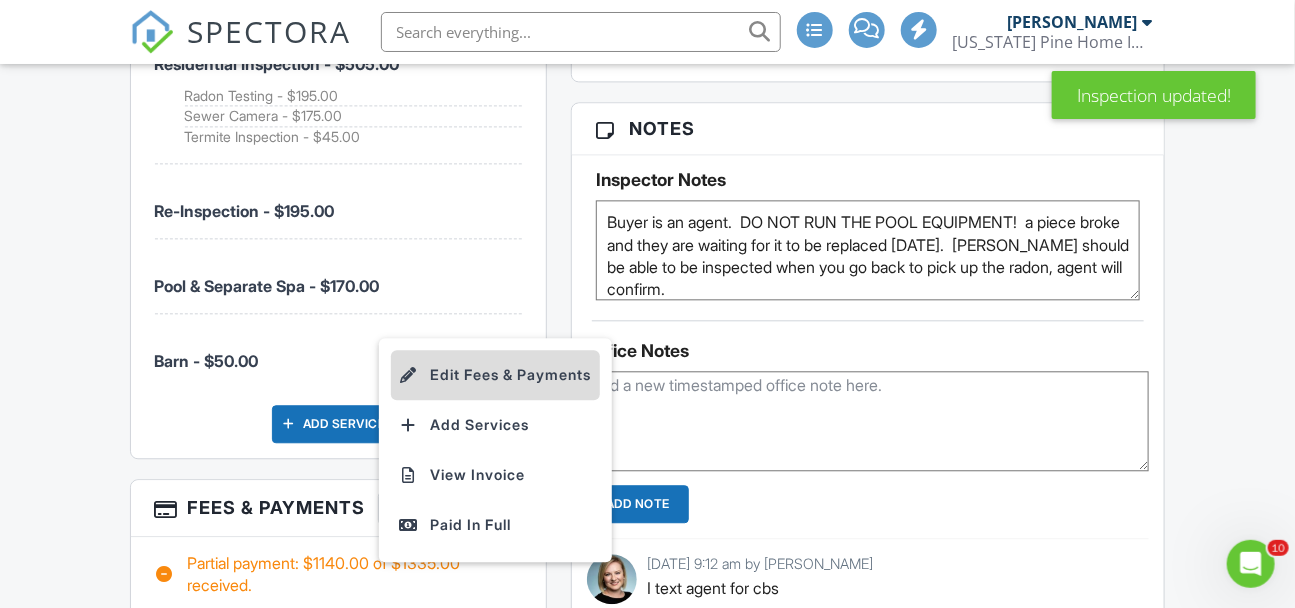 click on "Edit Fees & Payments" at bounding box center (495, 375) 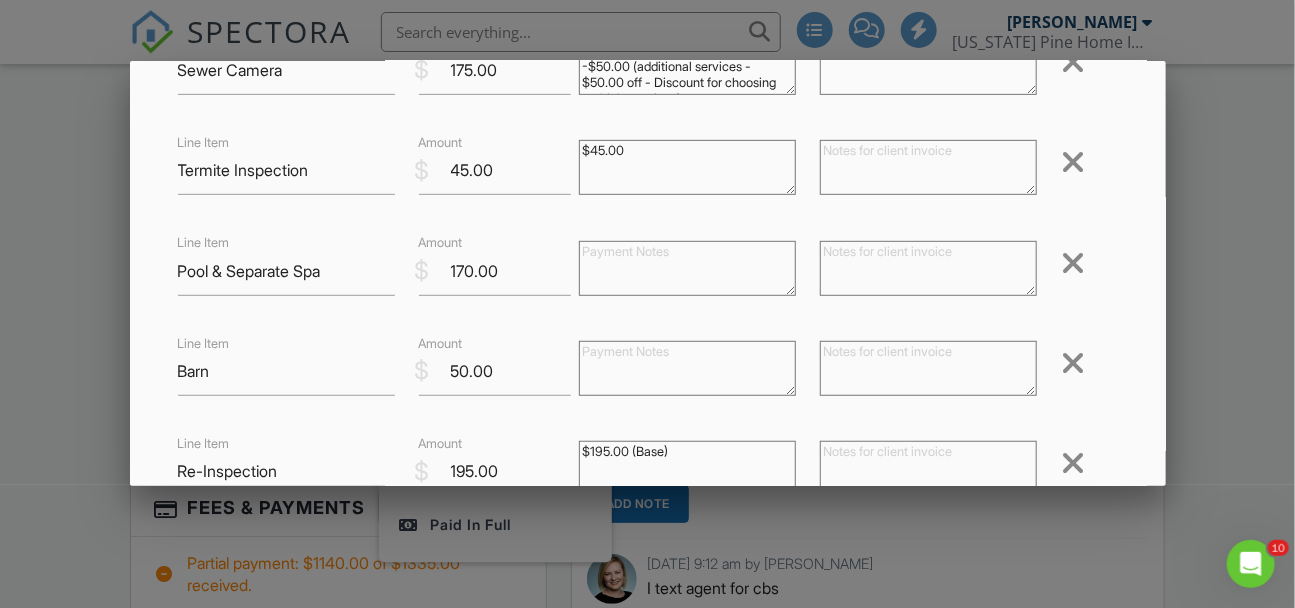 scroll, scrollTop: 464, scrollLeft: 0, axis: vertical 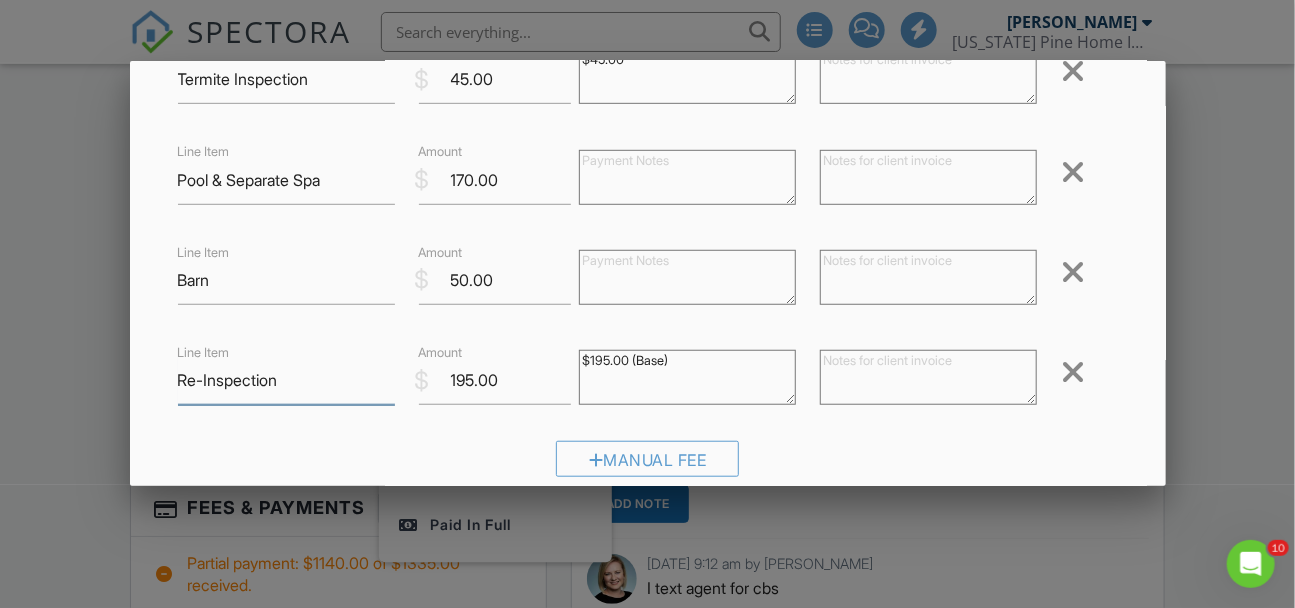 click on "Re-Inspection" at bounding box center [286, 380] 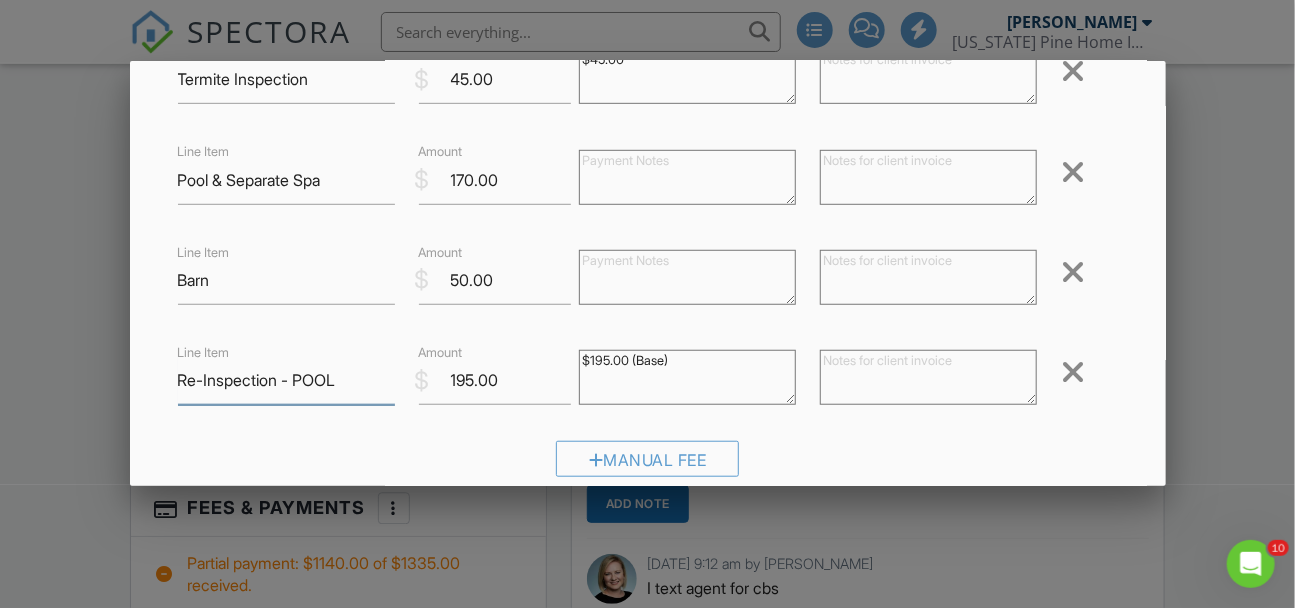 type on "Re-Inspection - POOL" 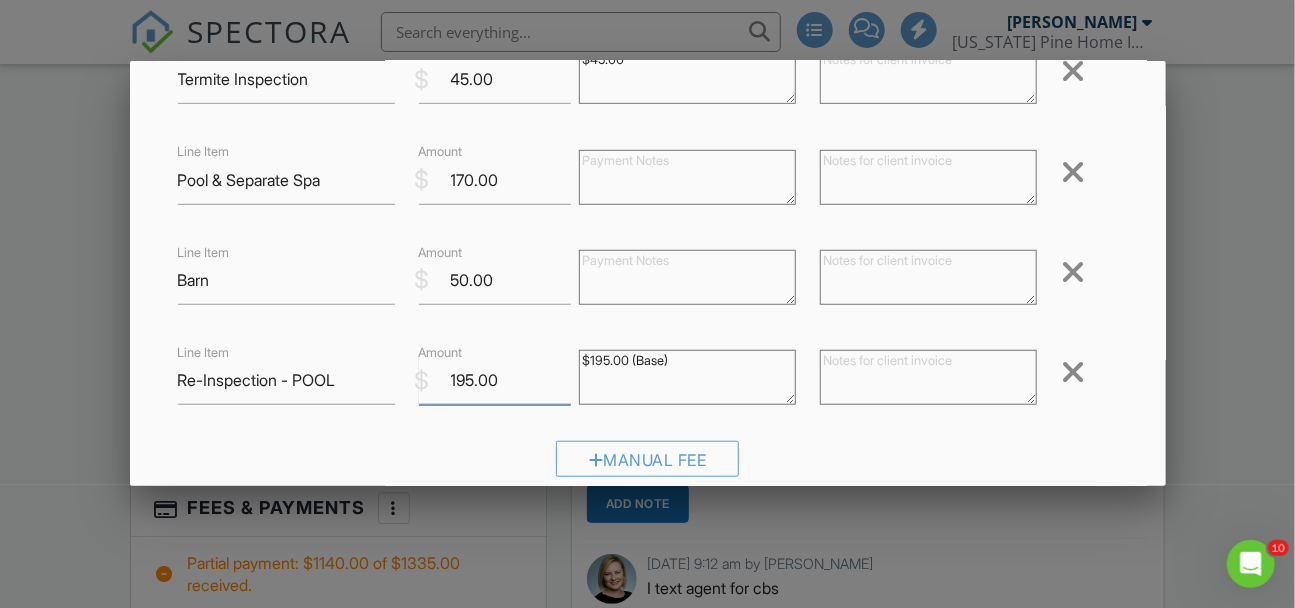 click on "195.00" at bounding box center [495, 380] 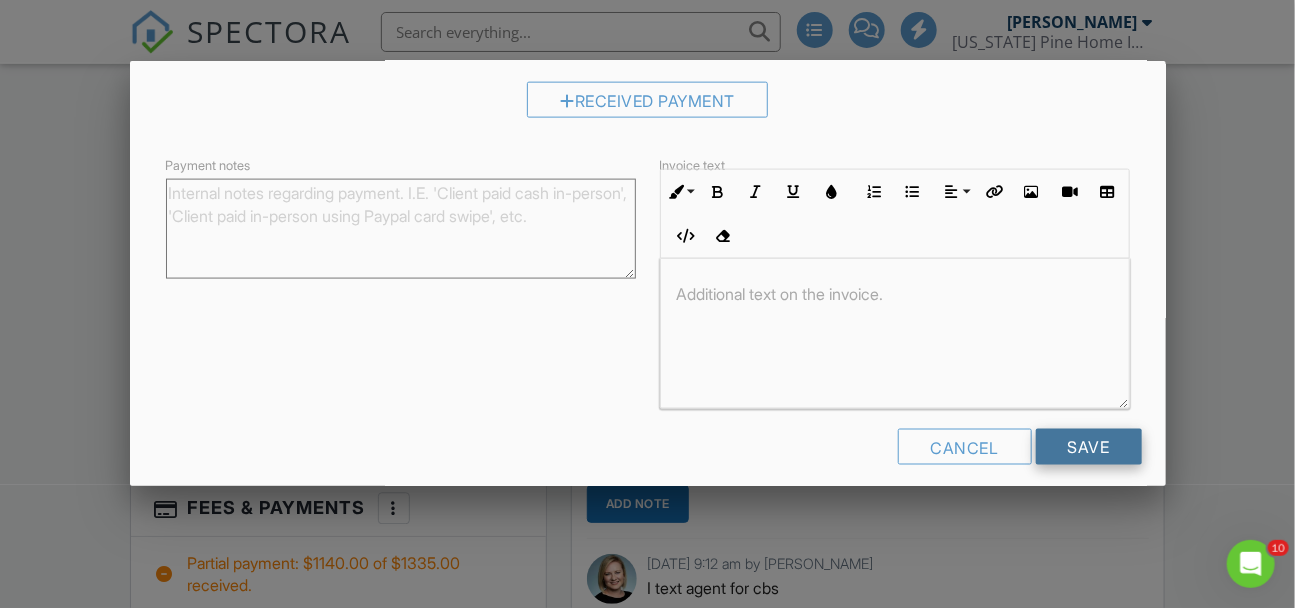 scroll, scrollTop: 1032, scrollLeft: 0, axis: vertical 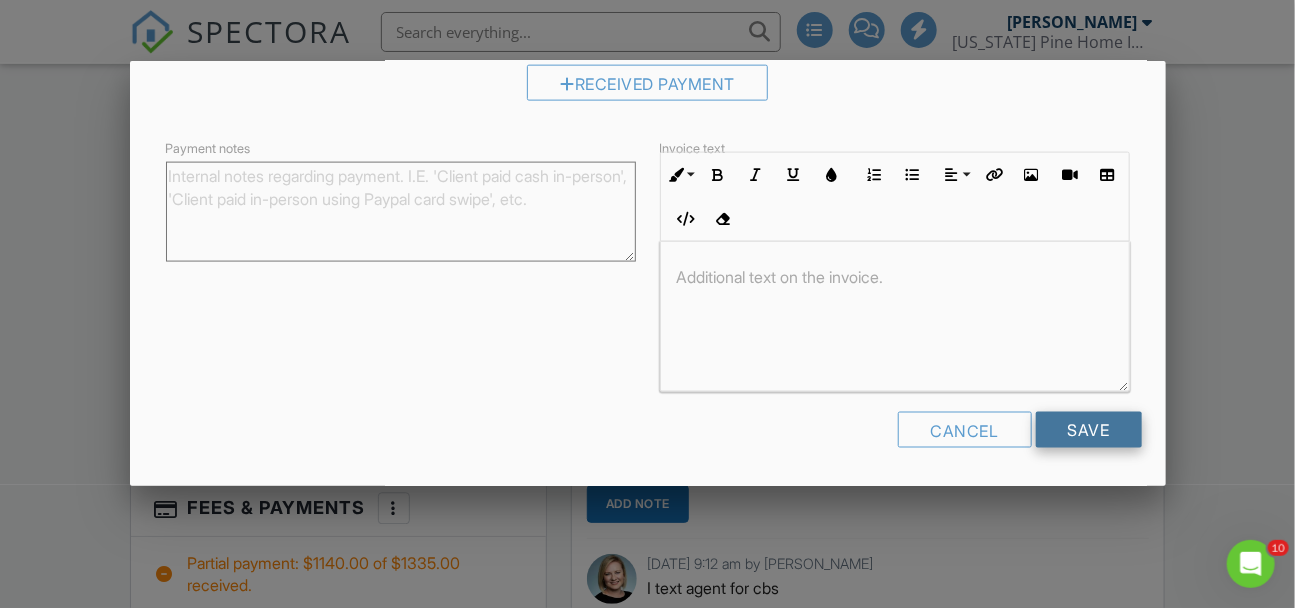 type on "135.00" 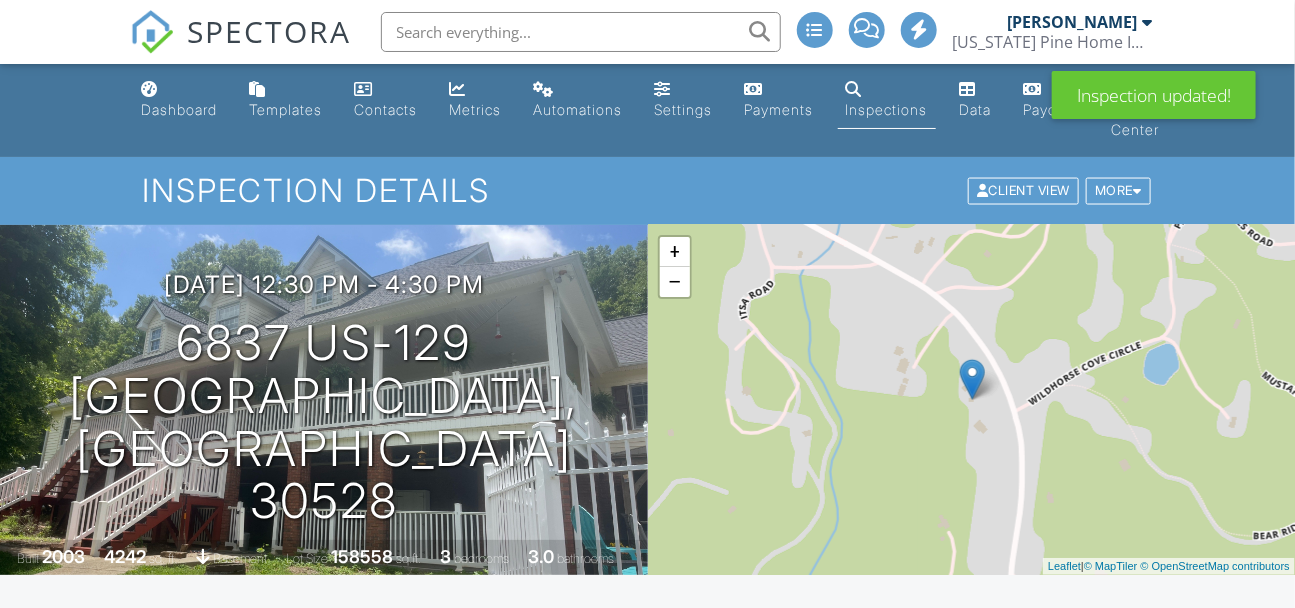 scroll, scrollTop: 561, scrollLeft: 0, axis: vertical 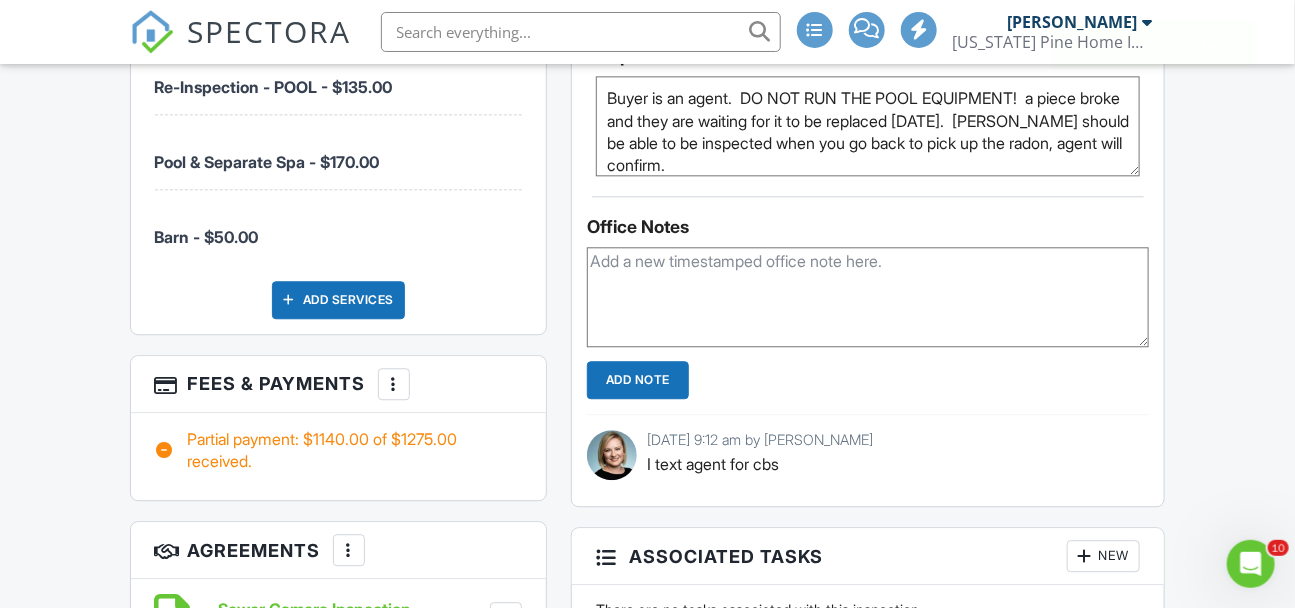 click on "More" at bounding box center [394, 384] 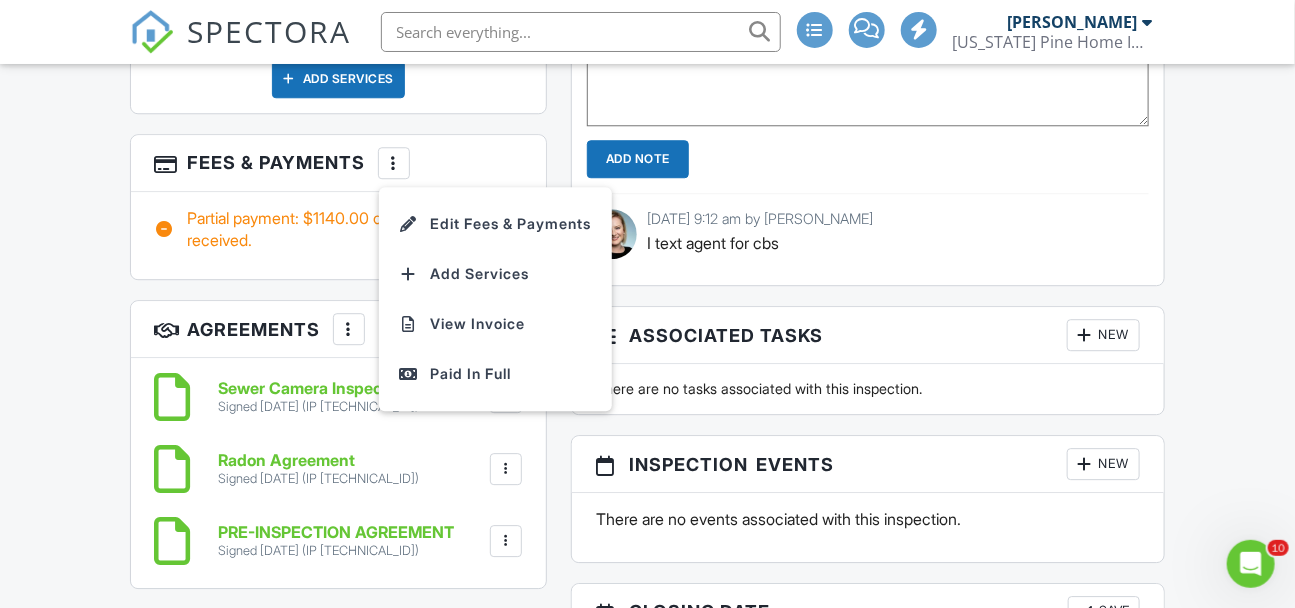 scroll, scrollTop: 2014, scrollLeft: 0, axis: vertical 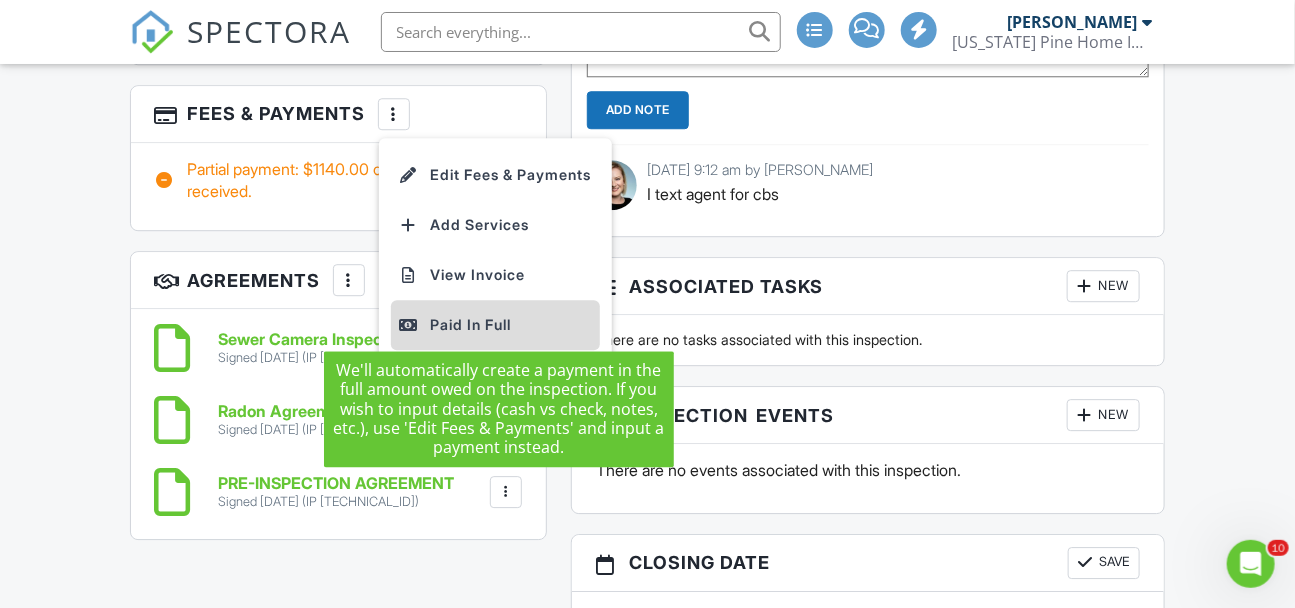 click on "Paid In Full" at bounding box center [495, 325] 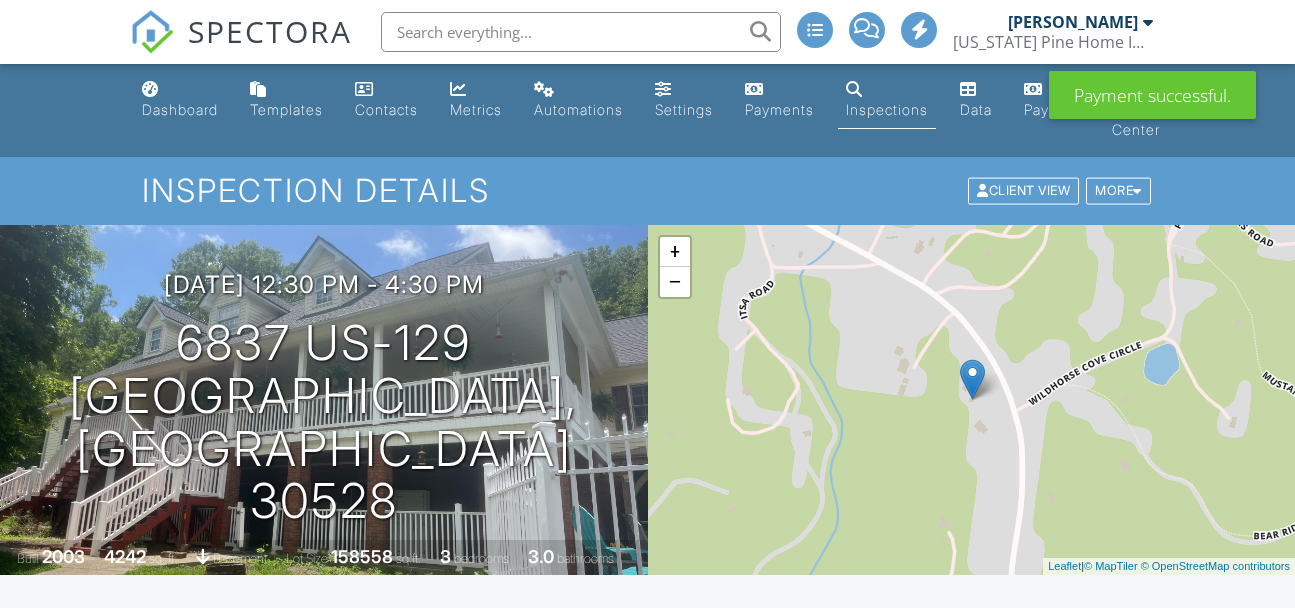 scroll, scrollTop: 0, scrollLeft: 0, axis: both 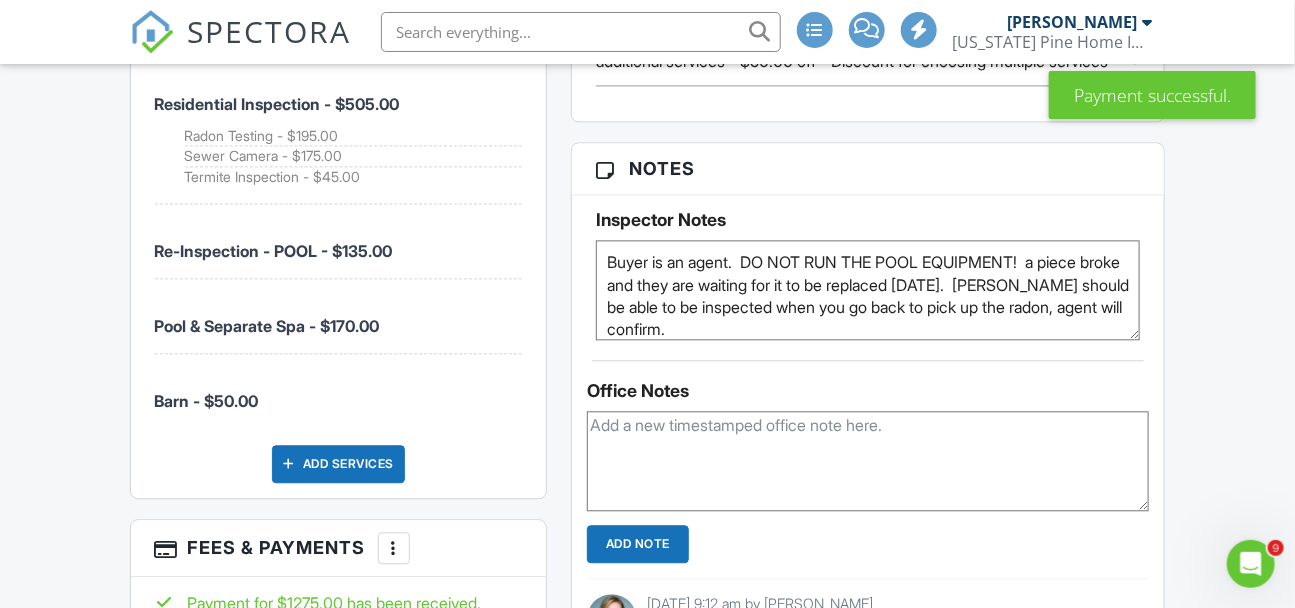 click 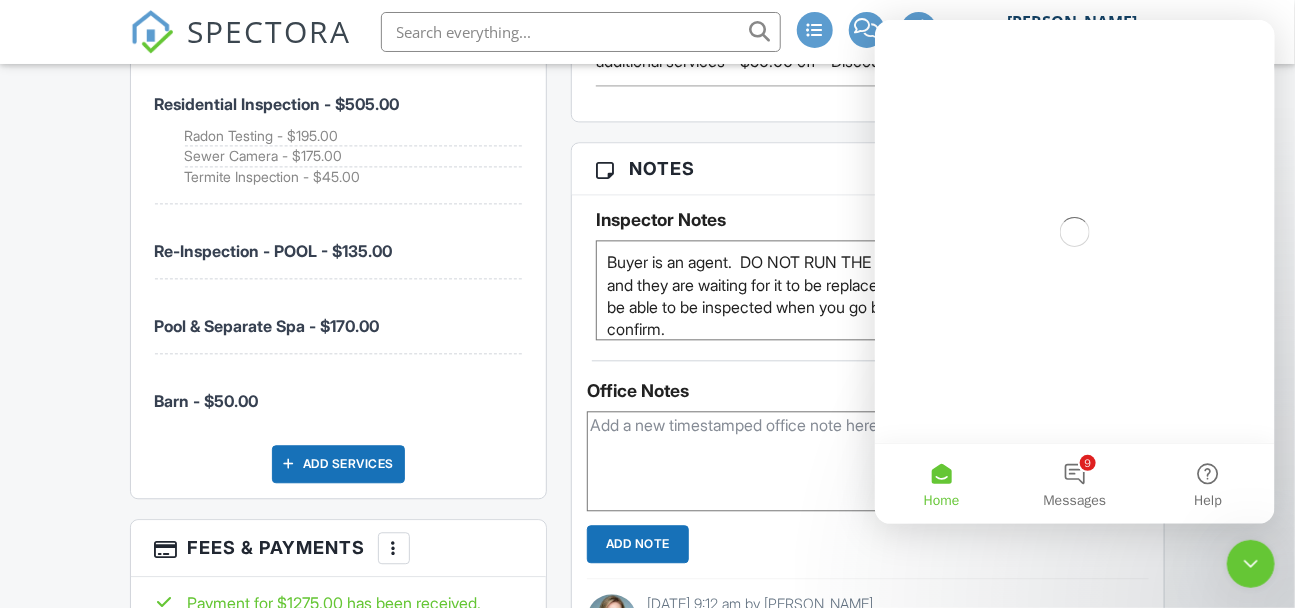 scroll, scrollTop: 0, scrollLeft: 0, axis: both 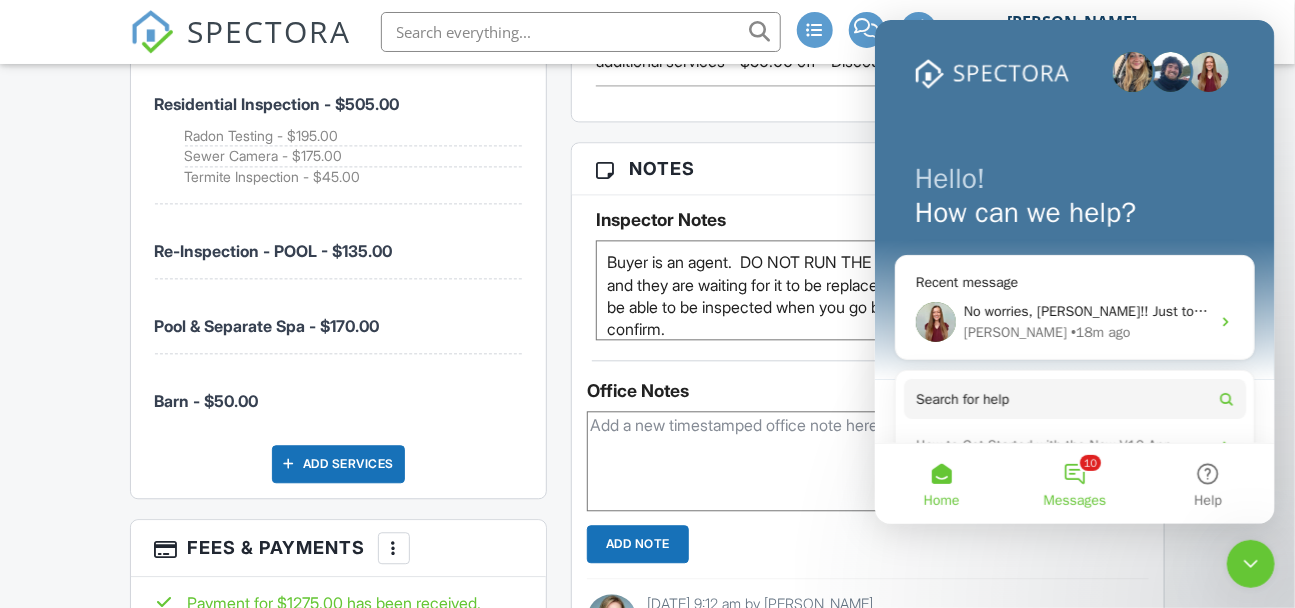 click on "10 Messages" at bounding box center [1073, 484] 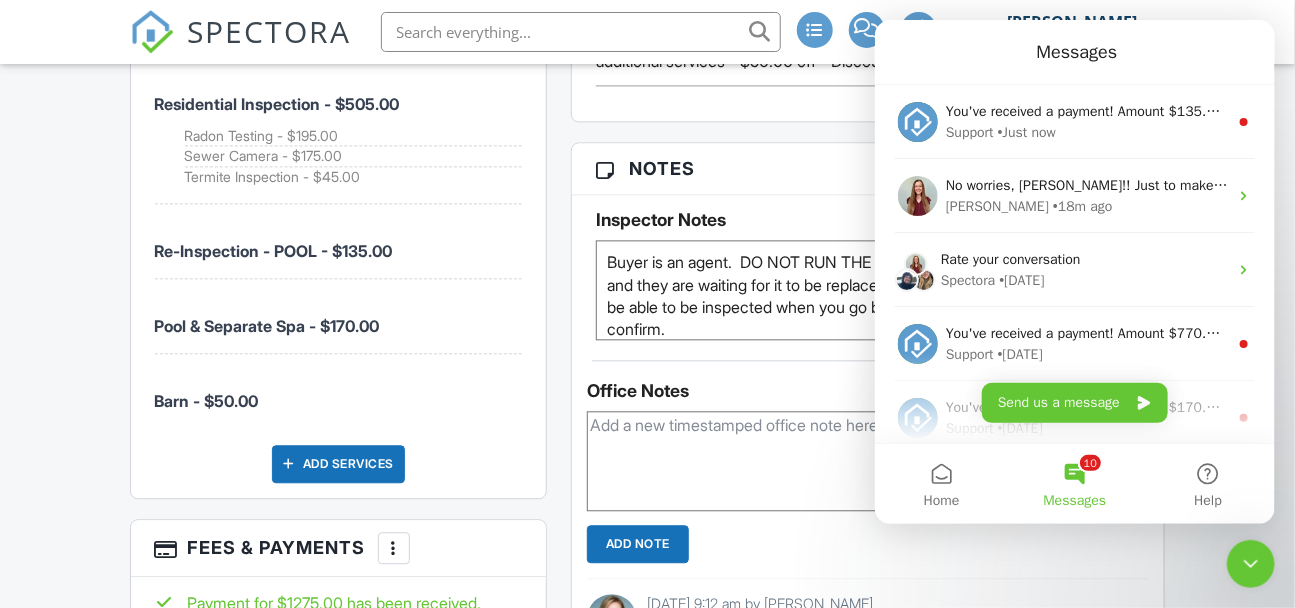 click on "Office Notes
Add Note
06/16/2025  9:12 am
by
Jennifer Wolcik
I text agent for cbs" at bounding box center [868, 515] 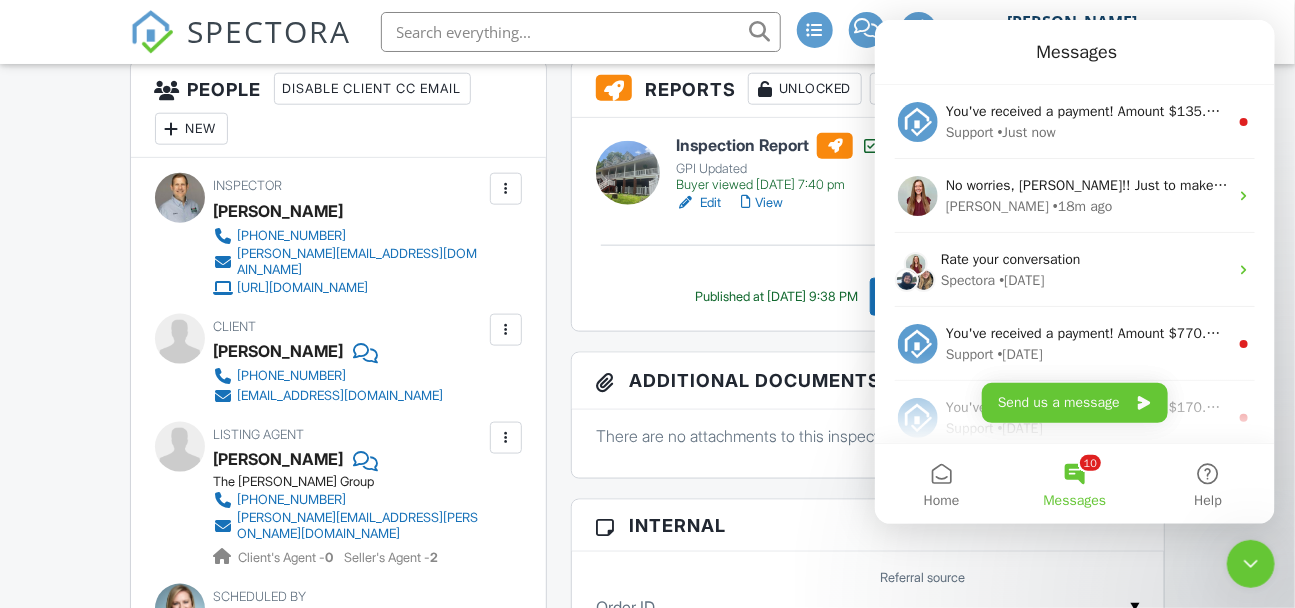 scroll, scrollTop: 774, scrollLeft: 0, axis: vertical 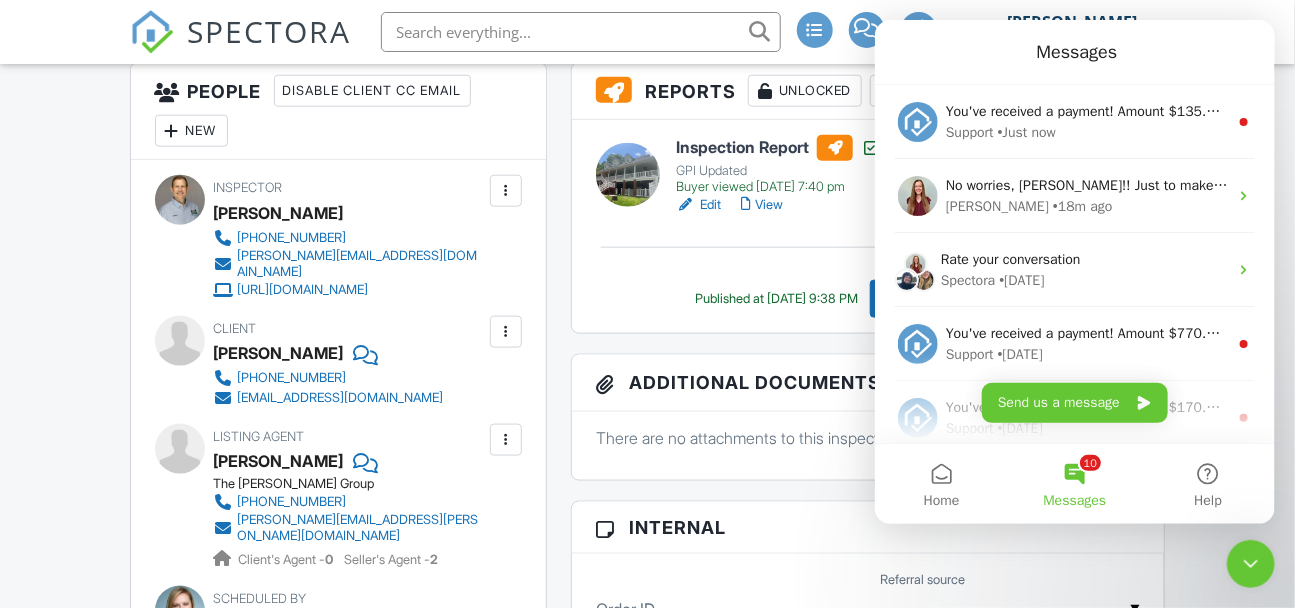 click 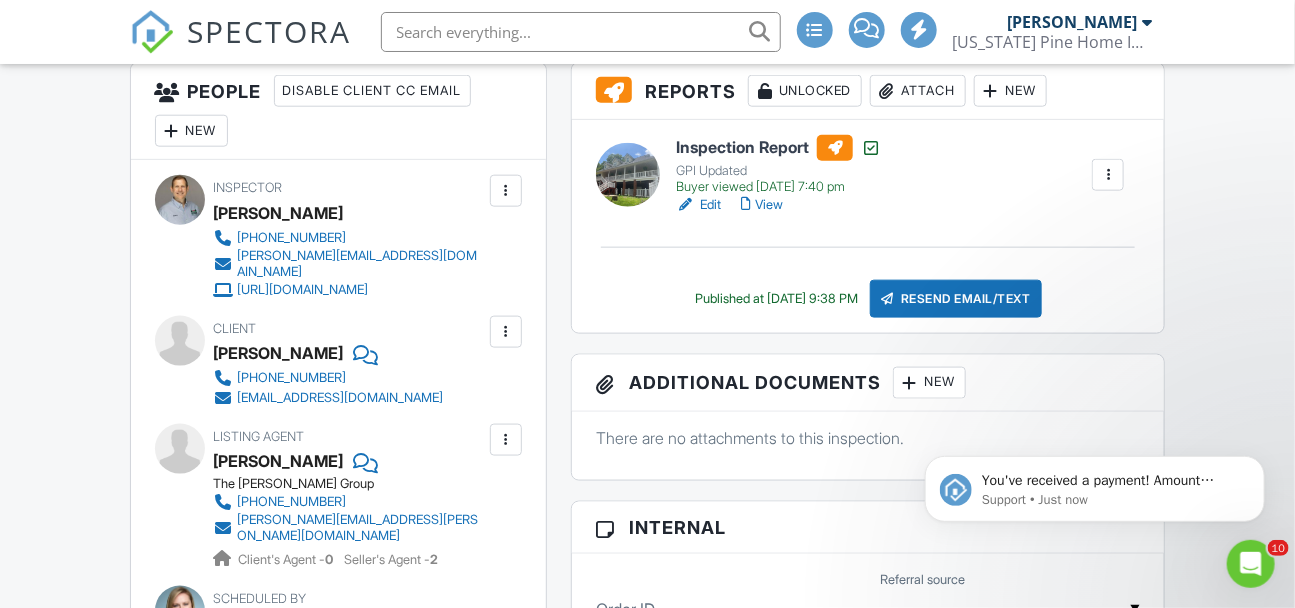 scroll, scrollTop: 0, scrollLeft: 0, axis: both 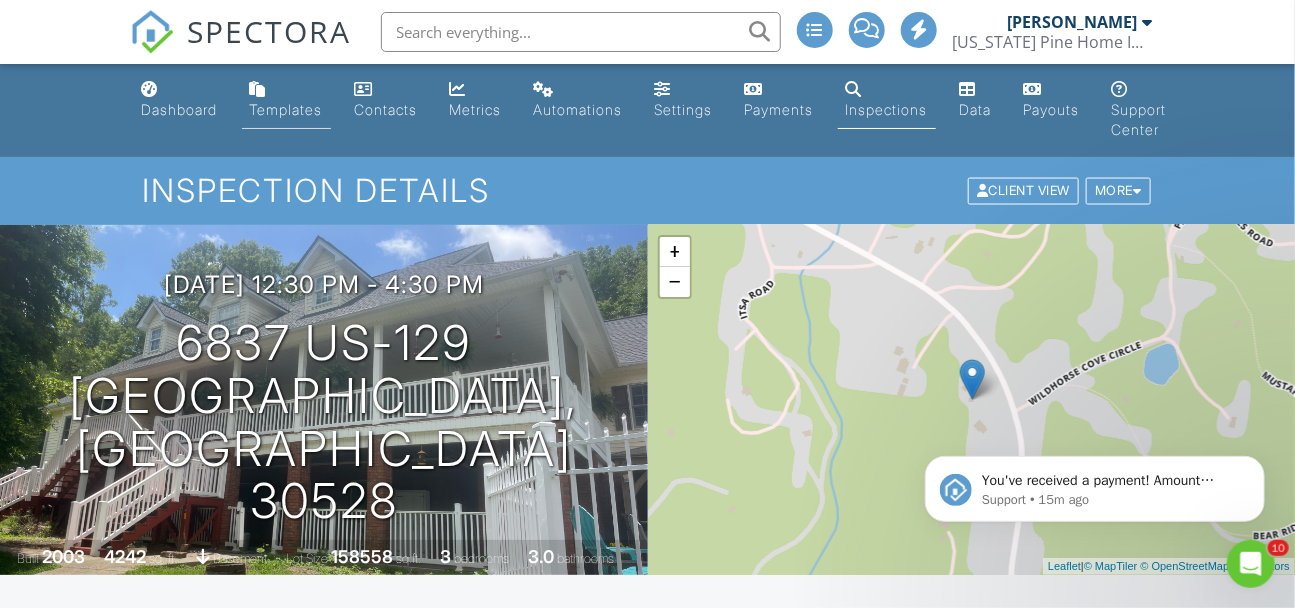 click on "Templates" at bounding box center (286, 109) 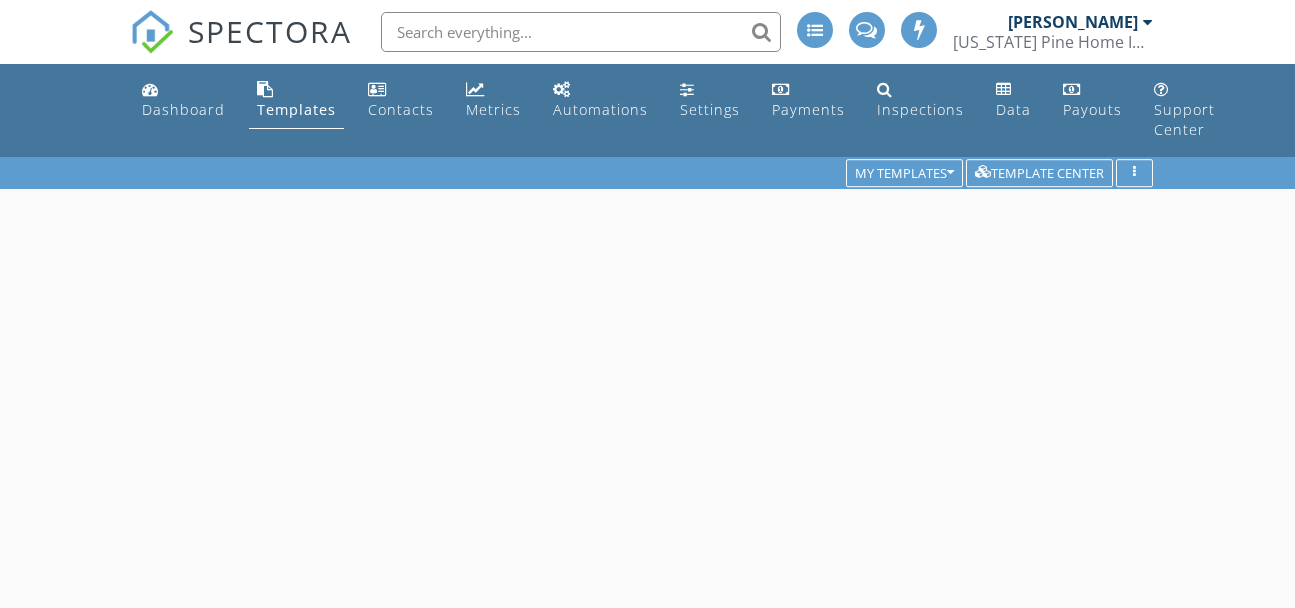 scroll, scrollTop: 0, scrollLeft: 0, axis: both 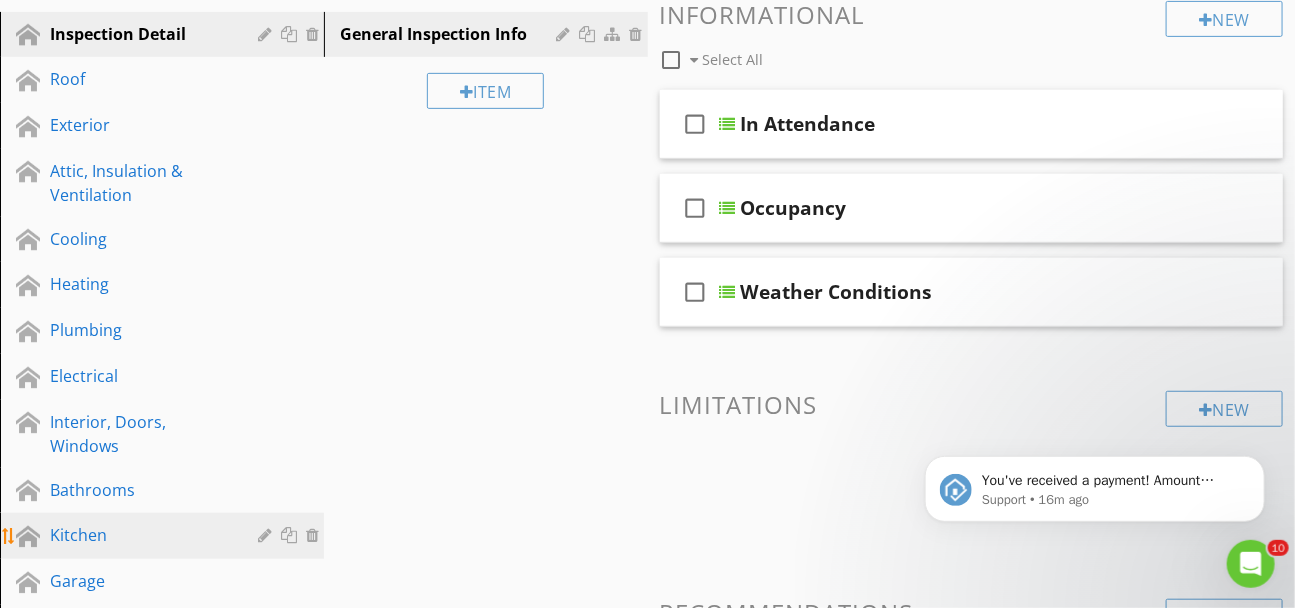 click on "Kitchen" at bounding box center [139, 535] 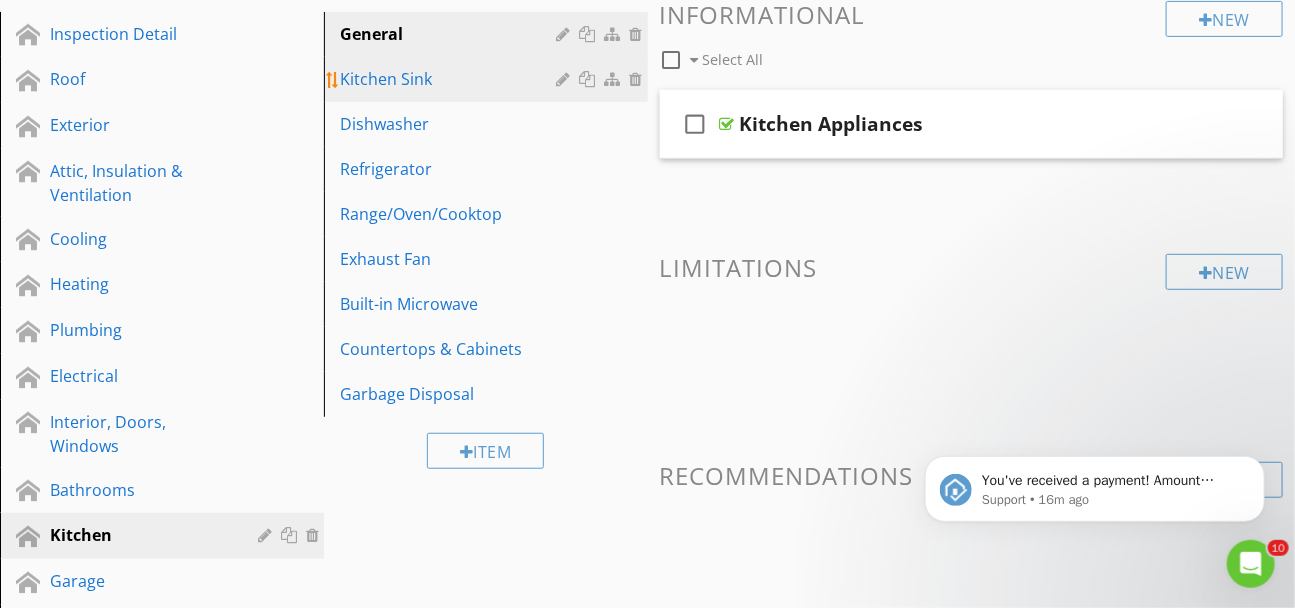 click on "Kitchen Sink" at bounding box center (451, 79) 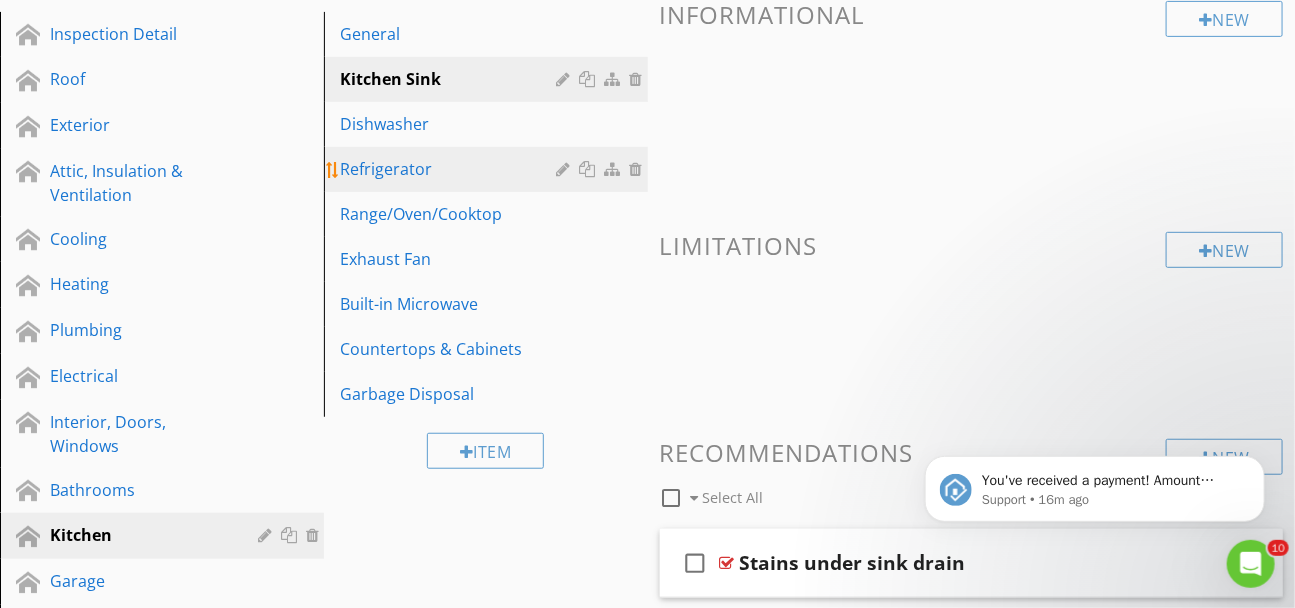 click on "Refrigerator" at bounding box center [451, 169] 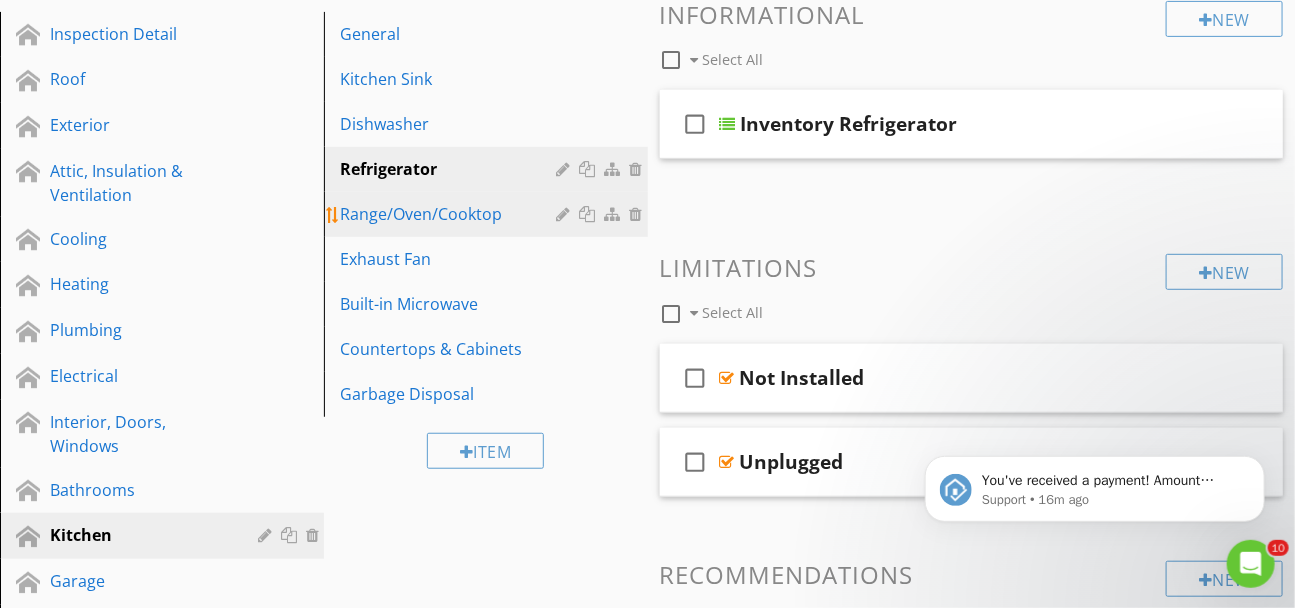 click on "Range/Oven/Cooktop" at bounding box center (451, 214) 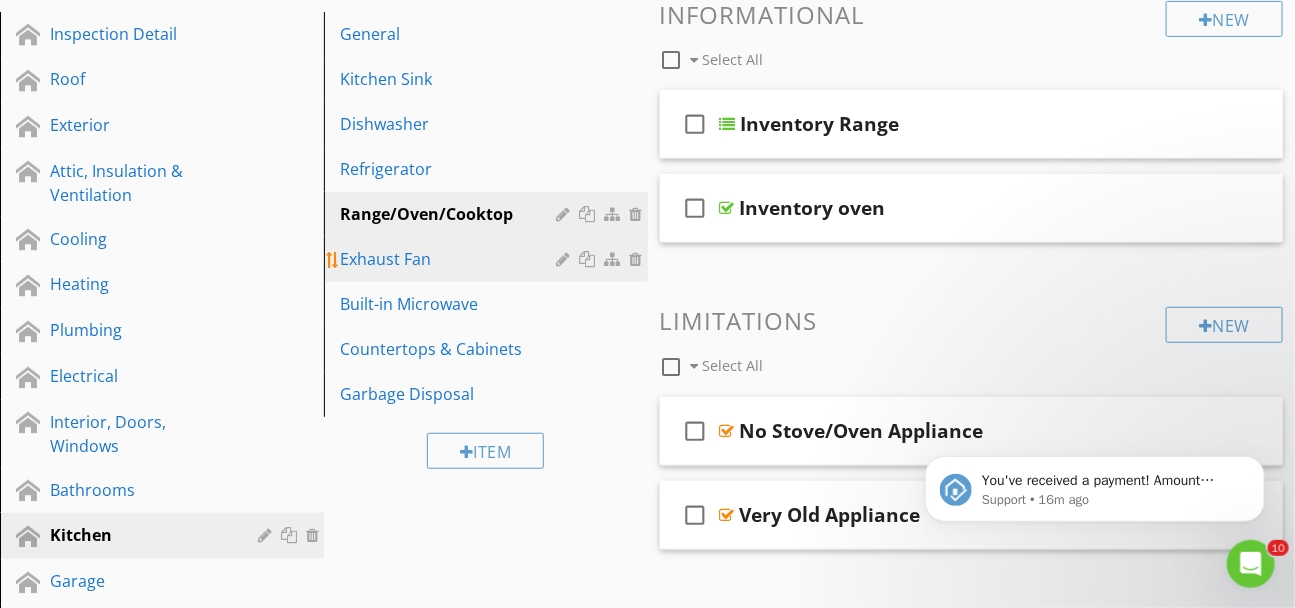 click on "Exhaust Fan" at bounding box center (451, 259) 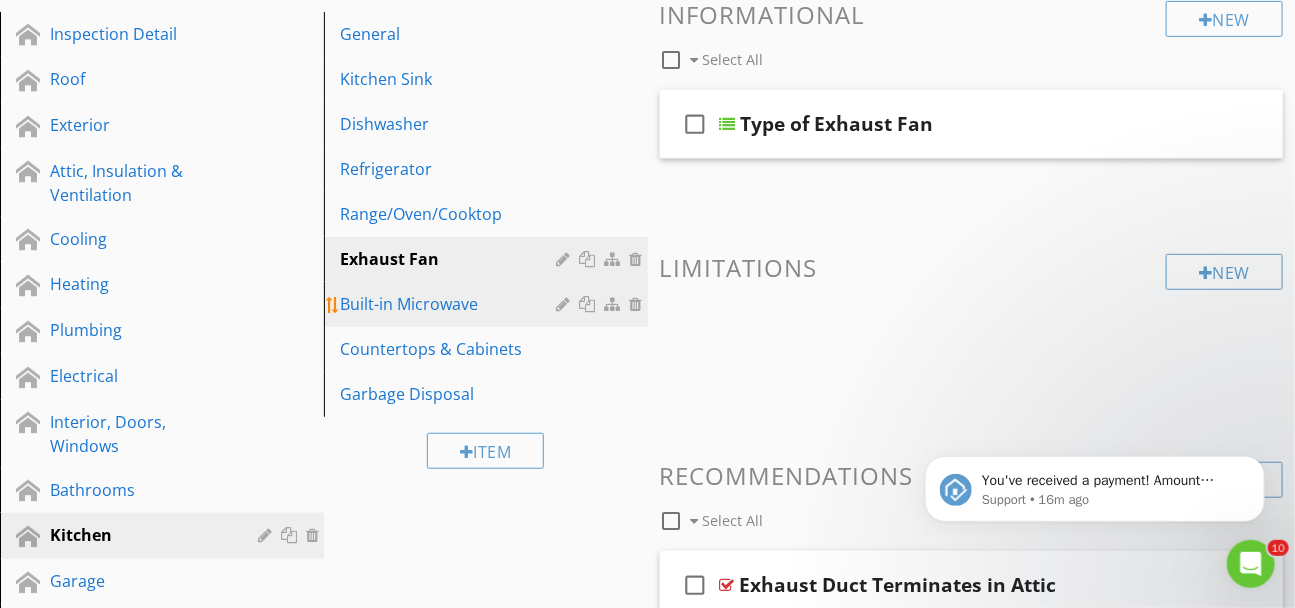click on "Built-in Microwave" at bounding box center (451, 304) 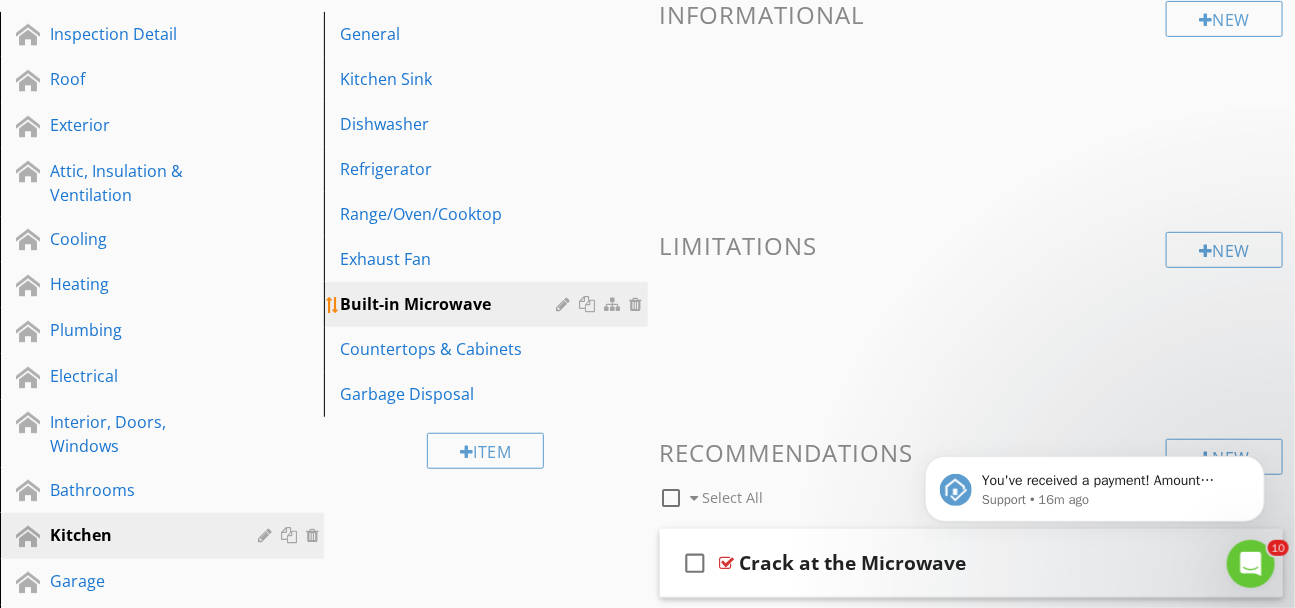 click at bounding box center [566, 304] 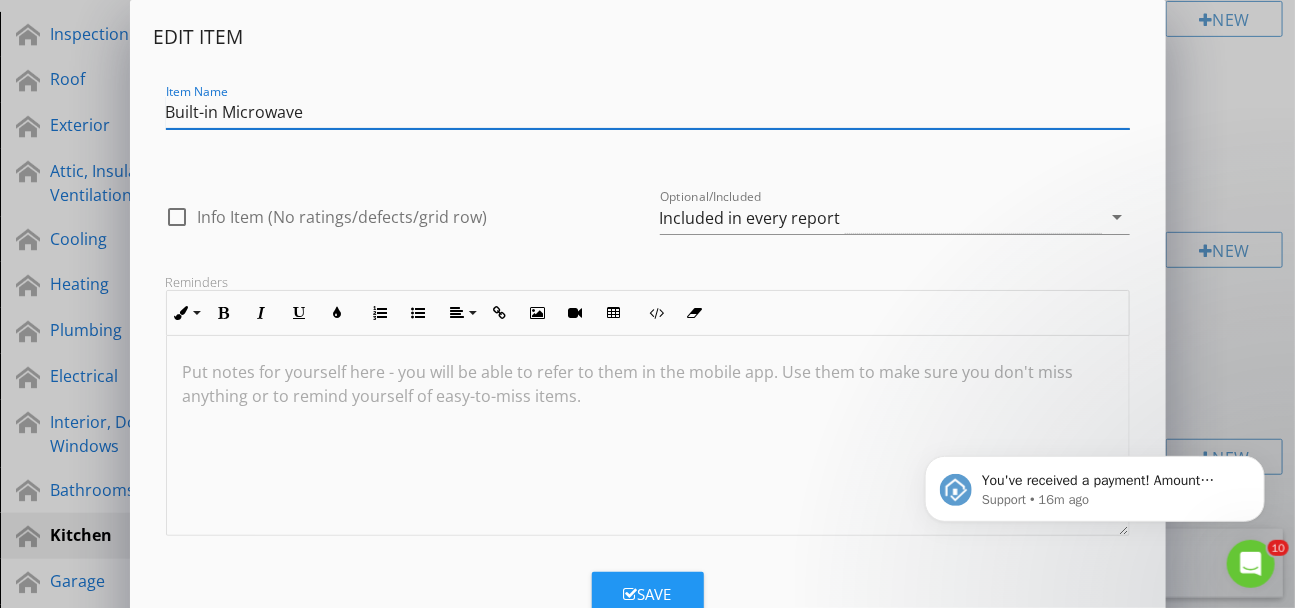 drag, startPoint x: 224, startPoint y: 108, endPoint x: 129, endPoint y: 104, distance: 95.084175 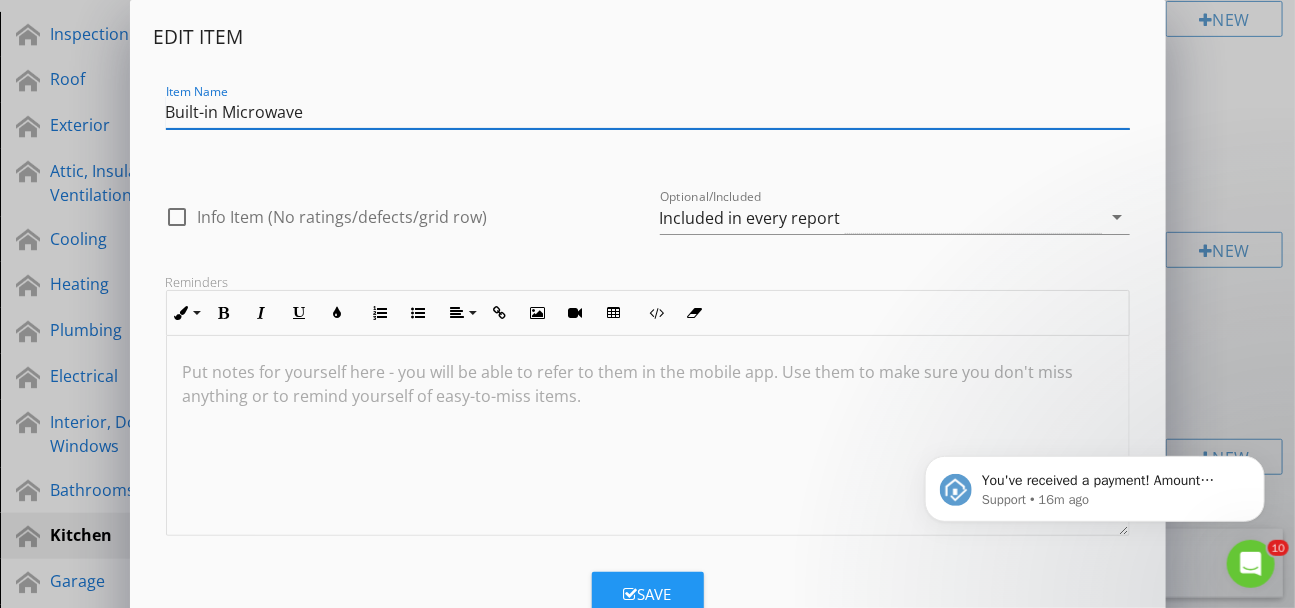 click on "Edit Item   Item Name Built-in Microwave     check_box_outline_blank Info Item (No ratings/defects/grid row)   Optional/Included Included in every report arrow_drop_down     Reminders   Inline Style XLarge Large Normal Small Light Small/Light Bold Italic Underline Colors Ordered List Unordered List Align Align Left Align Center Align Right Align Justify Insert Link Insert Image Insert Video Insert Table Code View Clear Formatting Put notes for yourself here - you will be able to refer to them in the mobile app. Use them to make sure you don't miss anything or to remind yourself of easy-to-miss items.
Save" at bounding box center (647, 336) 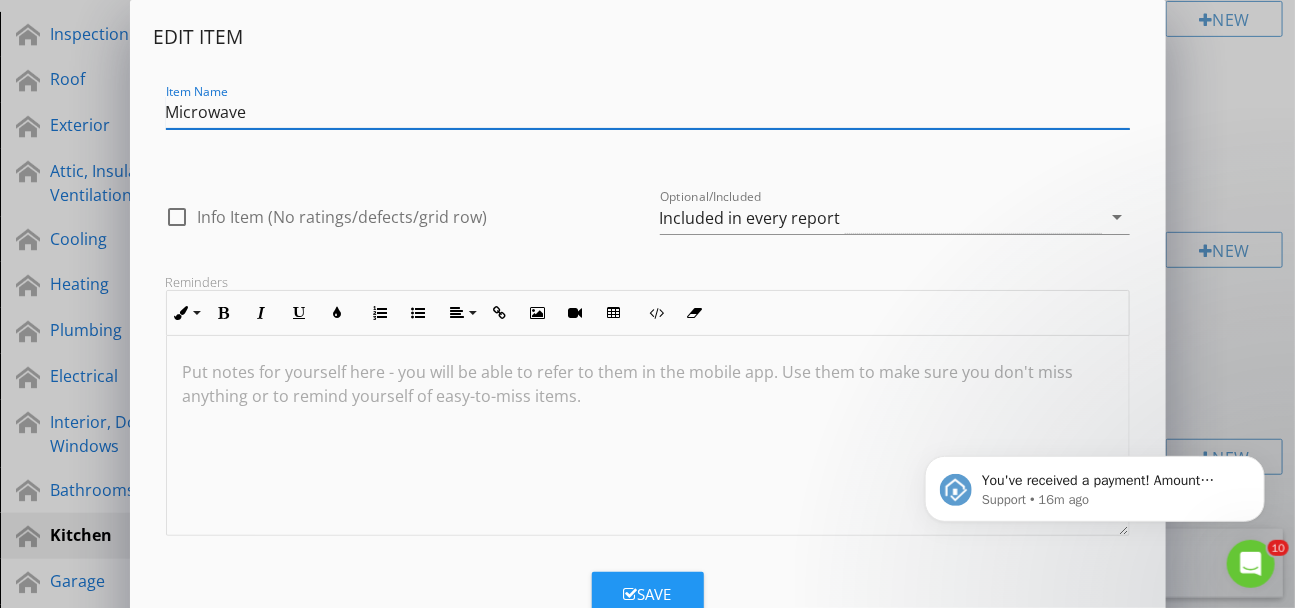 type on "Microwave" 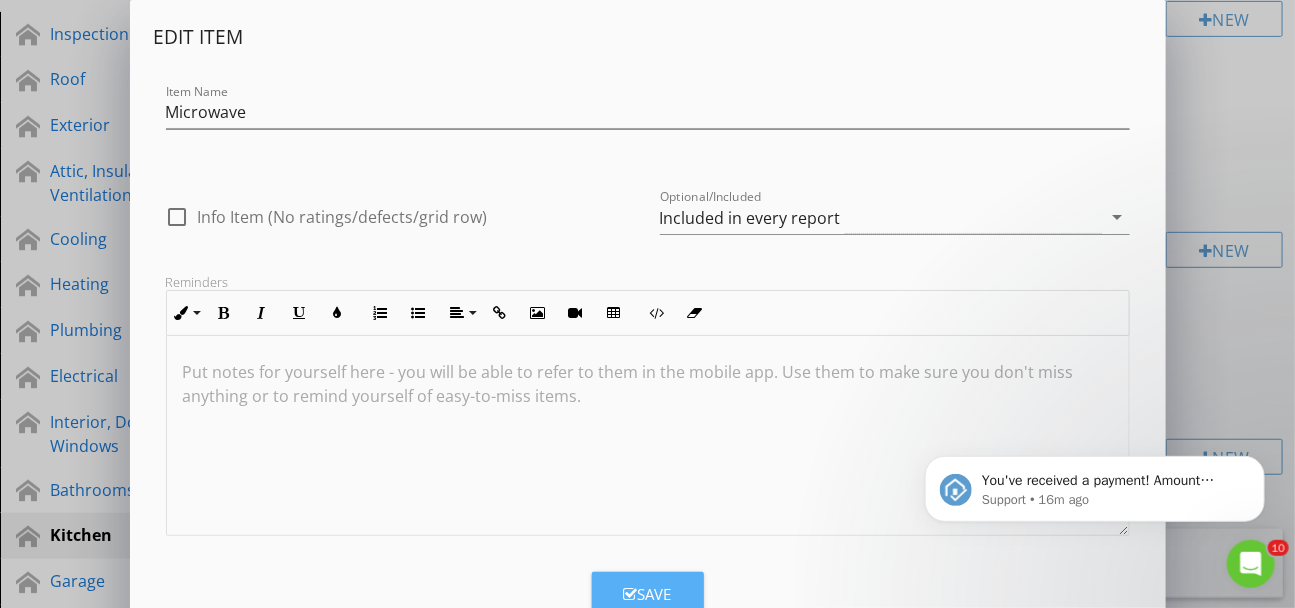 click on "Save" at bounding box center (648, 594) 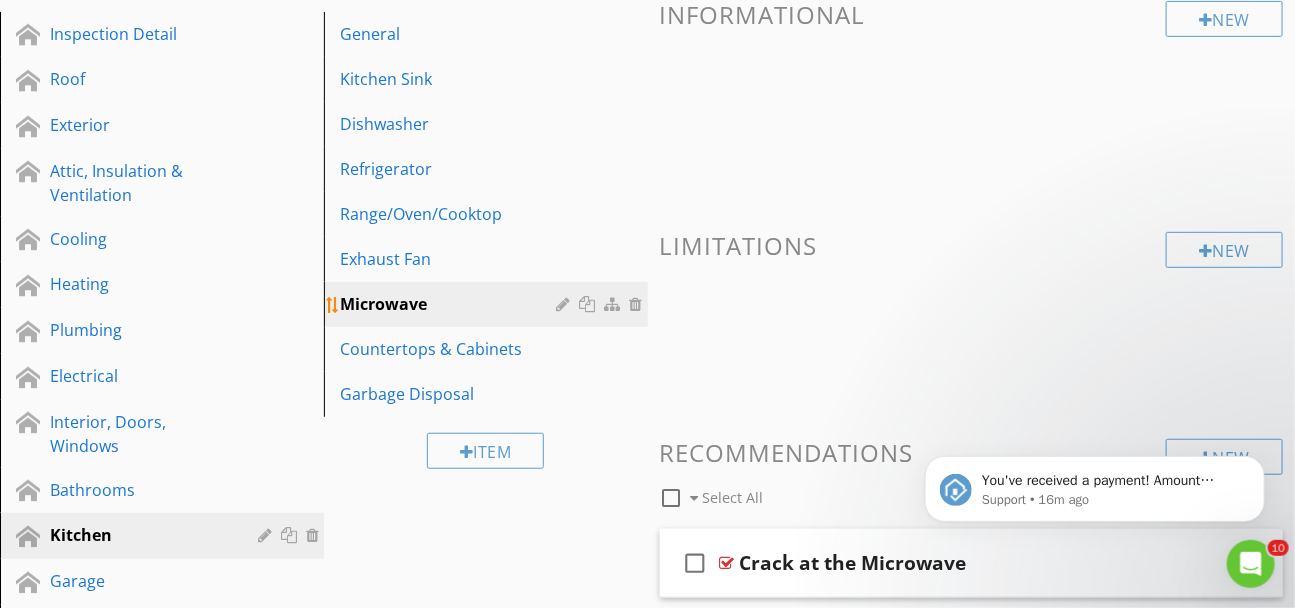 click on "Microwave" at bounding box center (451, 304) 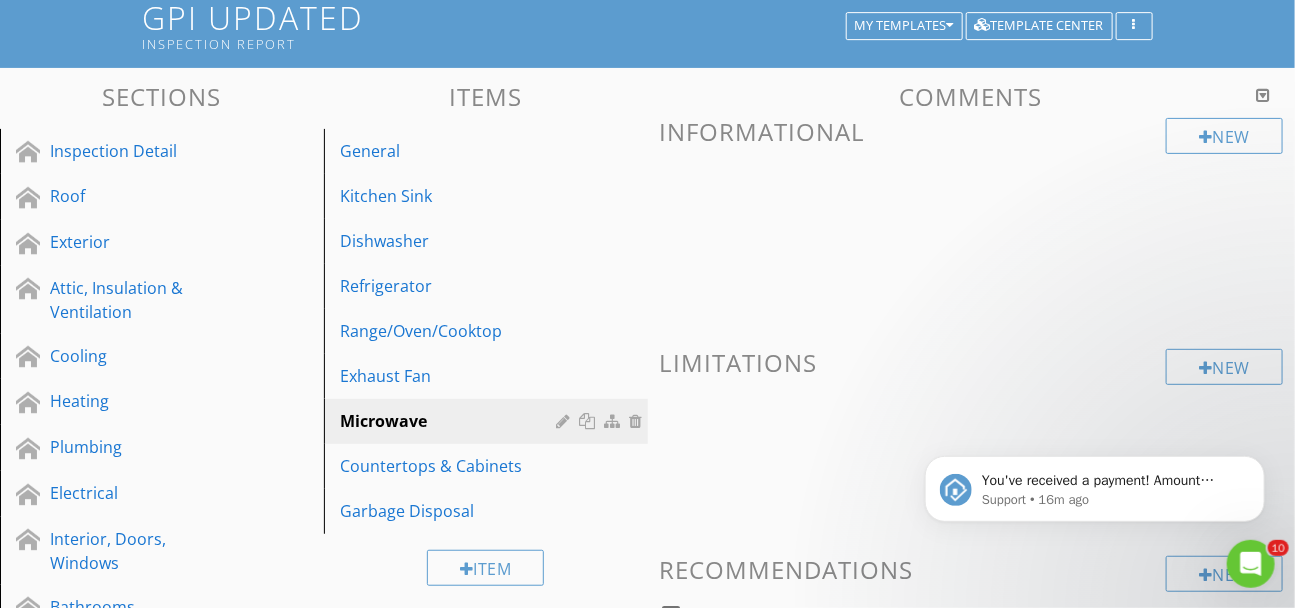 scroll, scrollTop: 174, scrollLeft: 0, axis: vertical 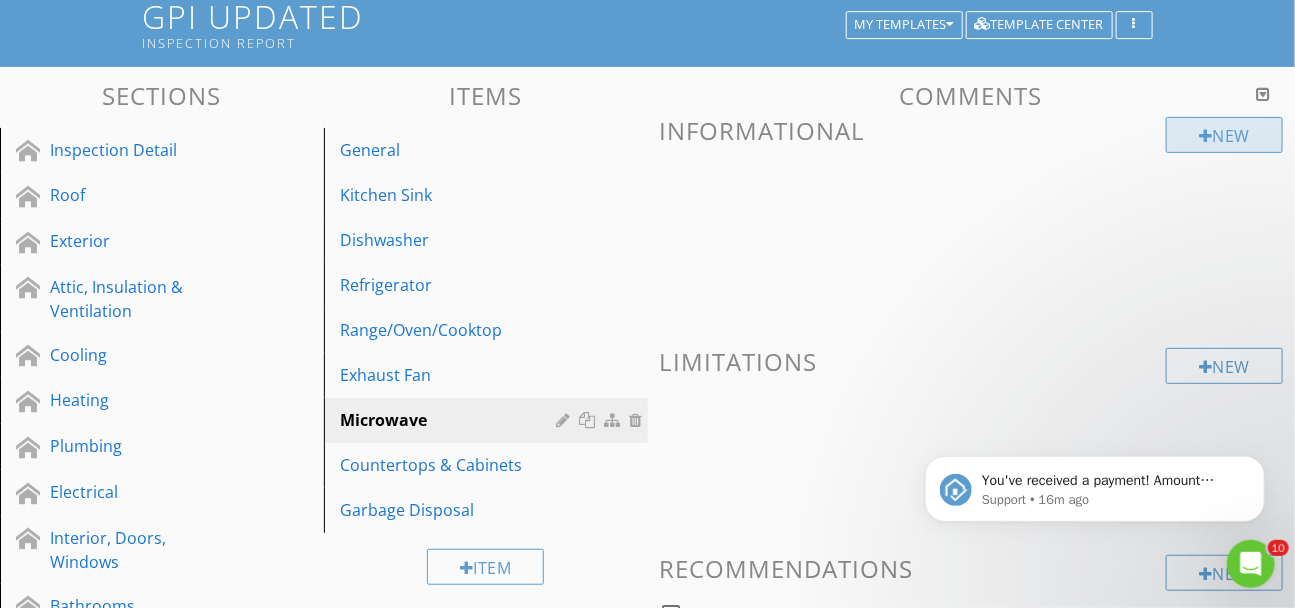 click on "New" at bounding box center (1224, 135) 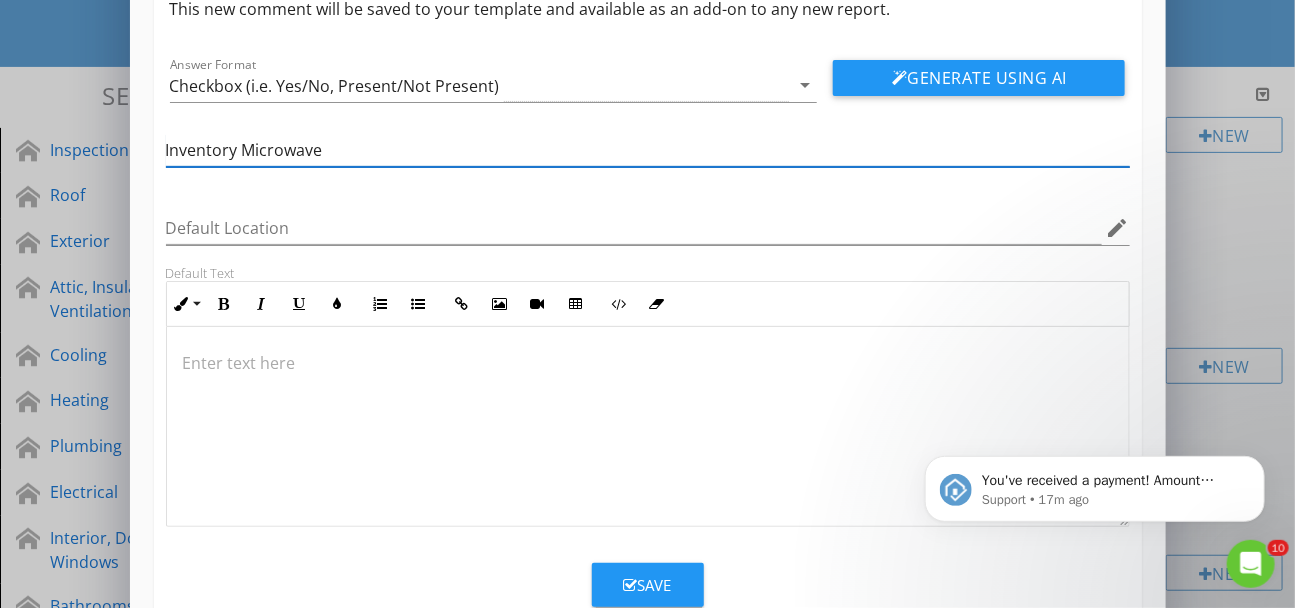 scroll, scrollTop: 149, scrollLeft: 0, axis: vertical 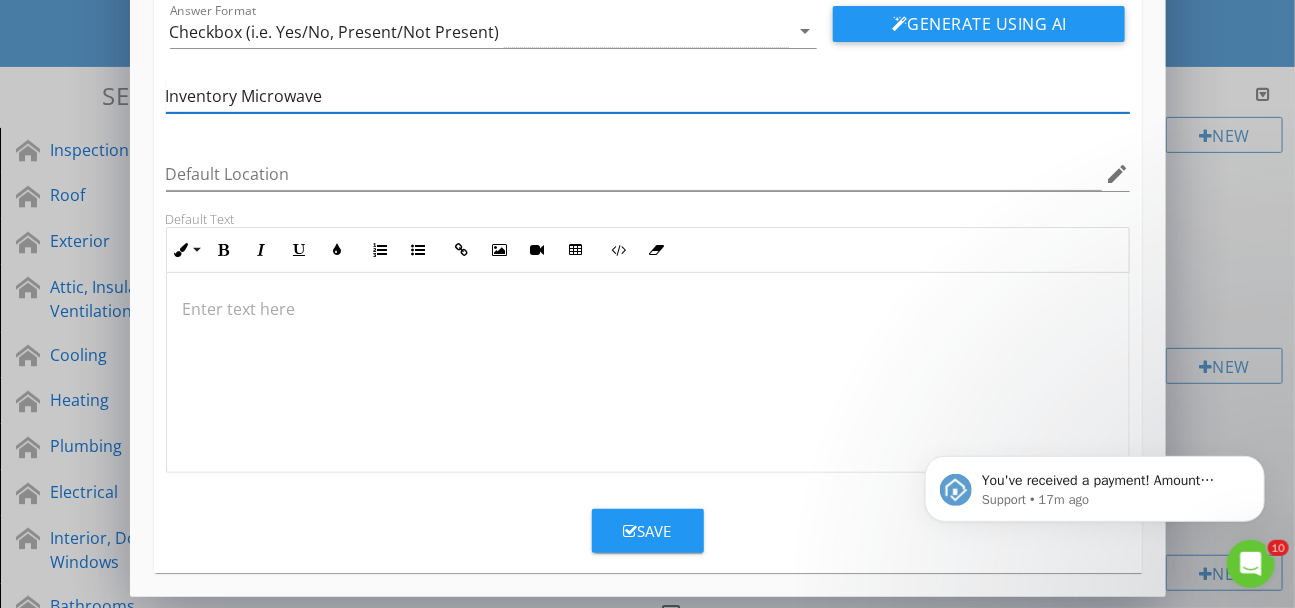 type on "Inventory Microwave" 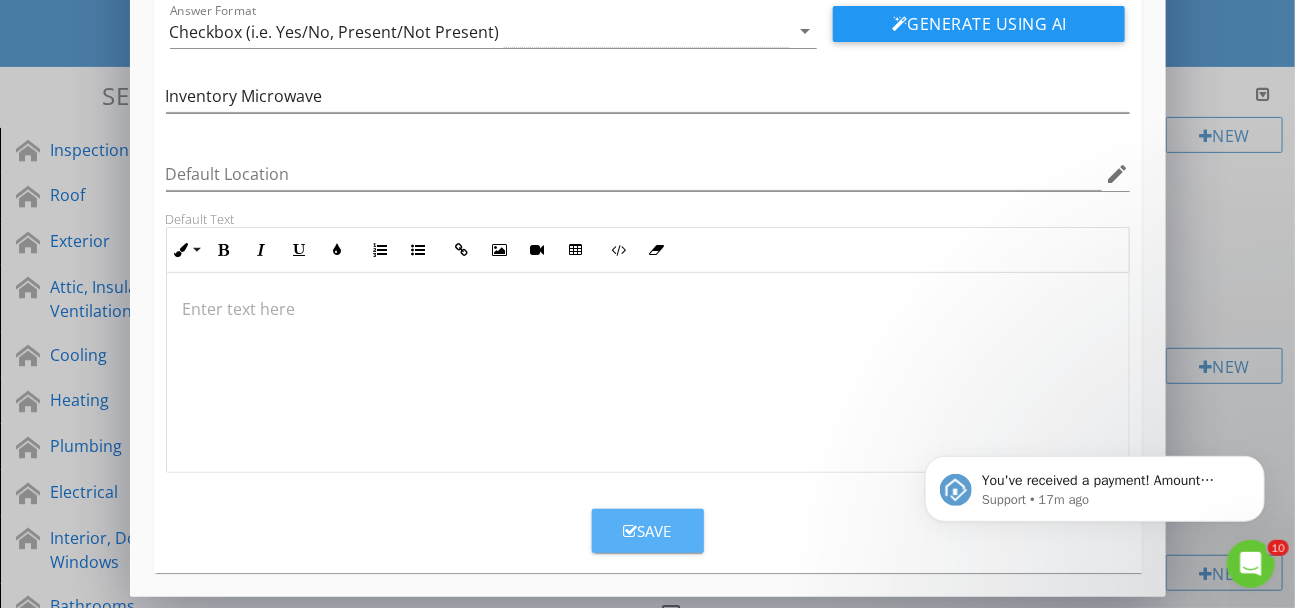 click on "Save" at bounding box center [648, 531] 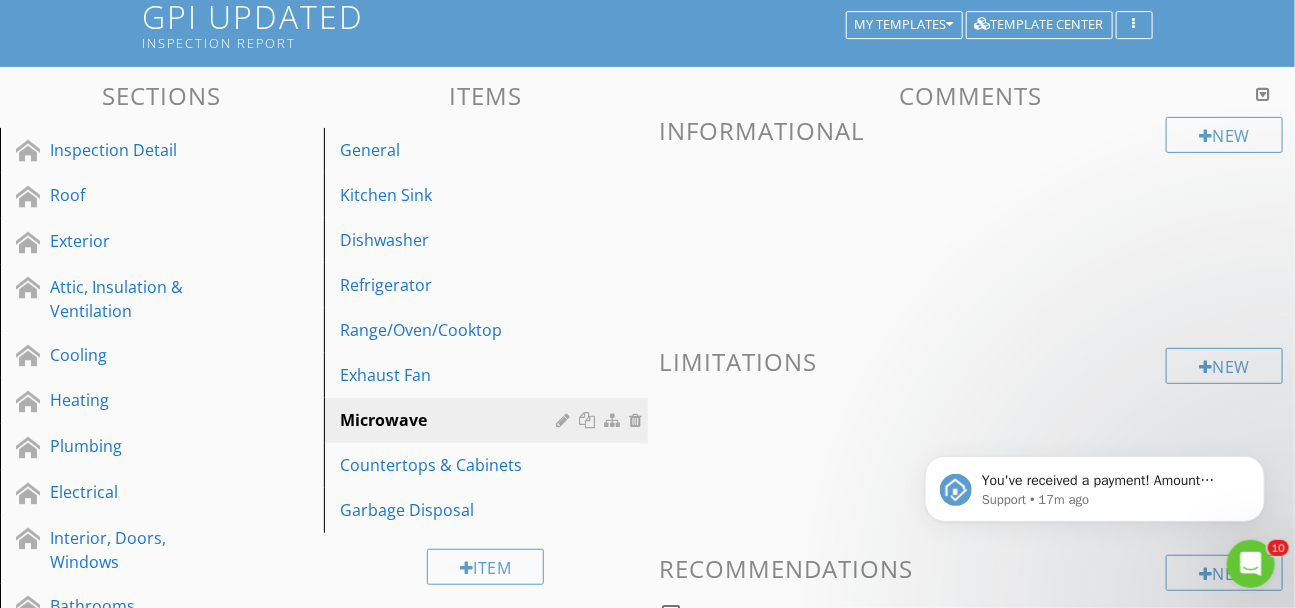 scroll, scrollTop: 52, scrollLeft: 0, axis: vertical 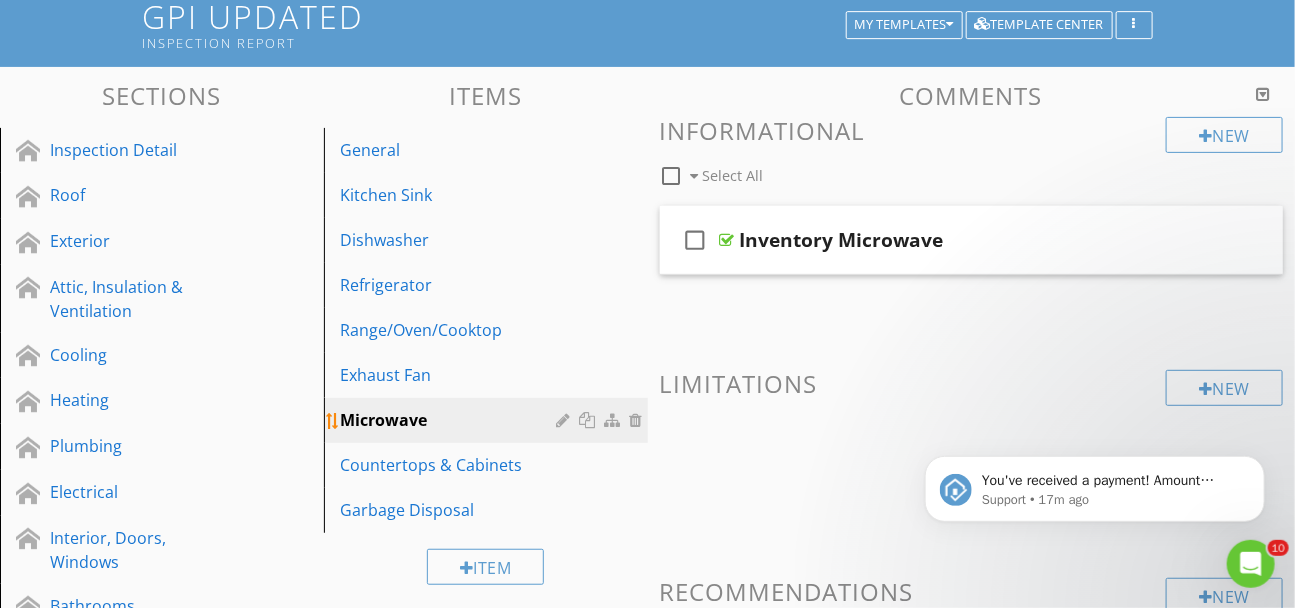 click on "Microwave" at bounding box center (451, 420) 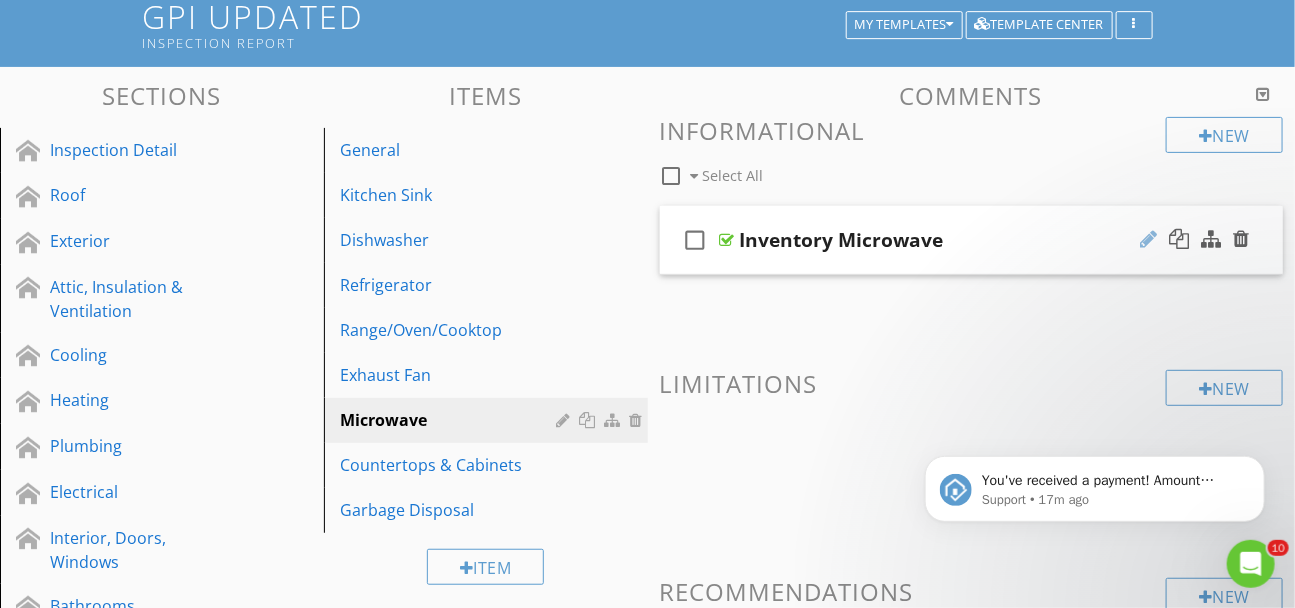 click at bounding box center (1148, 239) 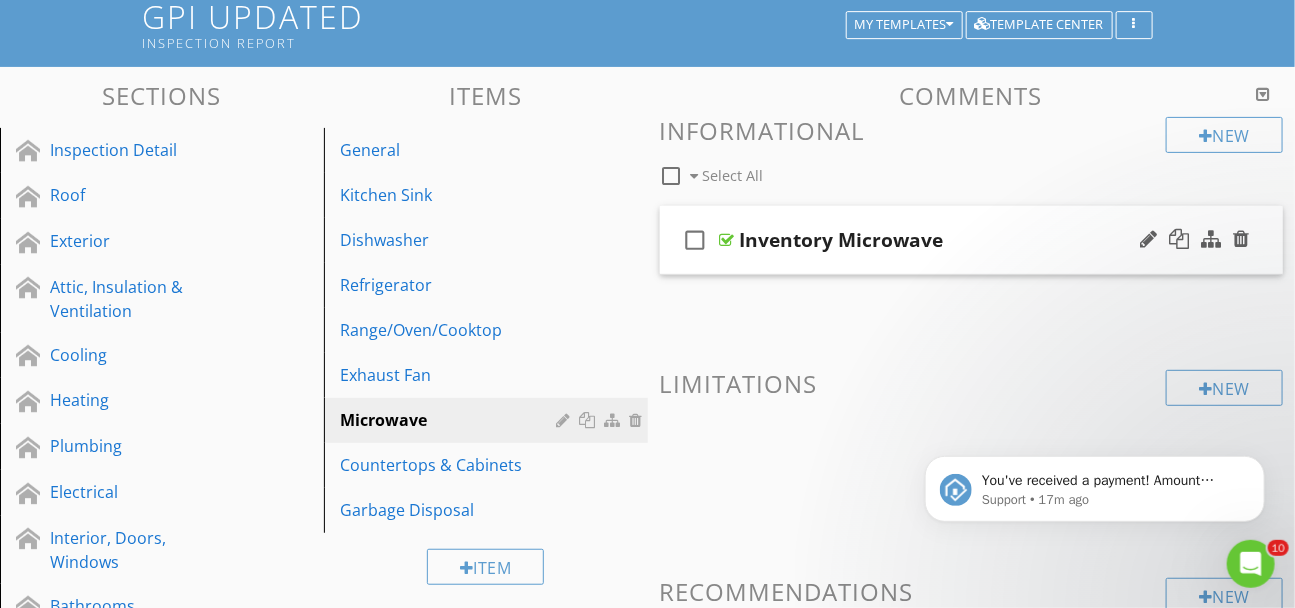 click on "check_box_outline_blank
Inventory Microwave" at bounding box center [972, 240] 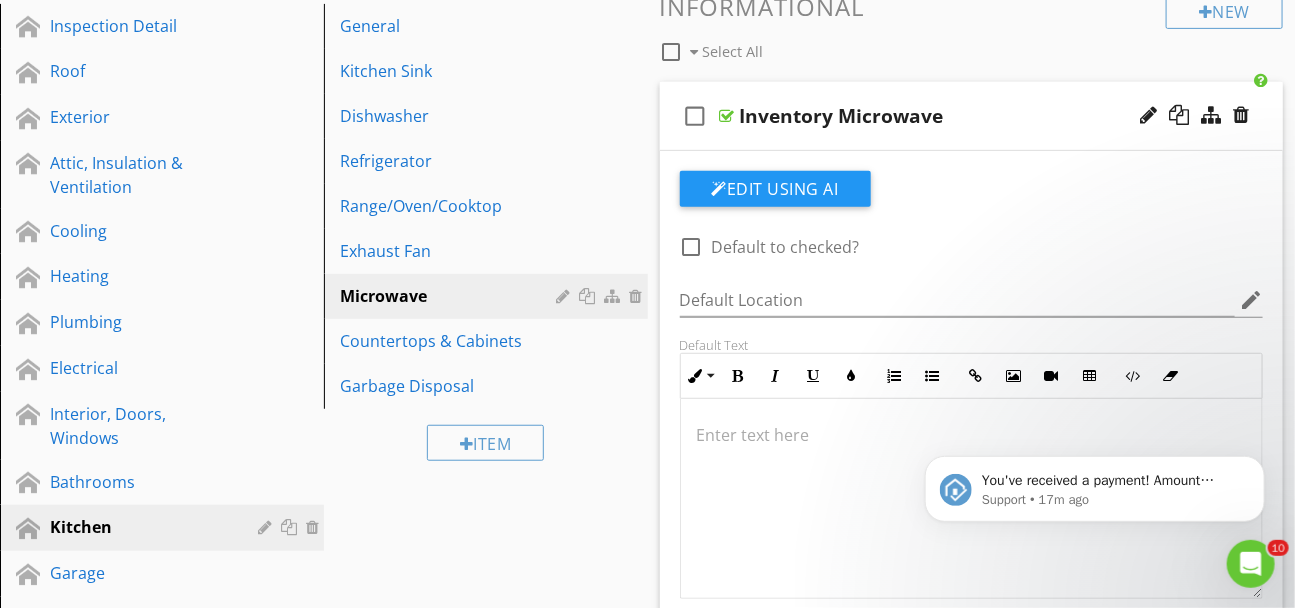 scroll, scrollTop: 299, scrollLeft: 0, axis: vertical 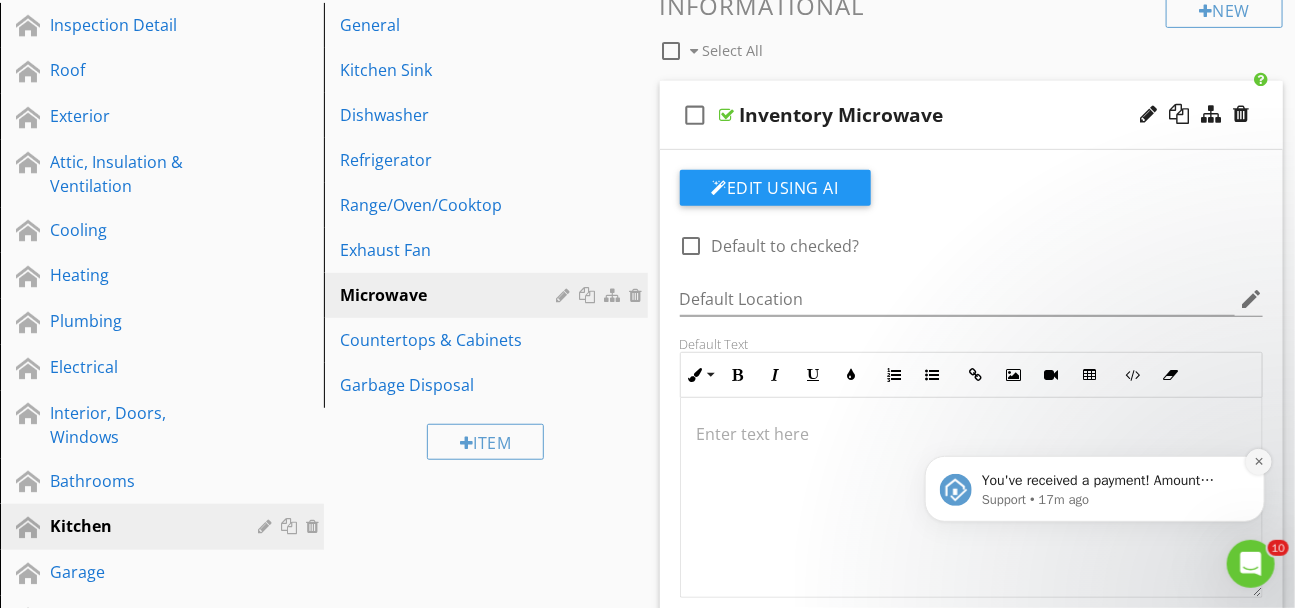 click at bounding box center [1258, 461] 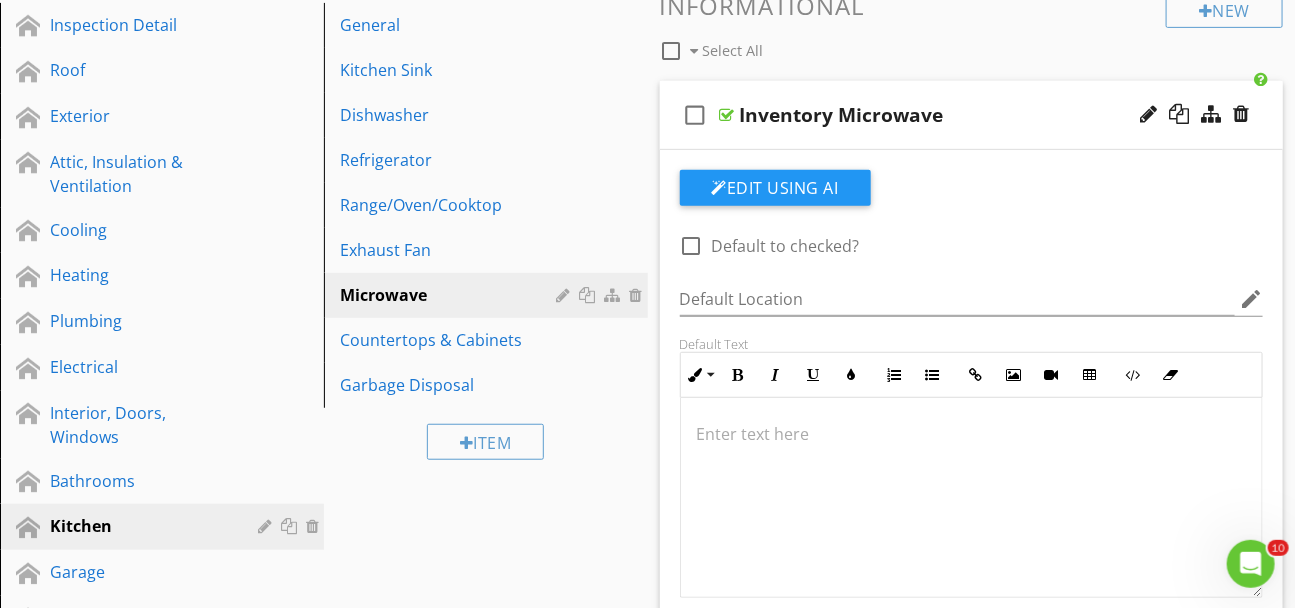 scroll, scrollTop: 0, scrollLeft: 0, axis: both 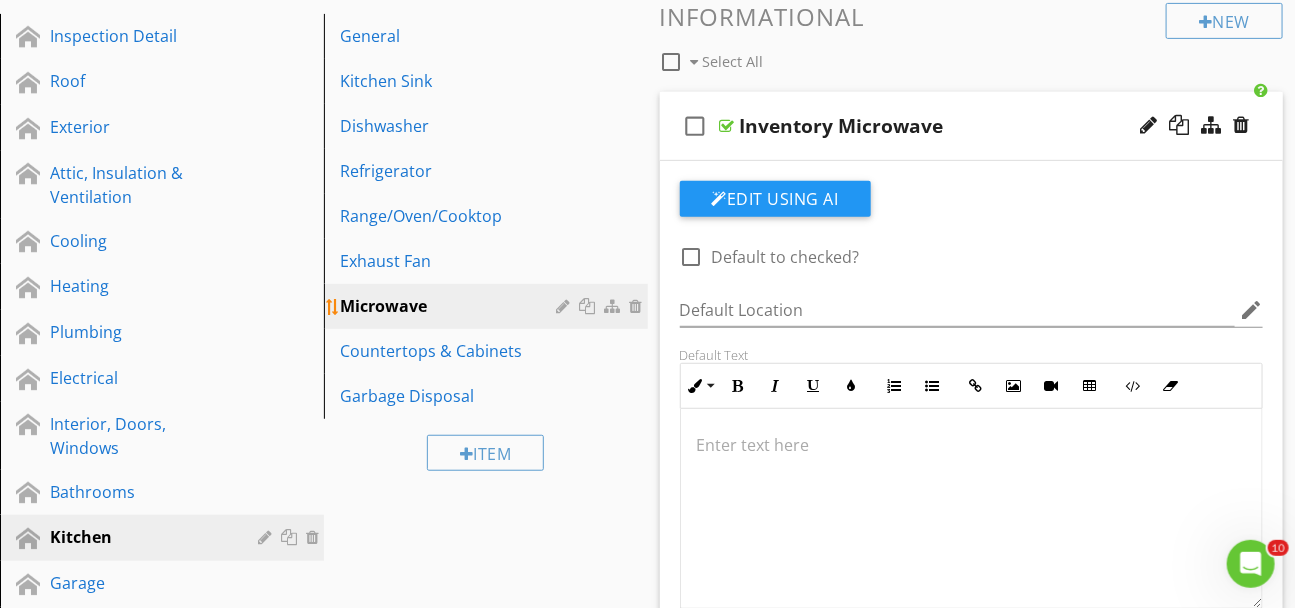 click on "Microwave" at bounding box center (451, 306) 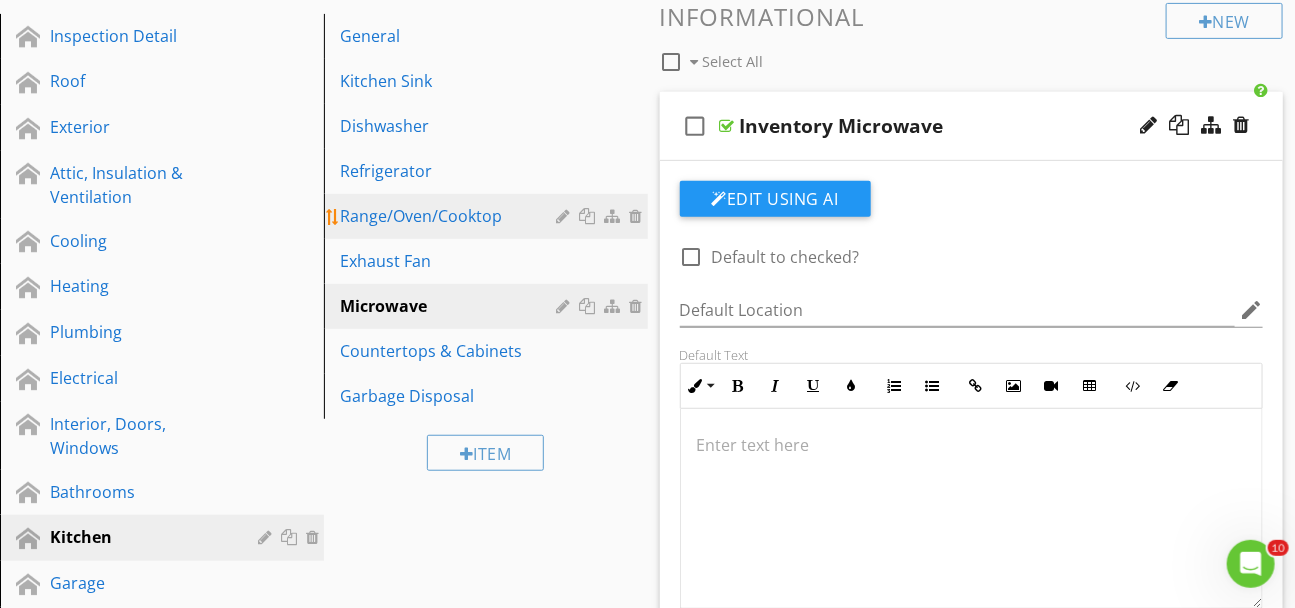 click on "Range/Oven/Cooktop" at bounding box center [489, 216] 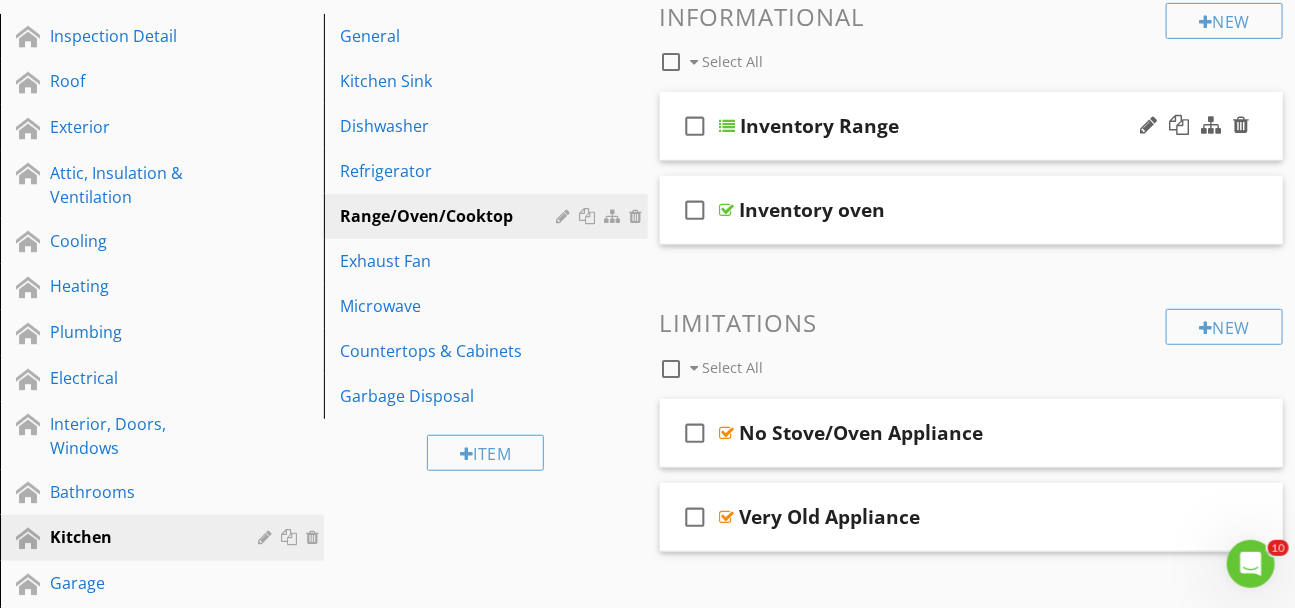 click on "Inventory Range" at bounding box center (960, 126) 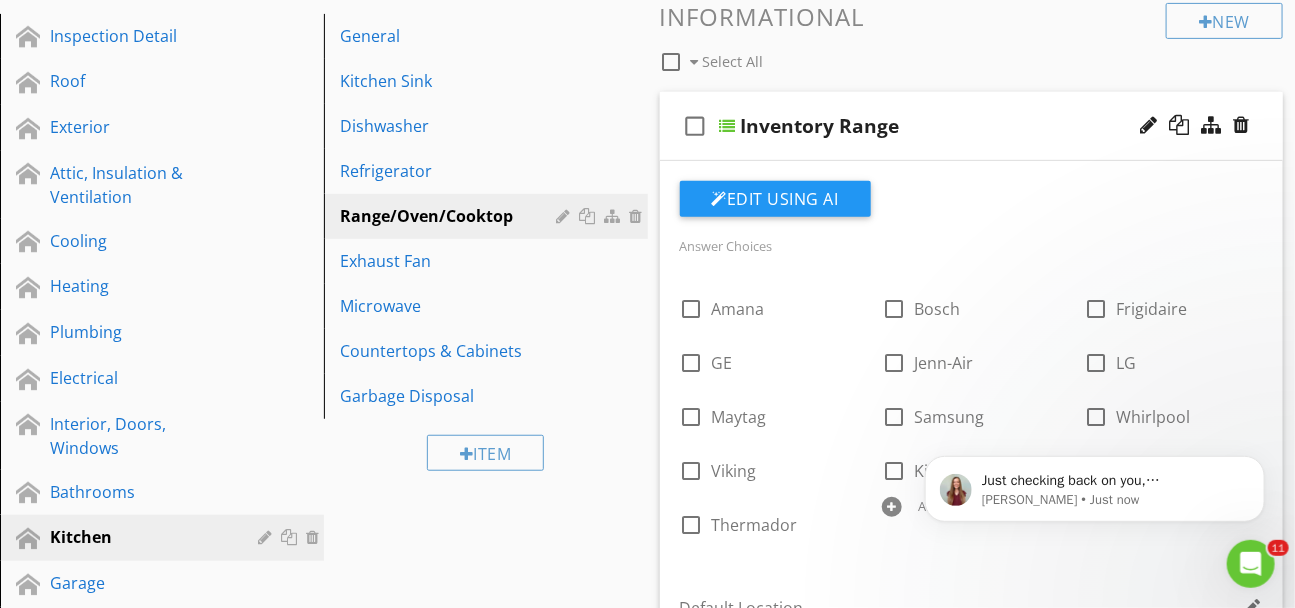 scroll, scrollTop: 0, scrollLeft: 0, axis: both 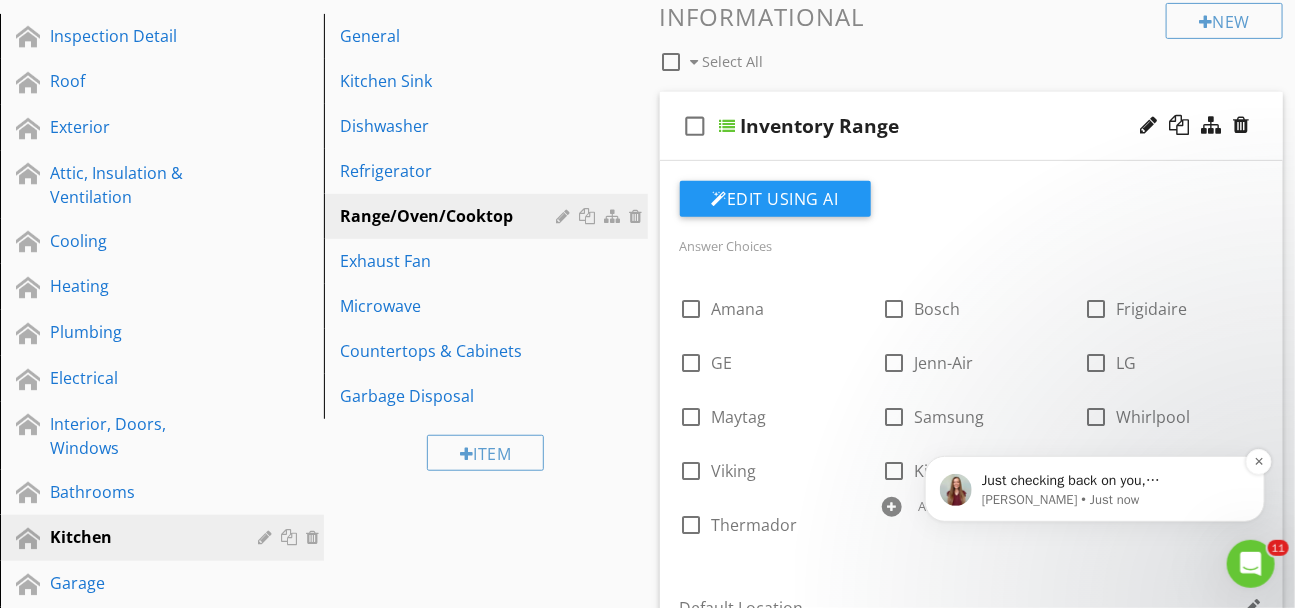 click on "Just checking back on you, Steve!" at bounding box center [1110, 480] 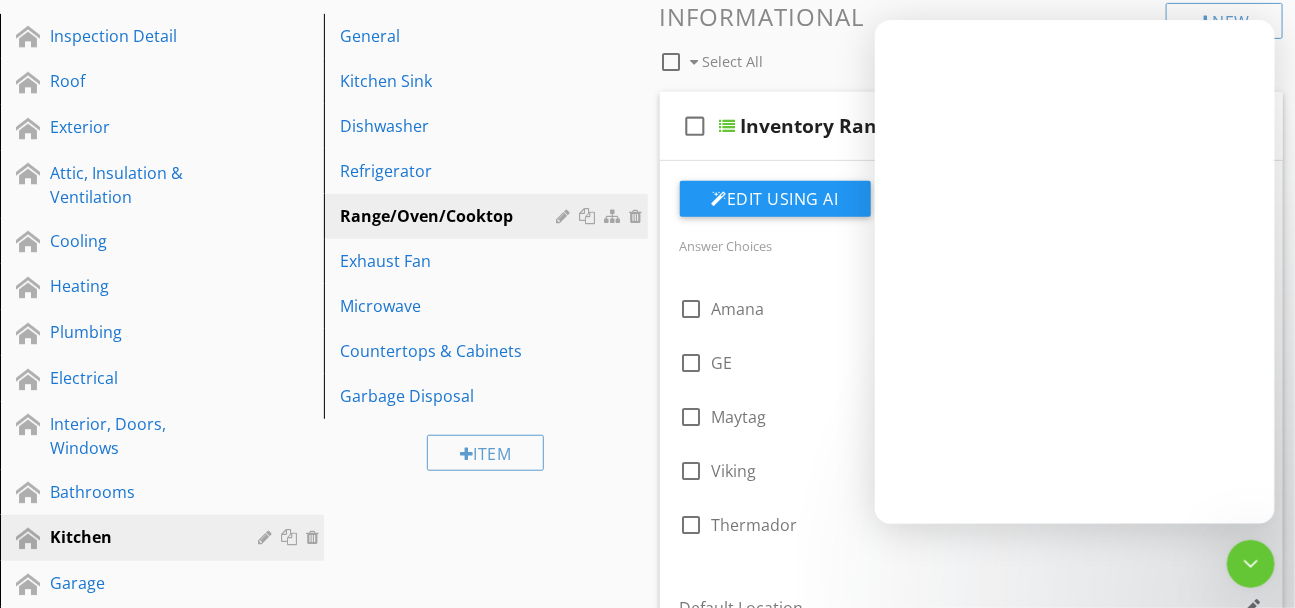 scroll, scrollTop: 0, scrollLeft: 0, axis: both 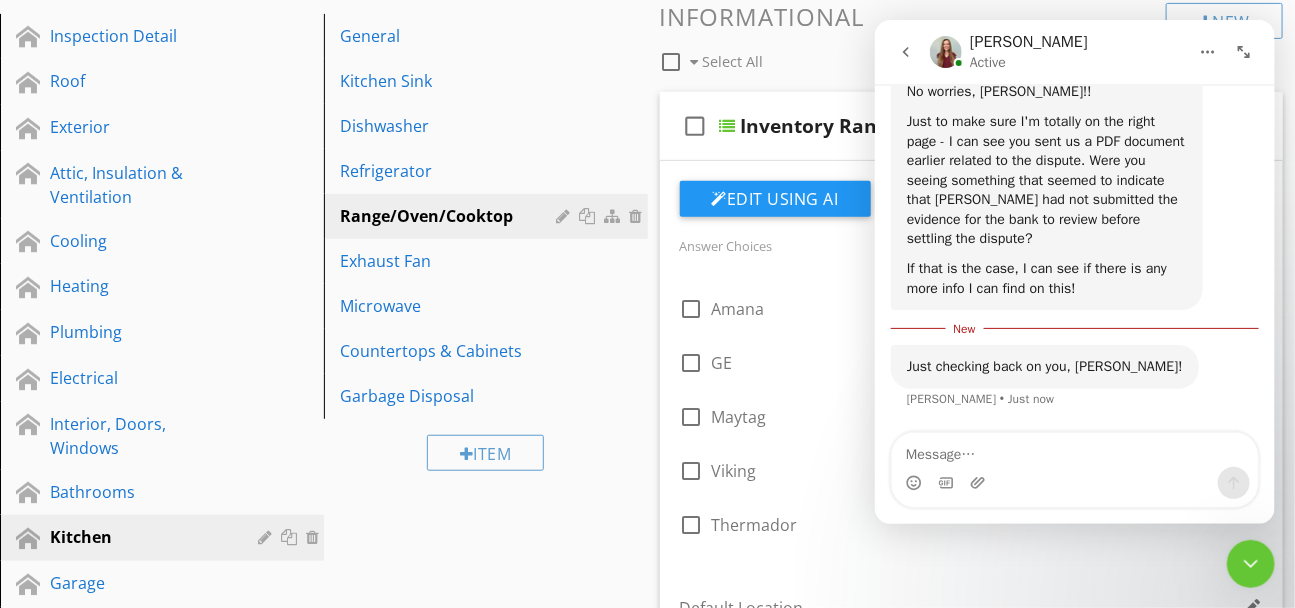 click at bounding box center (1074, 450) 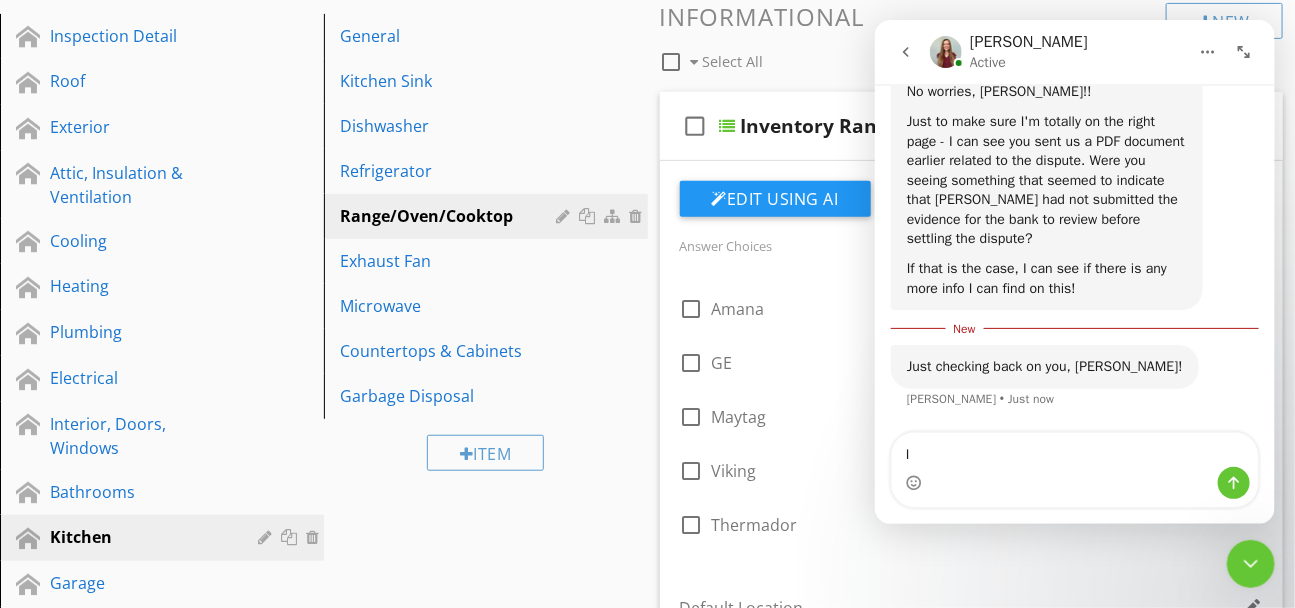 type on "I" 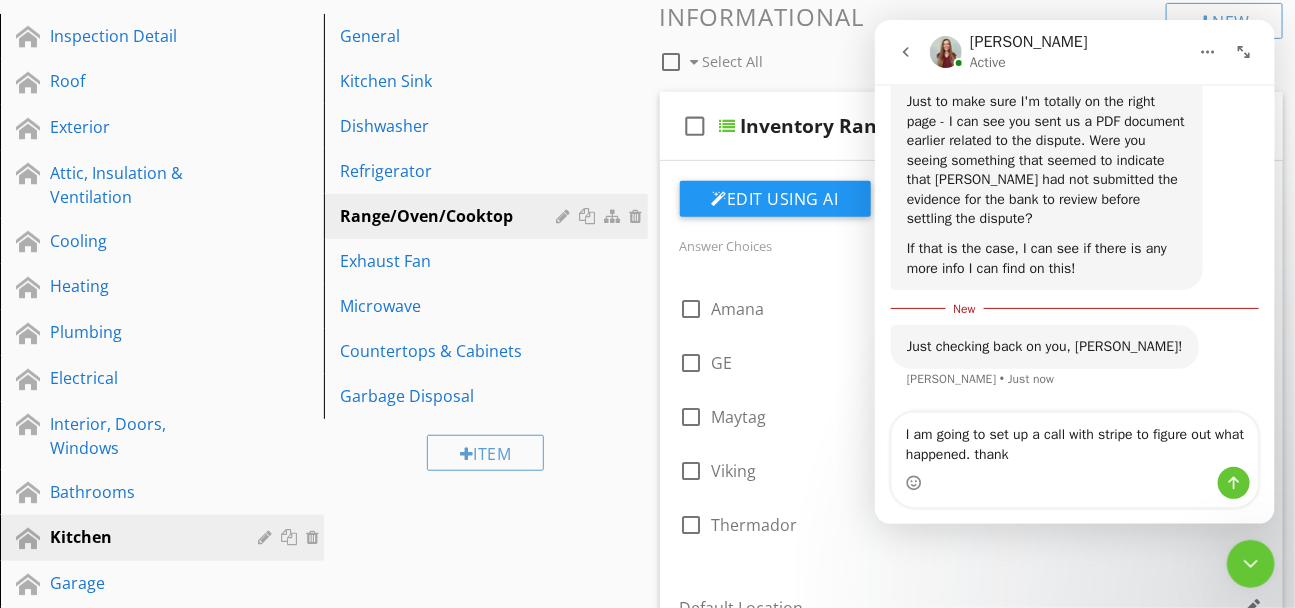 type on "I am going to set up a call with stripe to figure out what happened. thanks" 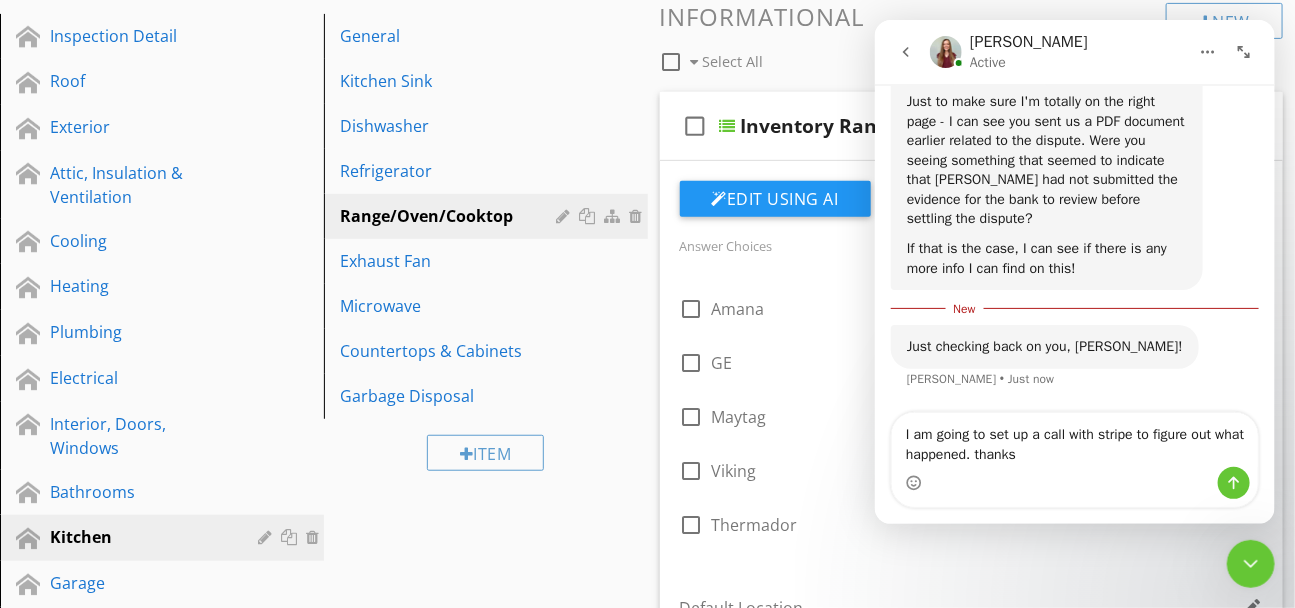 type 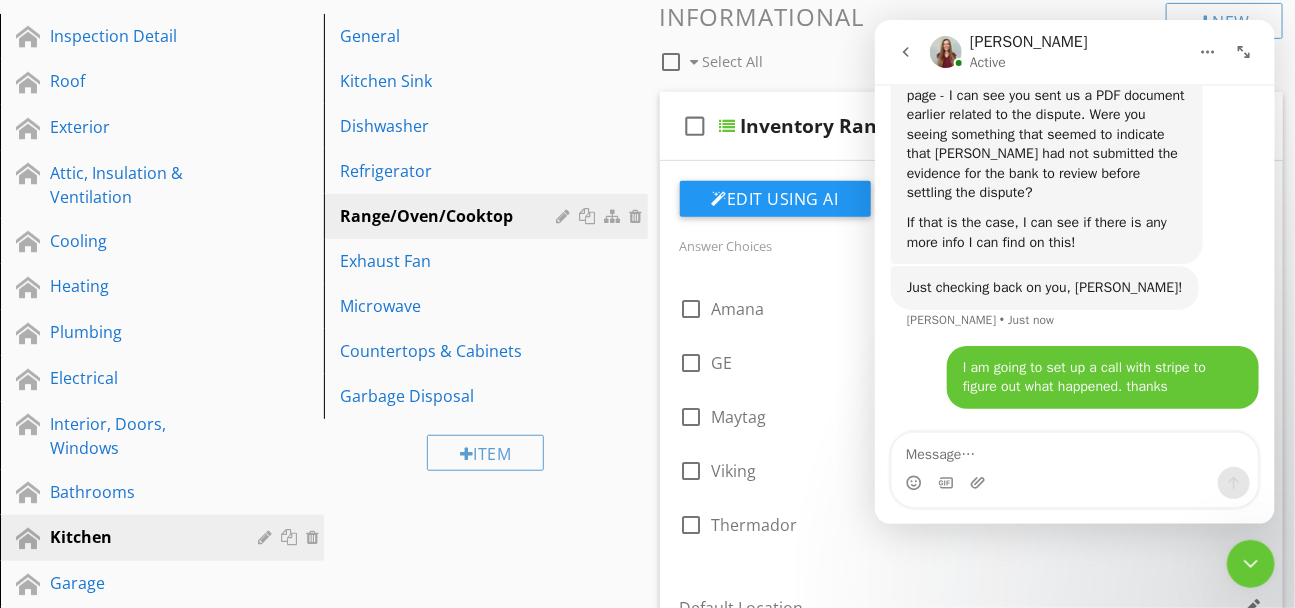 scroll, scrollTop: 9663, scrollLeft: 0, axis: vertical 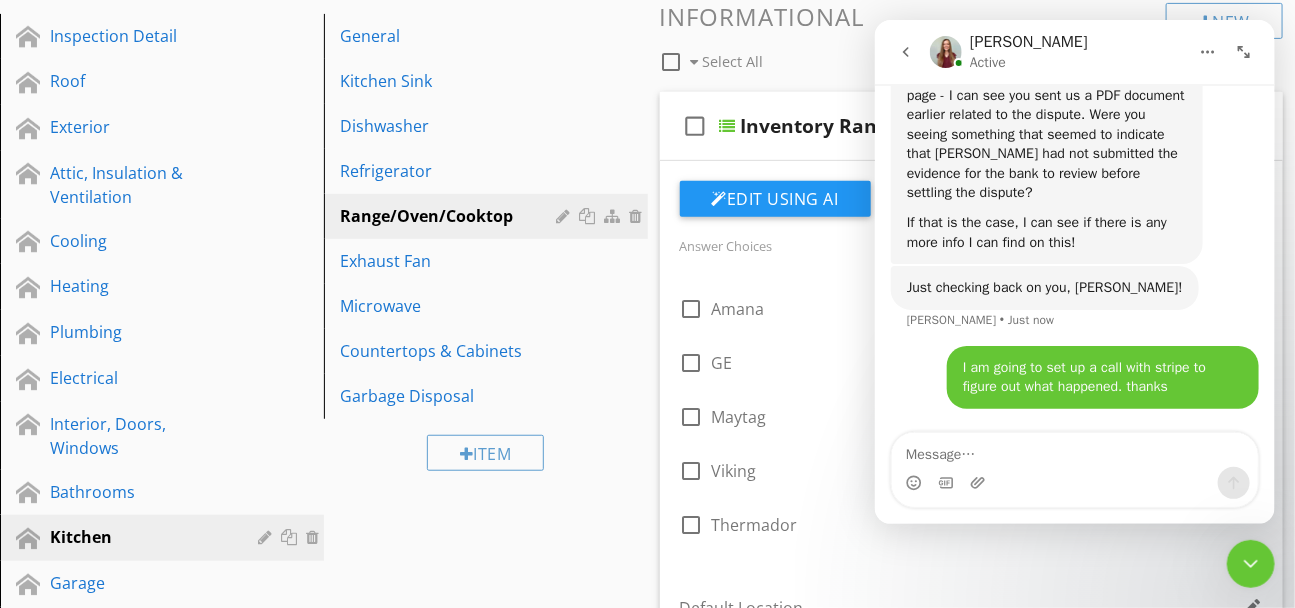 click 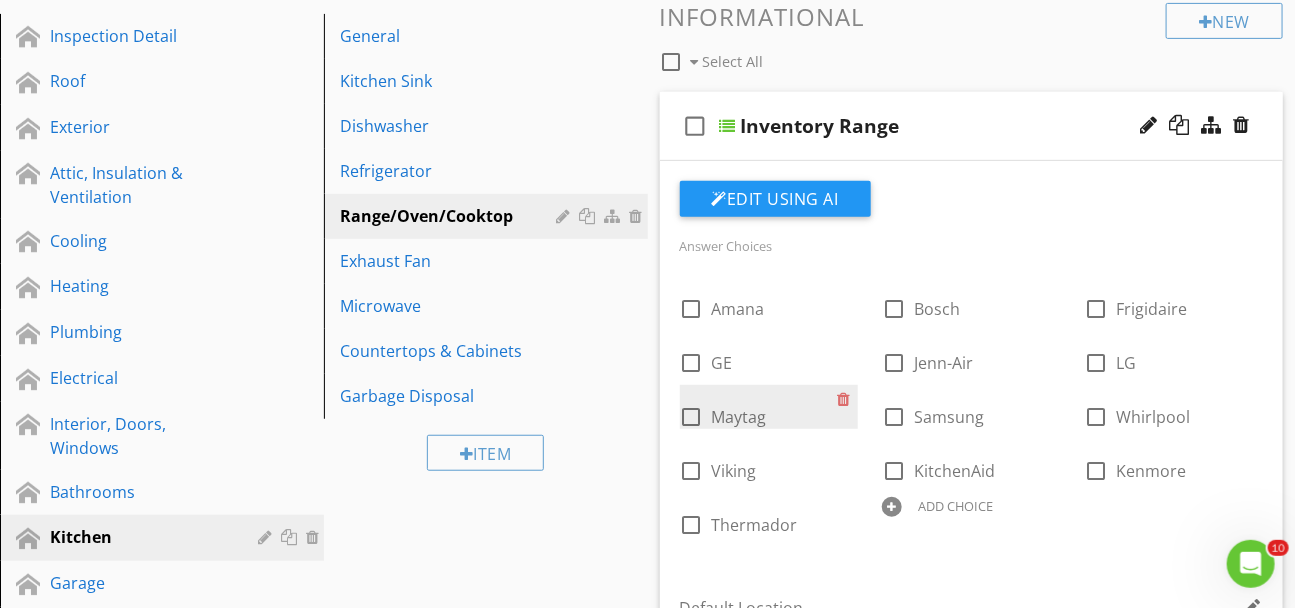 scroll, scrollTop: 0, scrollLeft: 0, axis: both 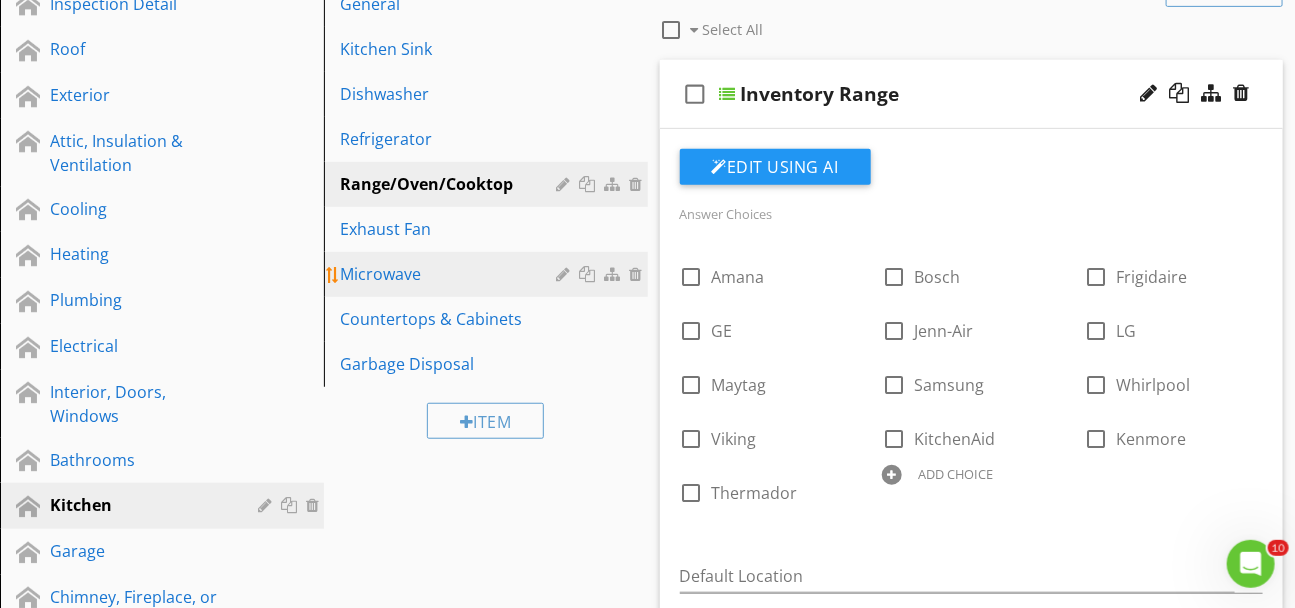 click on "Microwave" at bounding box center [451, 274] 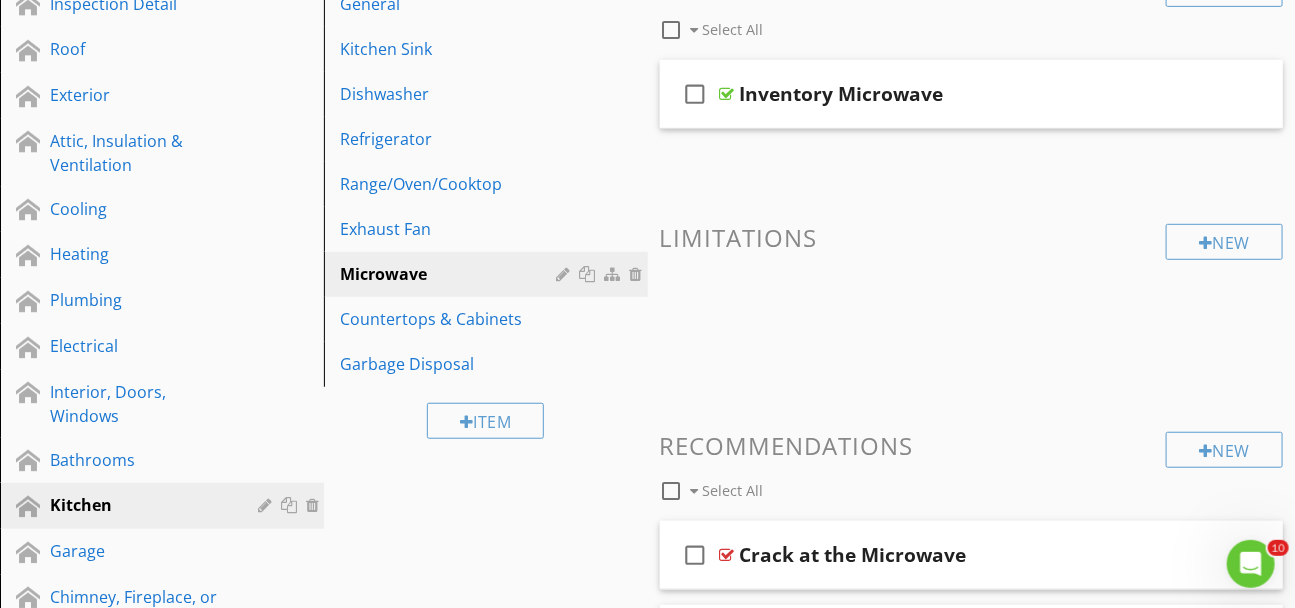 scroll, scrollTop: 9663, scrollLeft: 0, axis: vertical 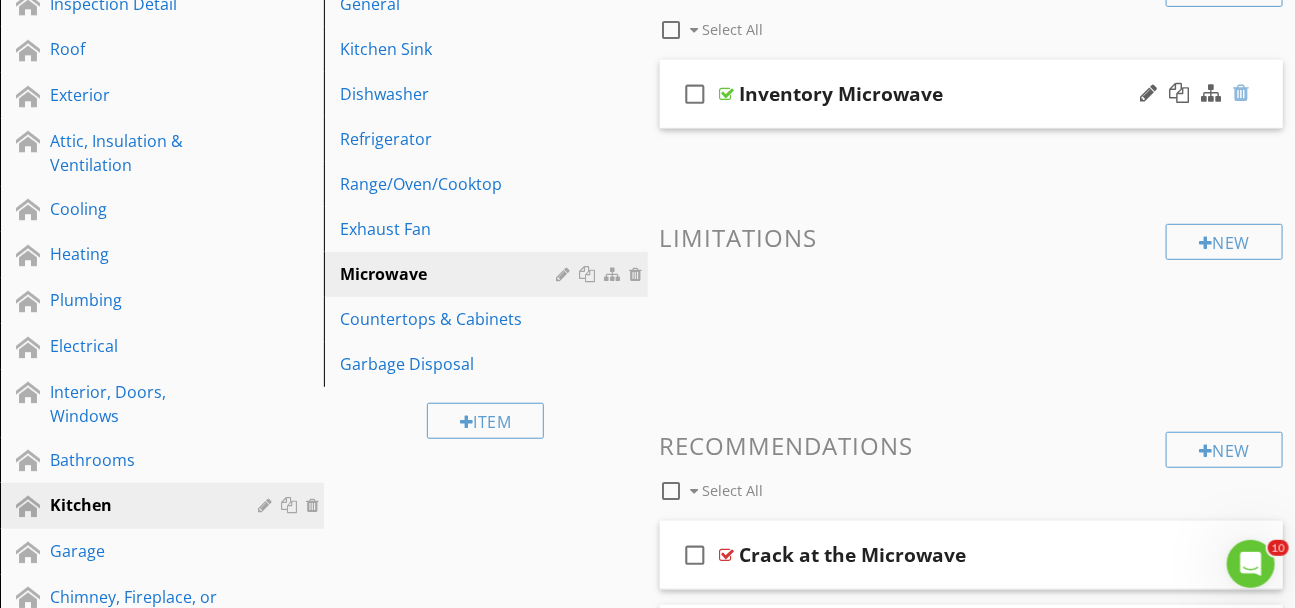 click at bounding box center [1241, 93] 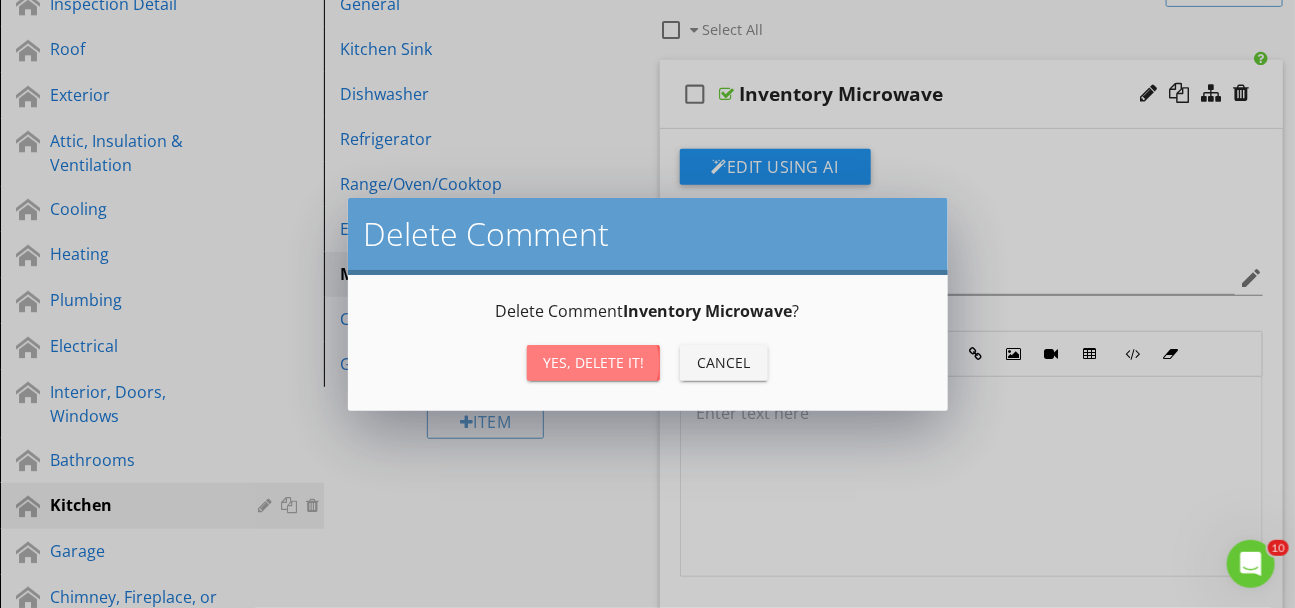 click on "Yes, Delete it!" at bounding box center [593, 362] 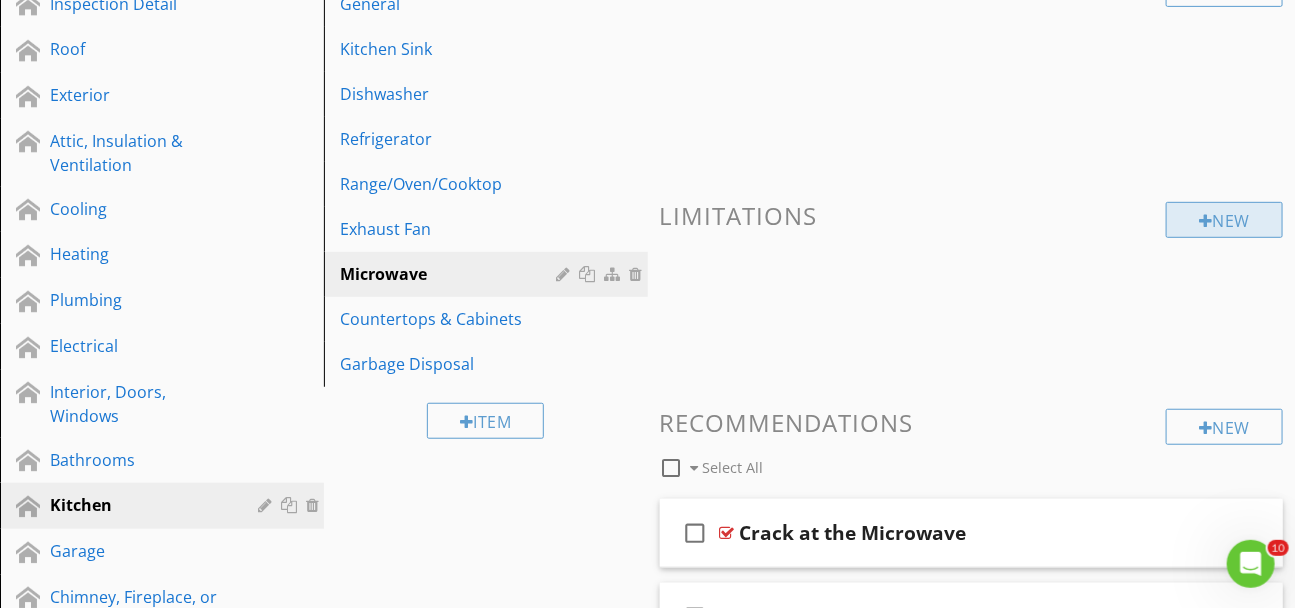 click on "New" at bounding box center (1224, 220) 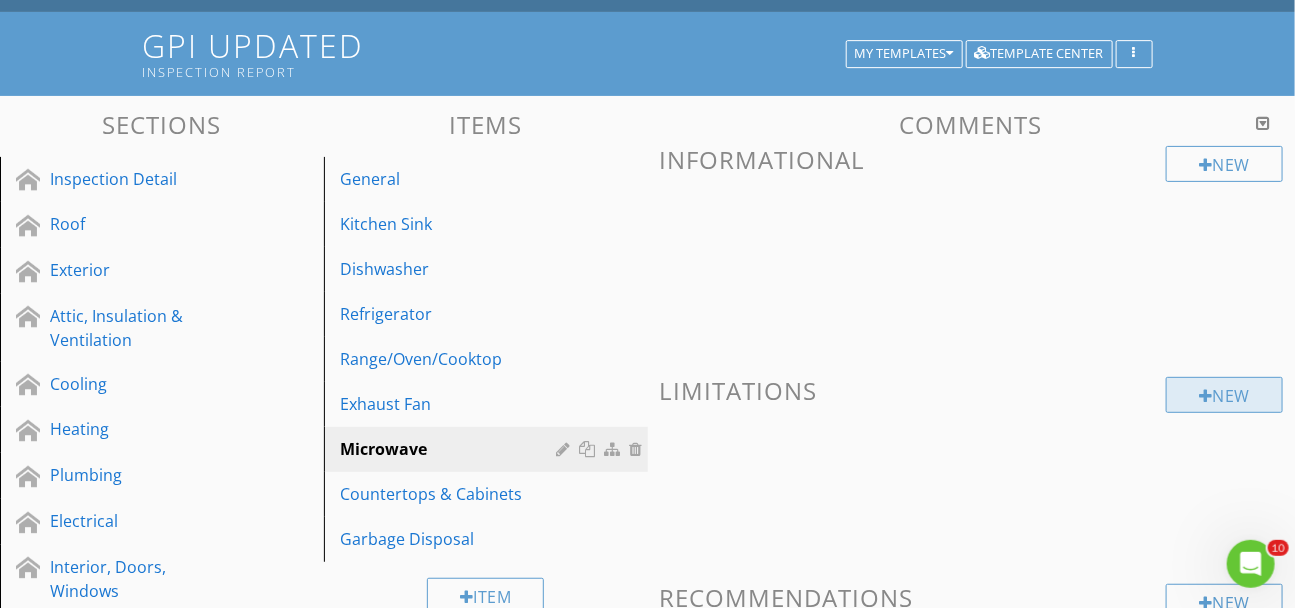scroll, scrollTop: 144, scrollLeft: 0, axis: vertical 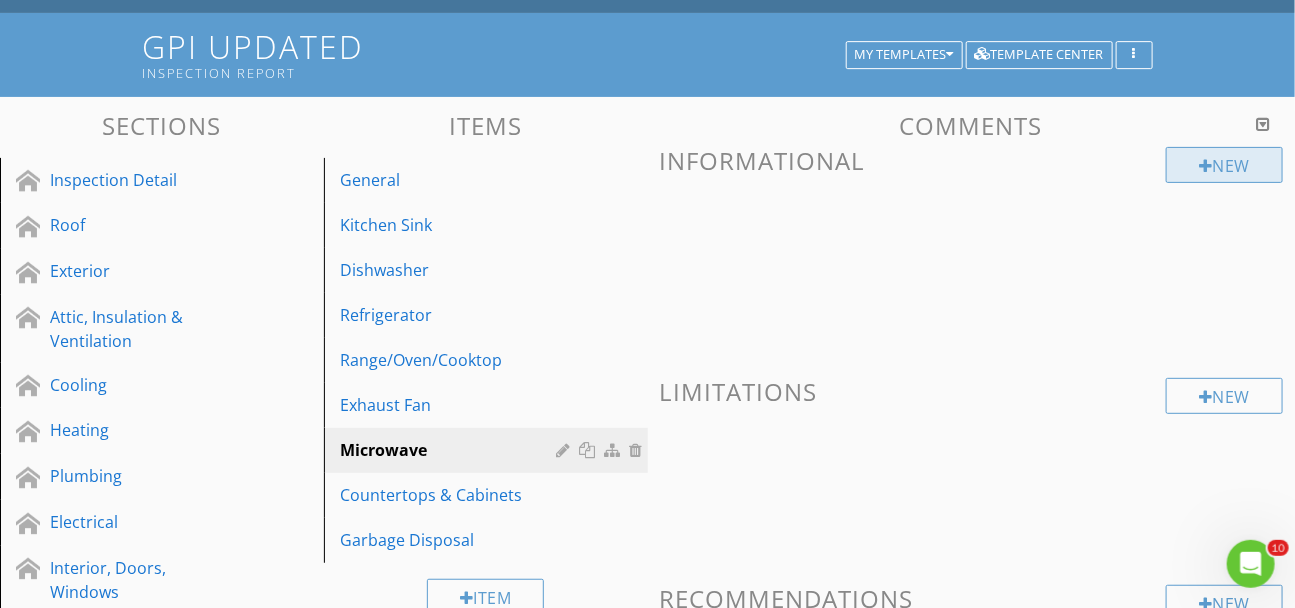 click on "New" at bounding box center [1224, 165] 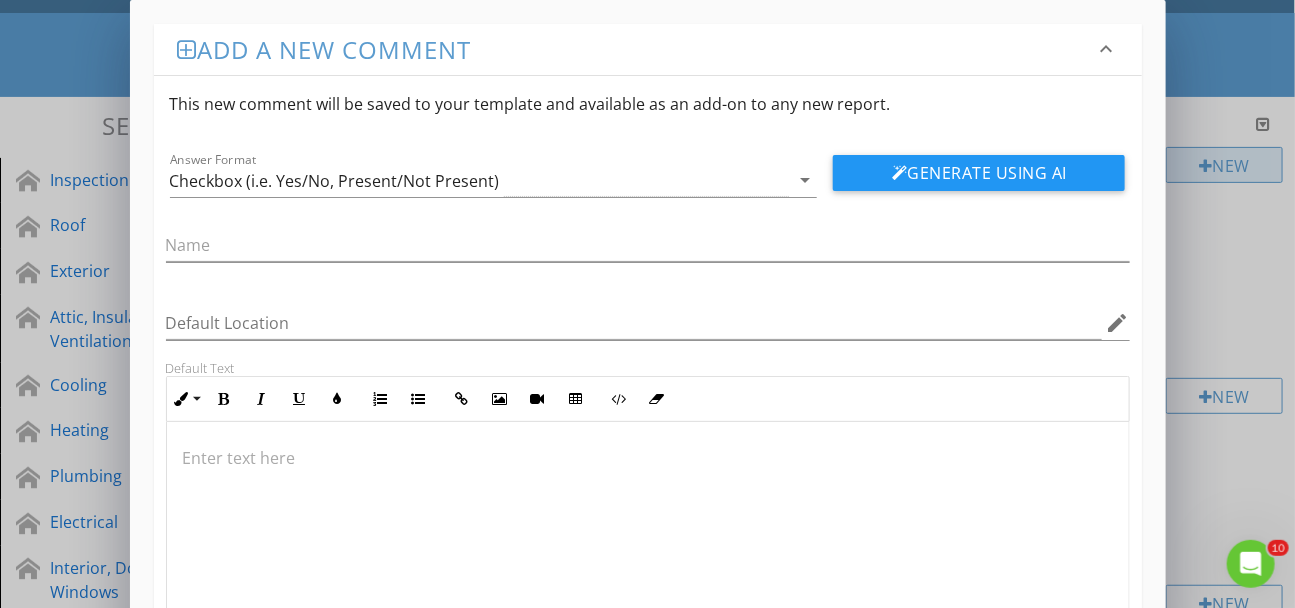 click on "Add a new comment
keyboard_arrow_down
This new comment will be saved to your template and available as an
add-on to any new report.
Answer Format Checkbox (i.e. Yes/No, Present/Not Present) arrow_drop_down
Generate Using AI
Default Location edit       Default Text   Inline Style XLarge Large Normal Small Light Small/Light Bold Italic Underline Colors Ordered List Unordered List Insert Link Insert Image Insert Video Insert Table Code View Clear Formatting Enter text here
Save" at bounding box center (647, 379) 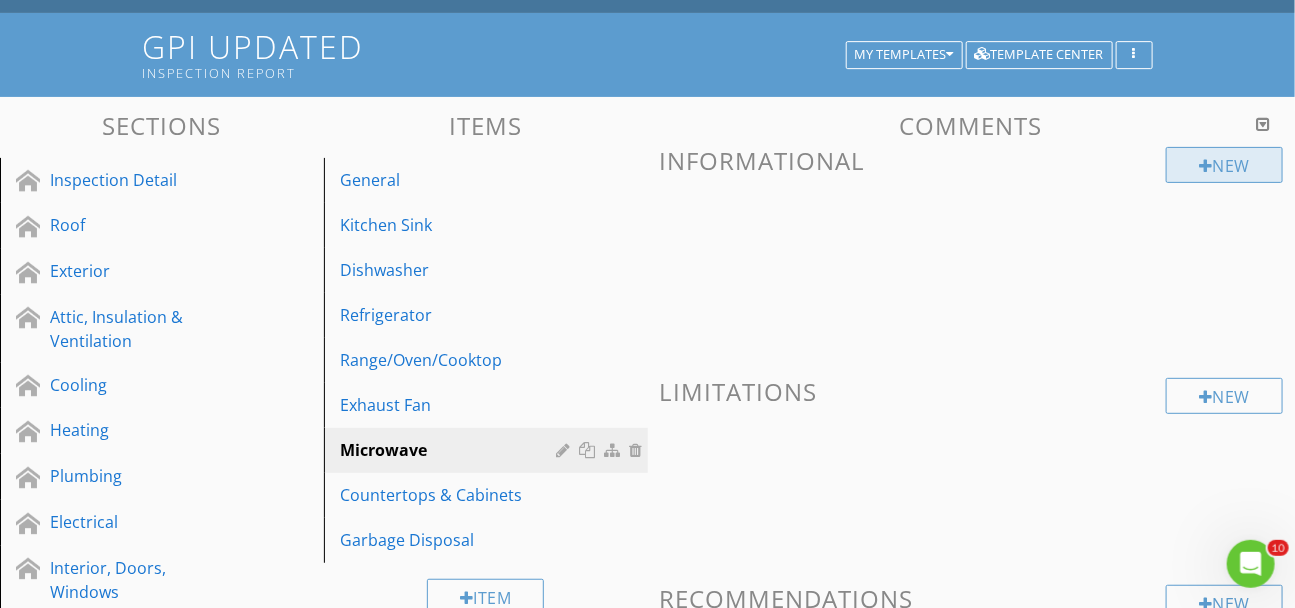 click on "New" at bounding box center (1224, 165) 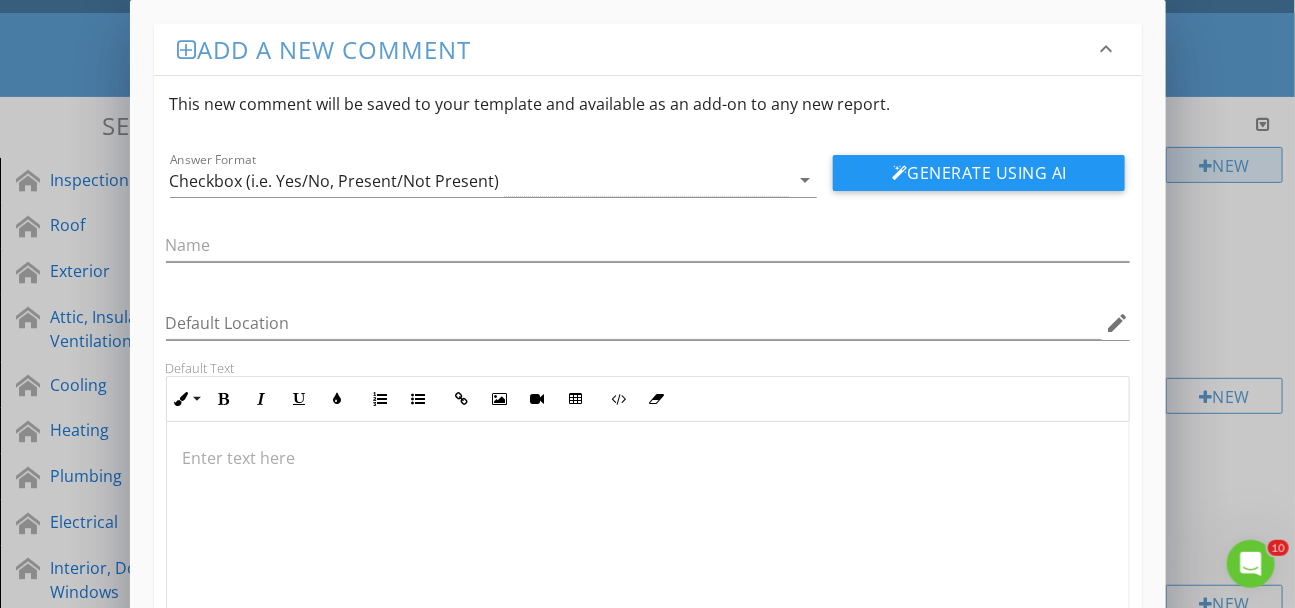 click on "Add a new comment
keyboard_arrow_down
This new comment will be saved to your template and available as an
add-on to any new report.
Answer Format Checkbox (i.e. Yes/No, Present/Not Present) arrow_drop_down
Generate Using AI
Default Location edit       Default Text   Inline Style XLarge Large Normal Small Light Small/Light Bold Italic Underline Colors Ordered List Unordered List Insert Link Insert Image Insert Video Insert Table Code View Clear Formatting Enter text here
Save" at bounding box center [647, 379] 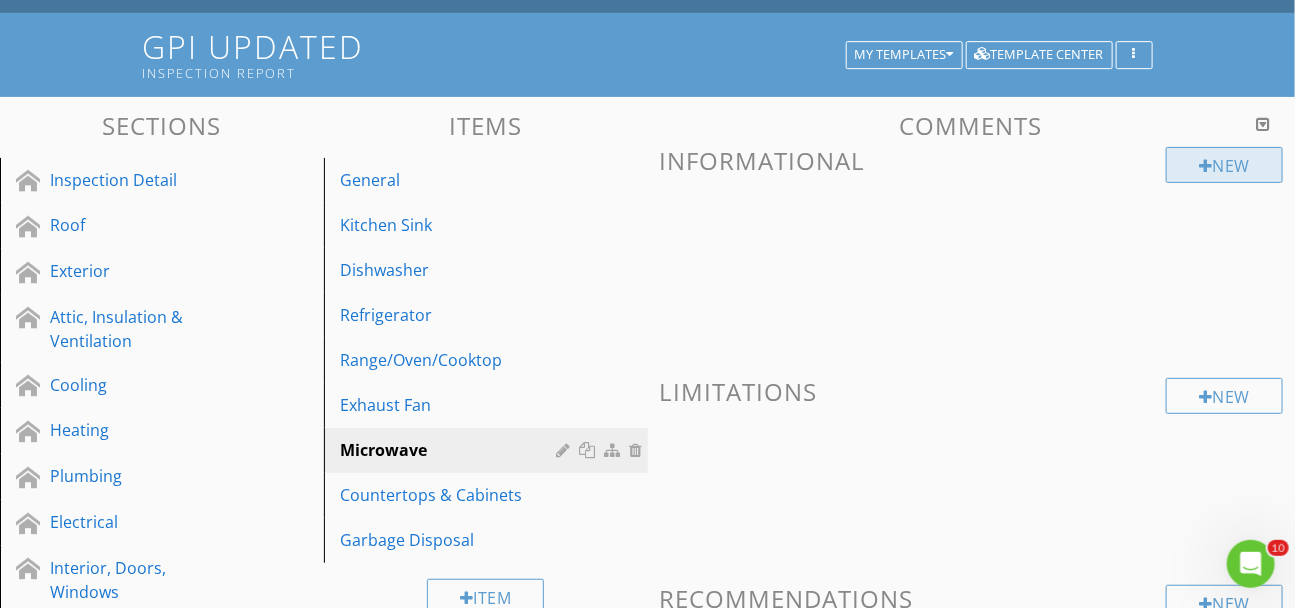 click at bounding box center (1206, 166) 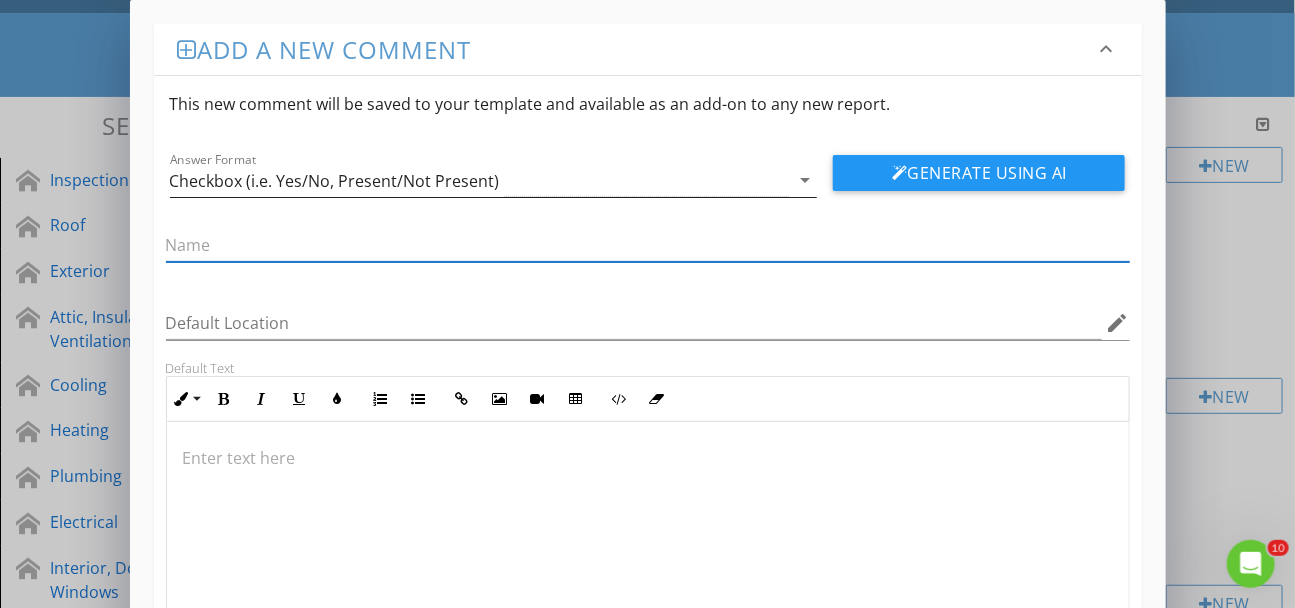 click on "Checkbox (i.e. Yes/No, Present/Not Present)" at bounding box center [480, 180] 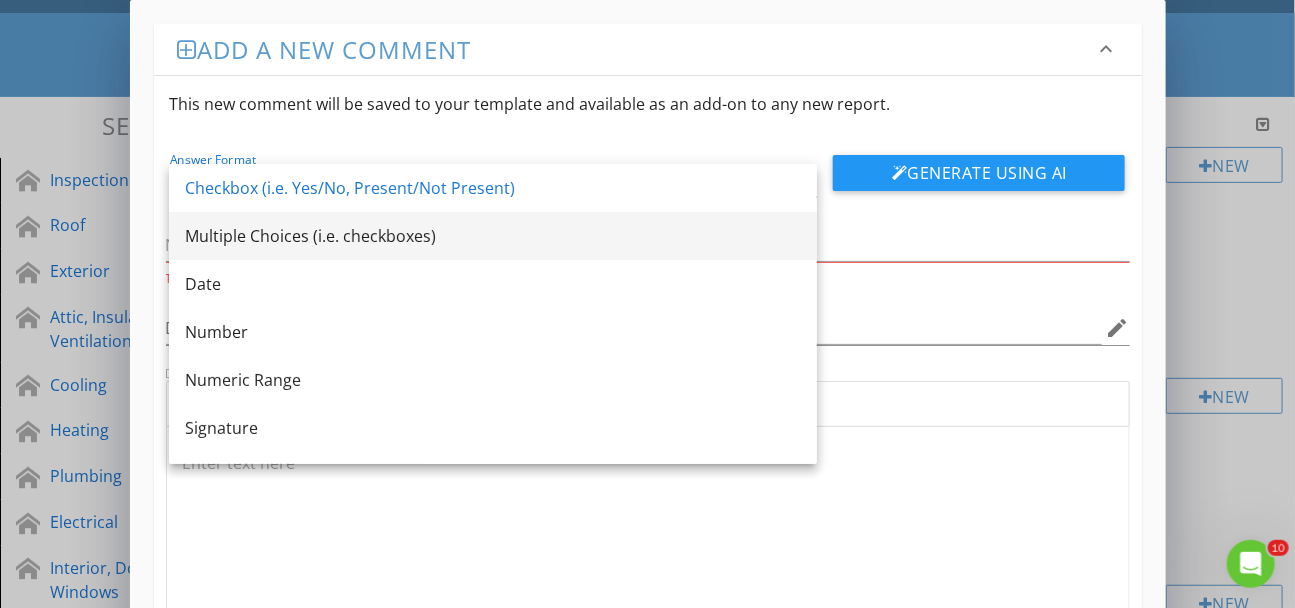click on "Multiple Choices (i.e. checkboxes)" at bounding box center [493, 236] 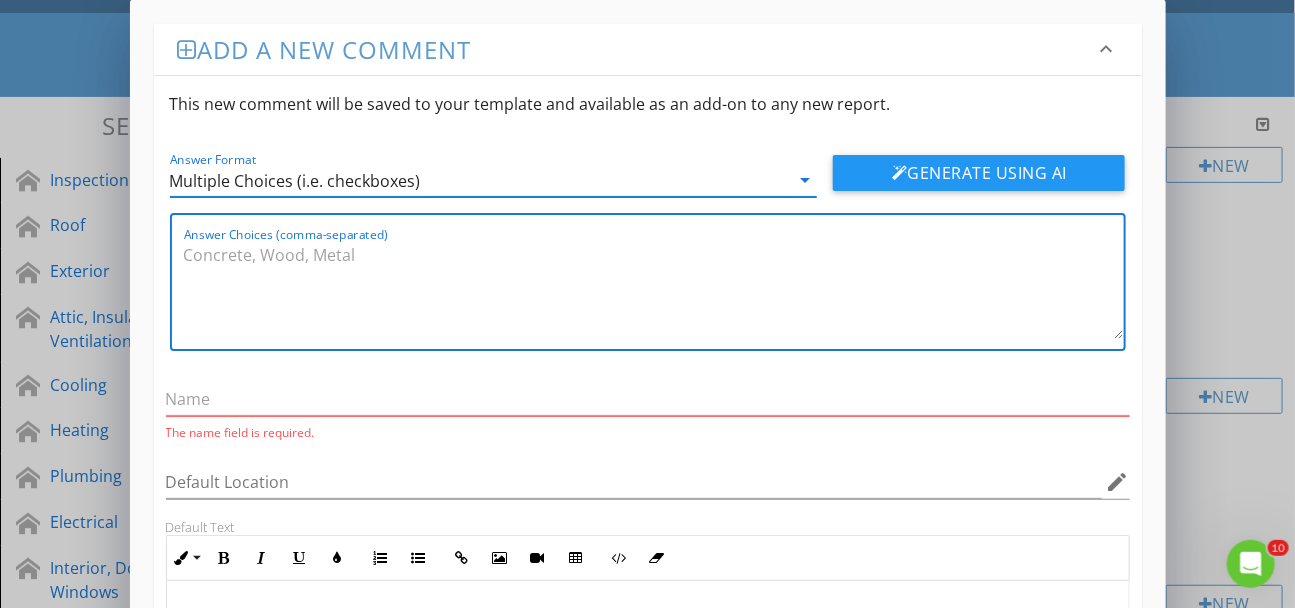 click on "Answer Choices (comma-separated)" at bounding box center (654, 289) 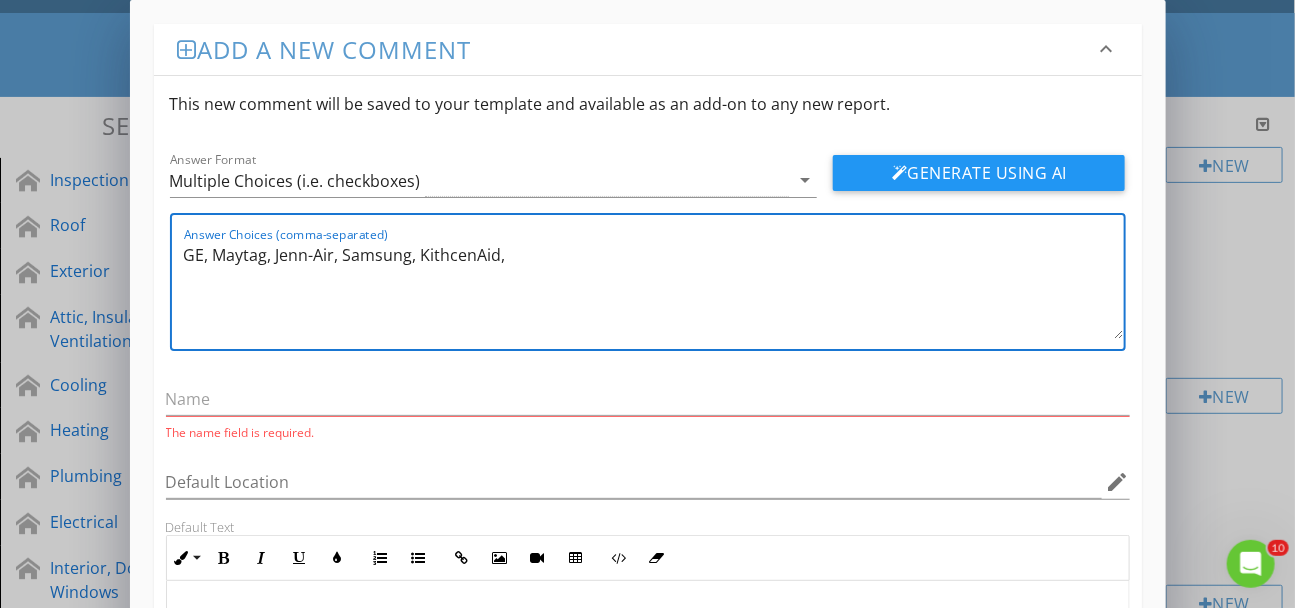 click on "GE, Maytag, Jenn-Air, Samsung, KithcenAid," at bounding box center [654, 289] 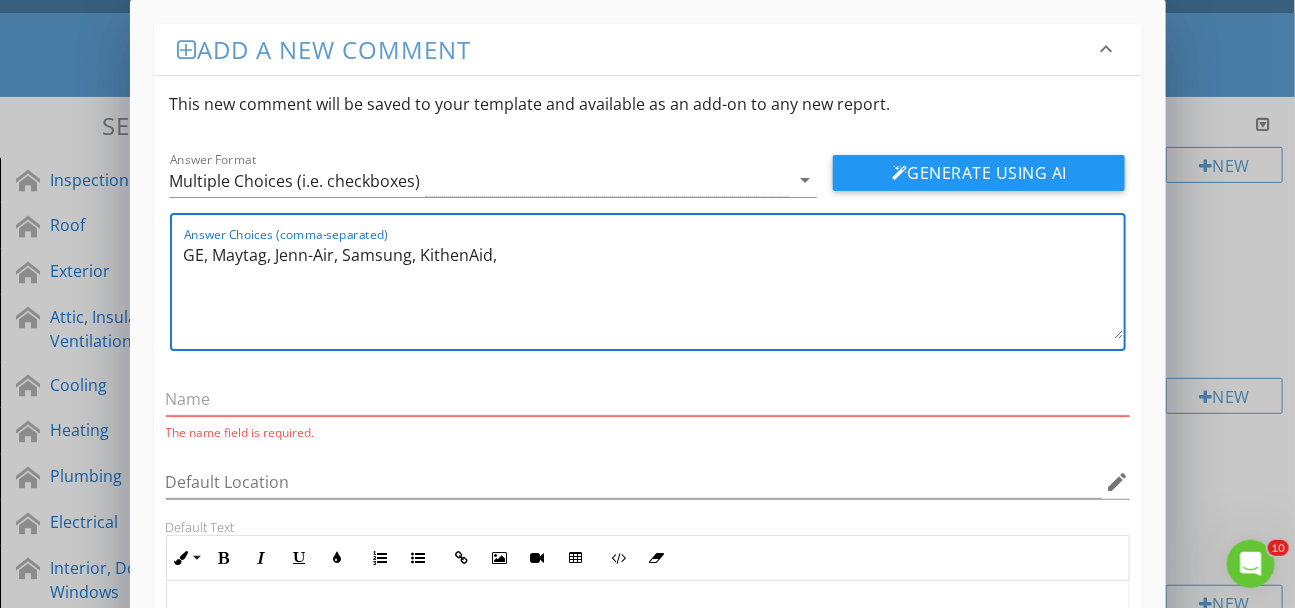click on "GE, Maytag, Jenn-Air, Samsung, KithenAid," at bounding box center (654, 289) 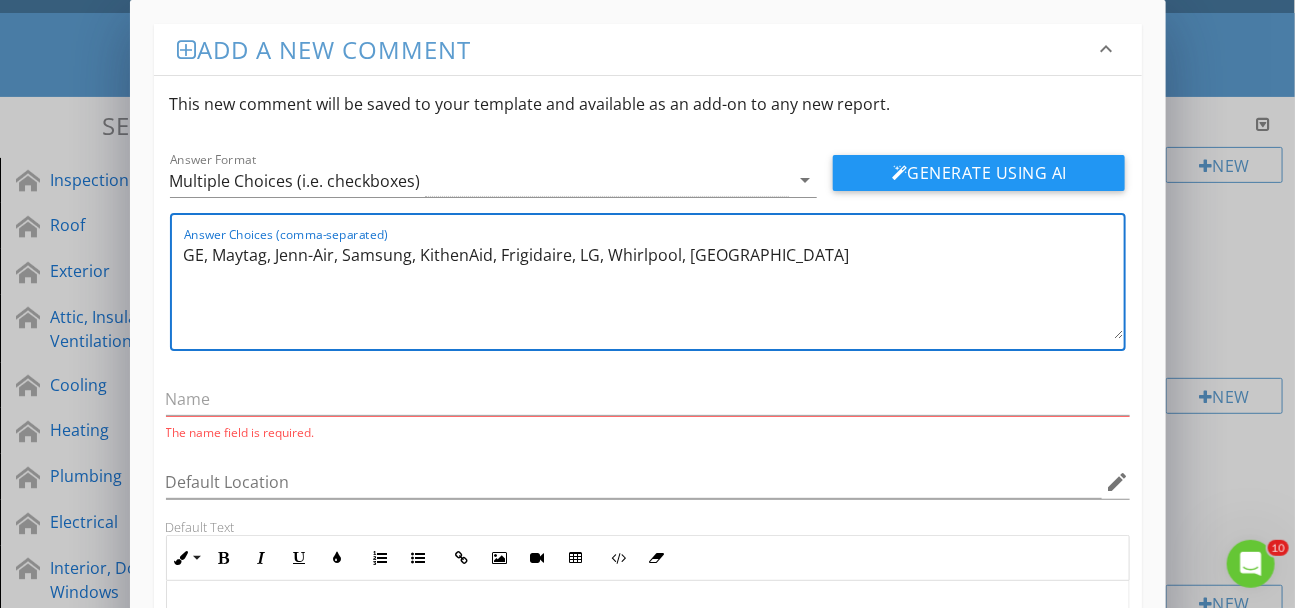 type on "GE, Maytag, Jenn-Air, Samsung, KithenAid, Frigidaire, LG, Whirlpool, Kenmore" 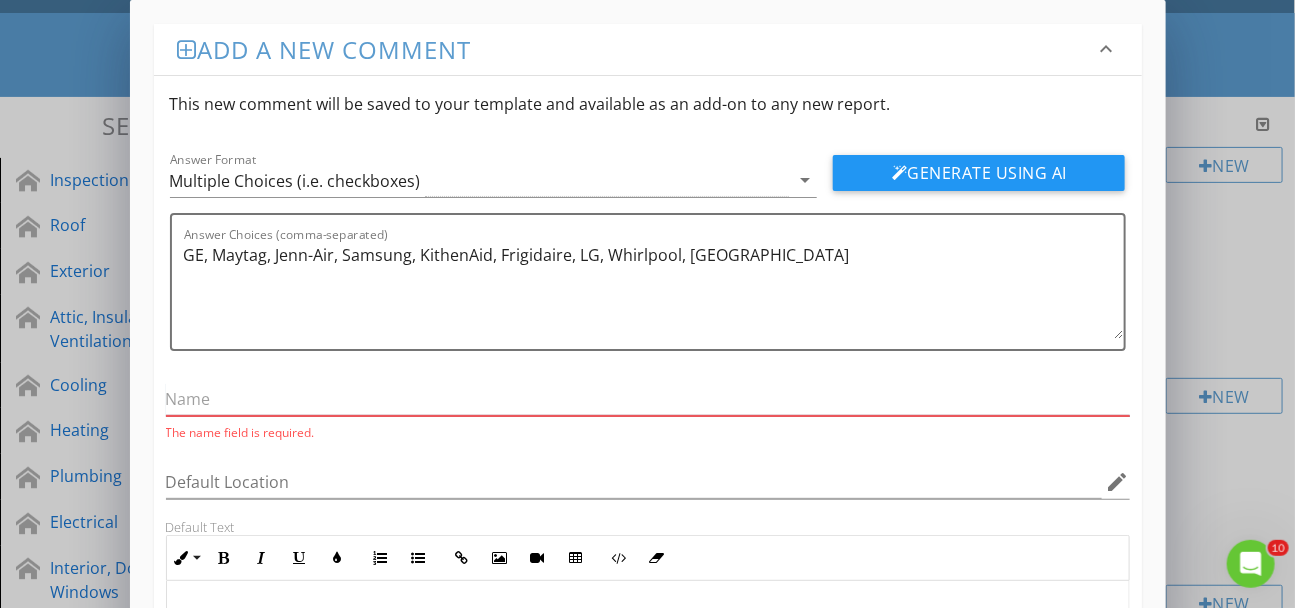 click at bounding box center (648, 399) 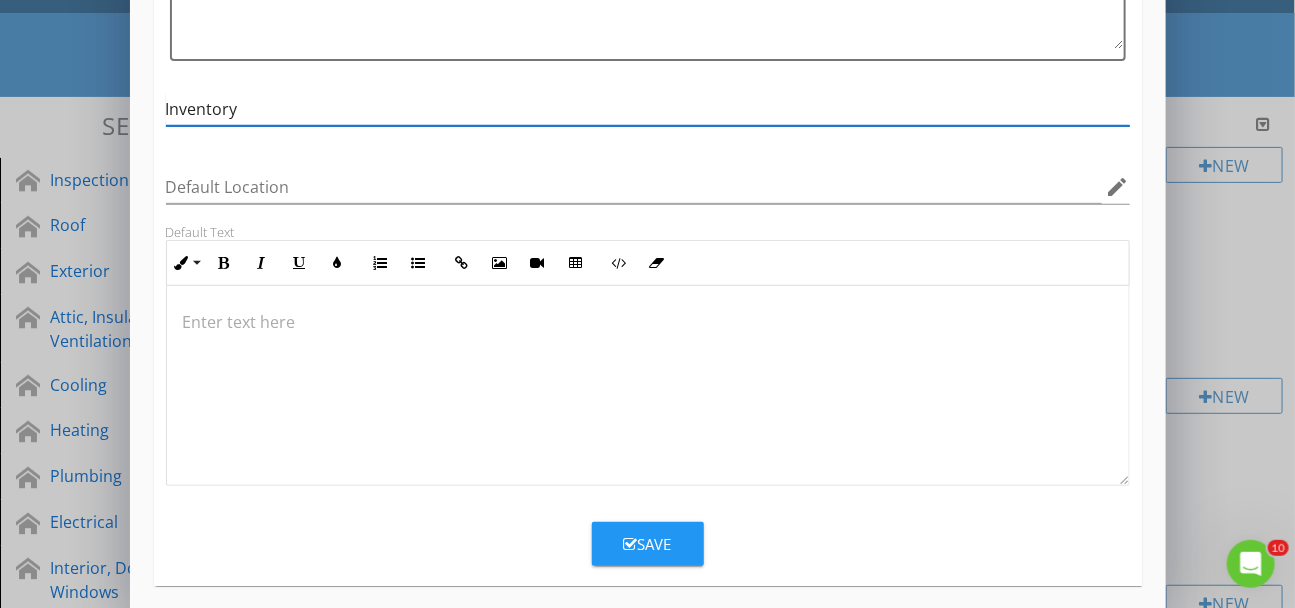 scroll, scrollTop: 303, scrollLeft: 0, axis: vertical 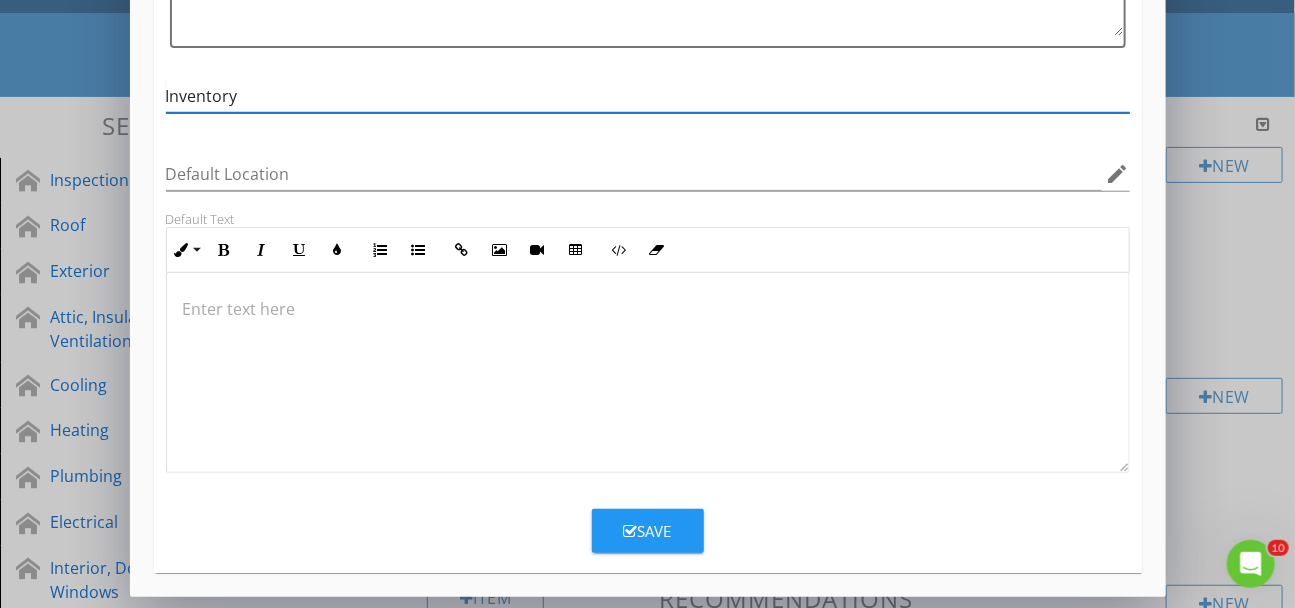 type on "Inventory" 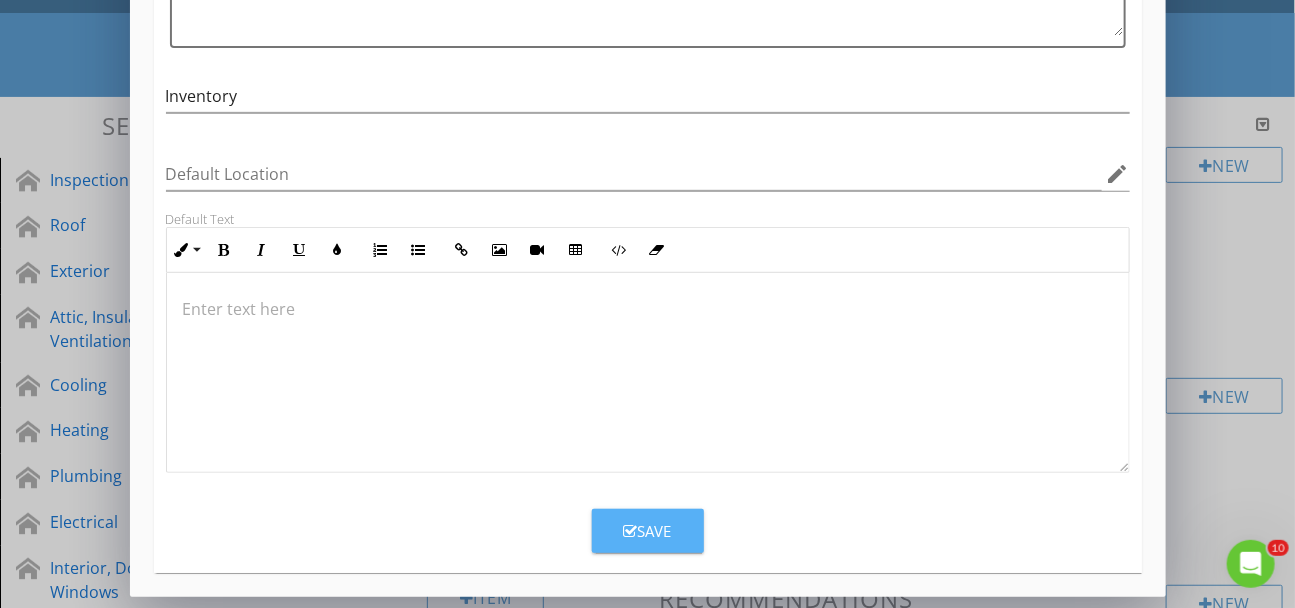 click on "Save" at bounding box center [648, 531] 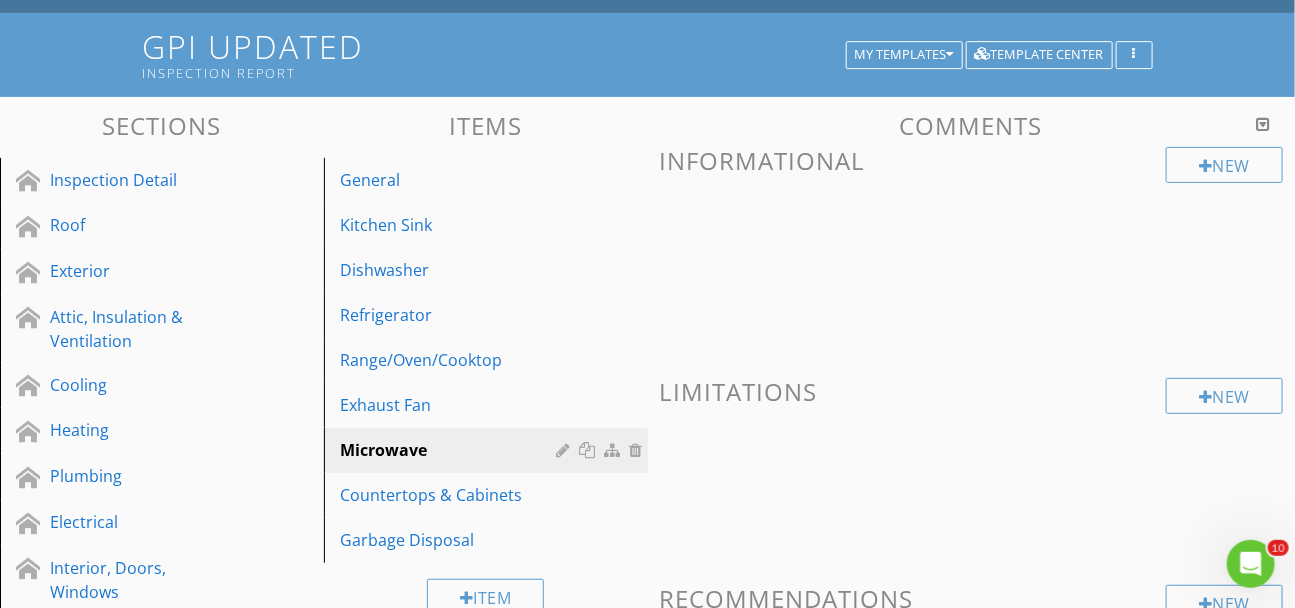 scroll, scrollTop: 205, scrollLeft: 0, axis: vertical 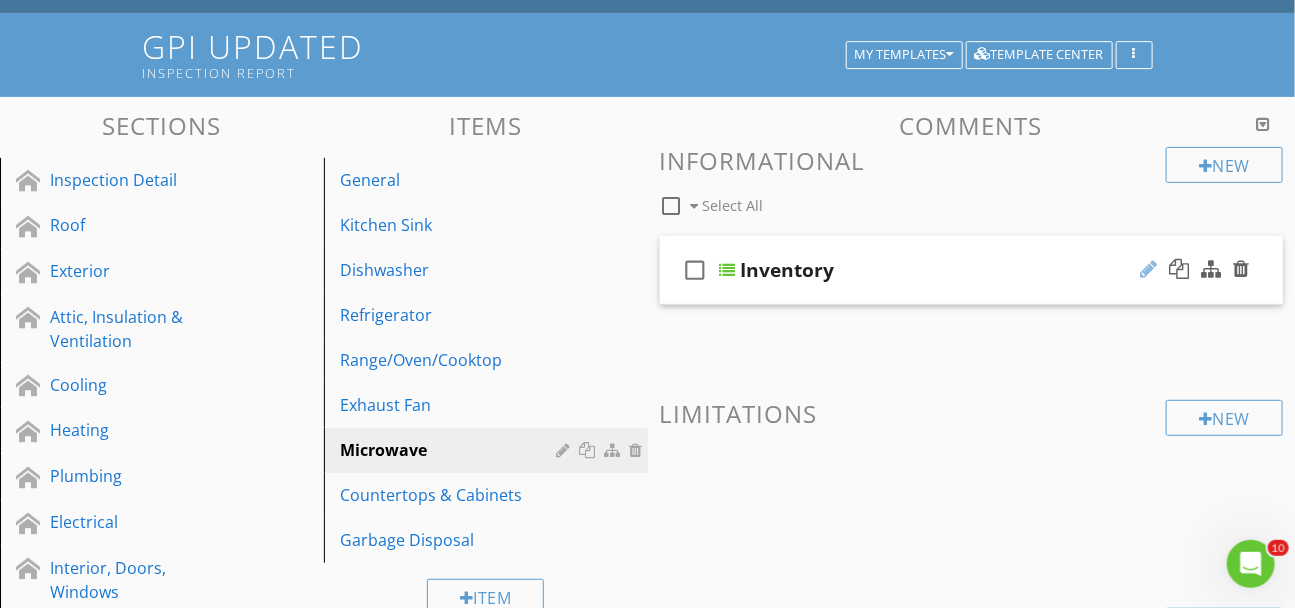 click at bounding box center [1148, 269] 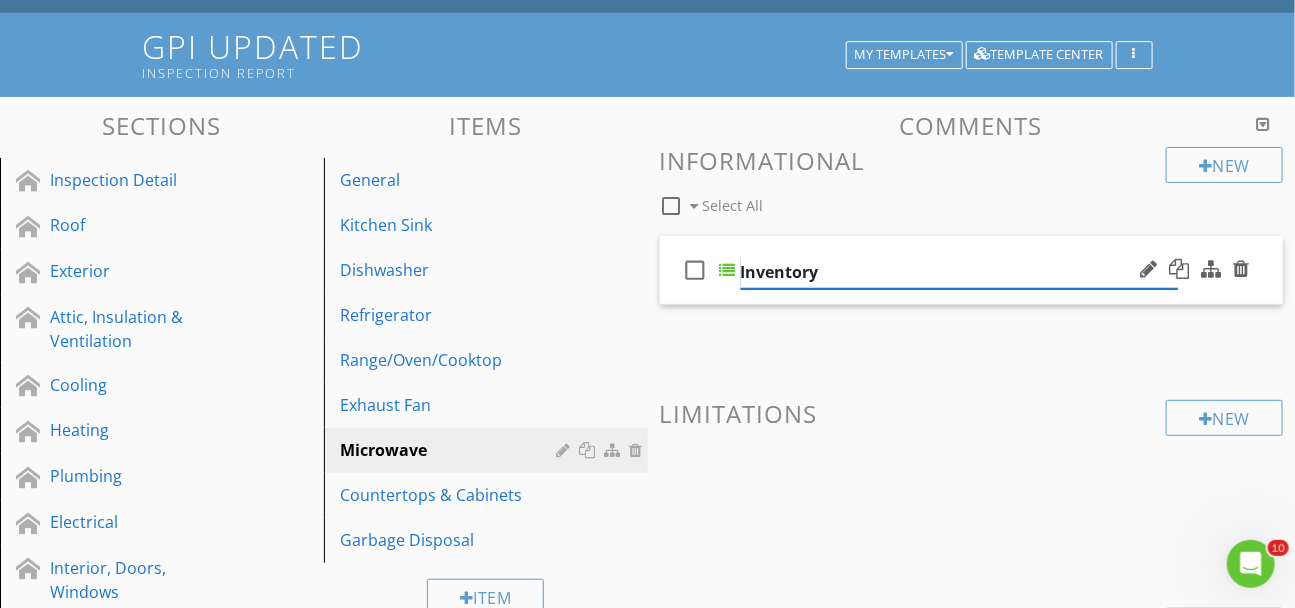 click on "Inventory" at bounding box center [960, 272] 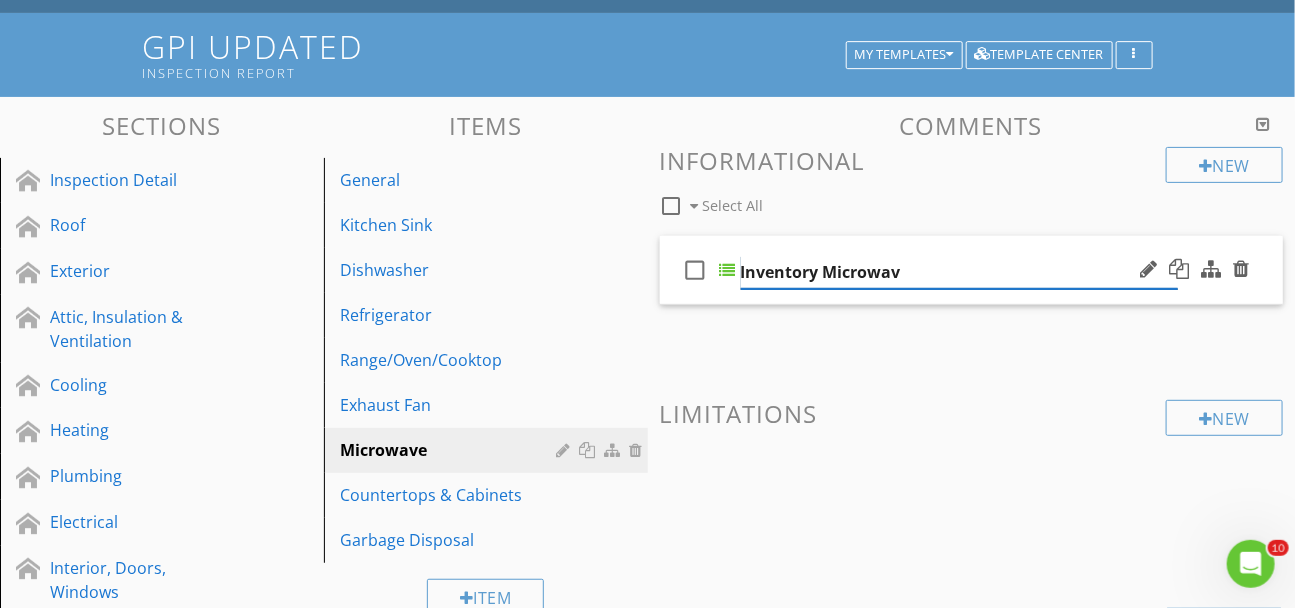 type on "Inventory Microwave" 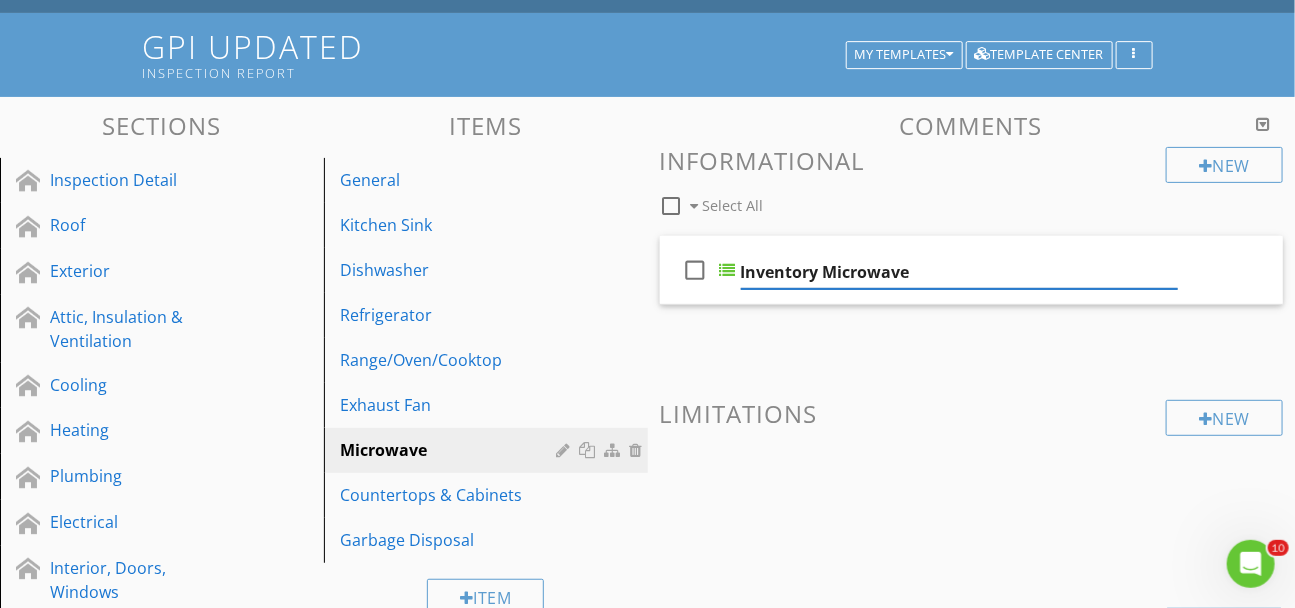 click on "New
Informational   check_box_outline_blank     Select All       check_box_outline_blank         Inventory Microwave
New
Limitations
New
Recommendations    check_box_outline_blank     Select All     check_box_outline_blank
Crack at the Microwave
check_box_outline_blank
Defect at the Microwave
check_box_outline_blank
Did Not Turn On
check_box_outline_blank
Improper Mounting" at bounding box center [972, 582] 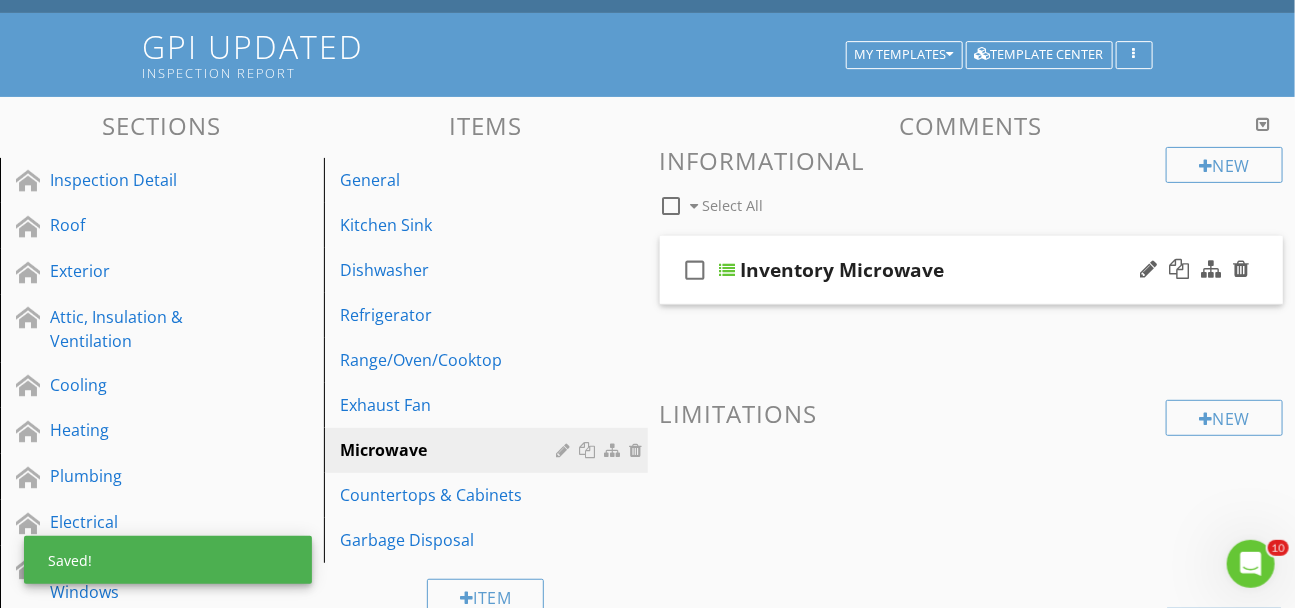 click on "check_box_outline_blank
Inventory Microwave" at bounding box center (972, 270) 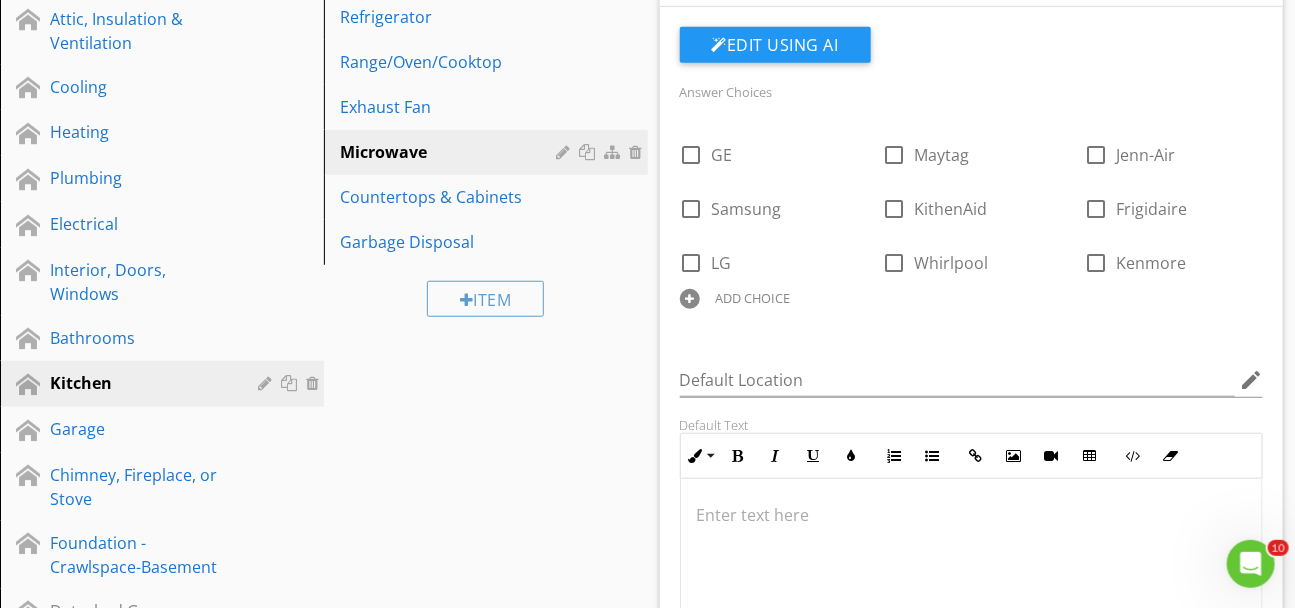 scroll, scrollTop: 477, scrollLeft: 0, axis: vertical 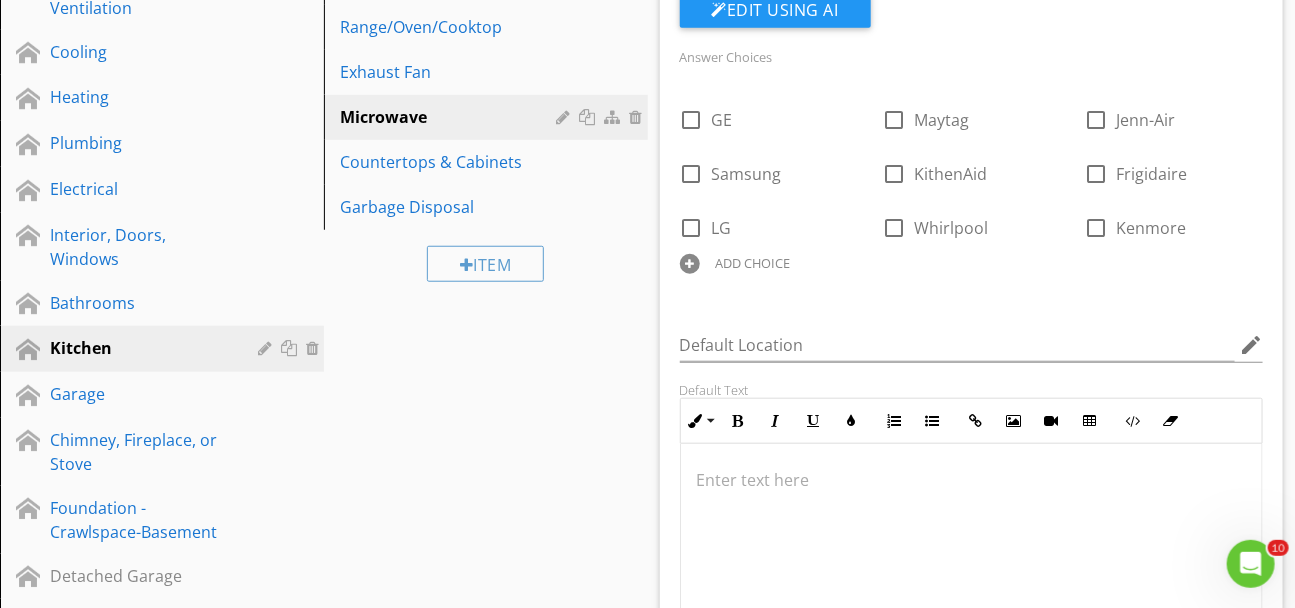 click on "Sections
Inspection Detail           Roof           Exterior           Attic, Insulation & Ventilation           Cooling           Heating           Plumbing           Electrical           Interior, Doors, Windows            Bathrooms           Kitchen           Garage           Chimney, Fireplace, or Stove           Foundation - Crawlspace-Basement           Detached Garage           Carport           Laundry           Sewer Scope           Pool
Section
Attachments
Attachment
Items
General           Kitchen Sink           Dishwasher           Refrigerator           Range/Oven/Cooktop           Exhaust Fan           Microwave           Countertops & Cabinets           Garbage Disposal
Item
Comments
New
Informational   check_box_outline_blank     Select All       check_box_outline_blank" at bounding box center (647, 653) 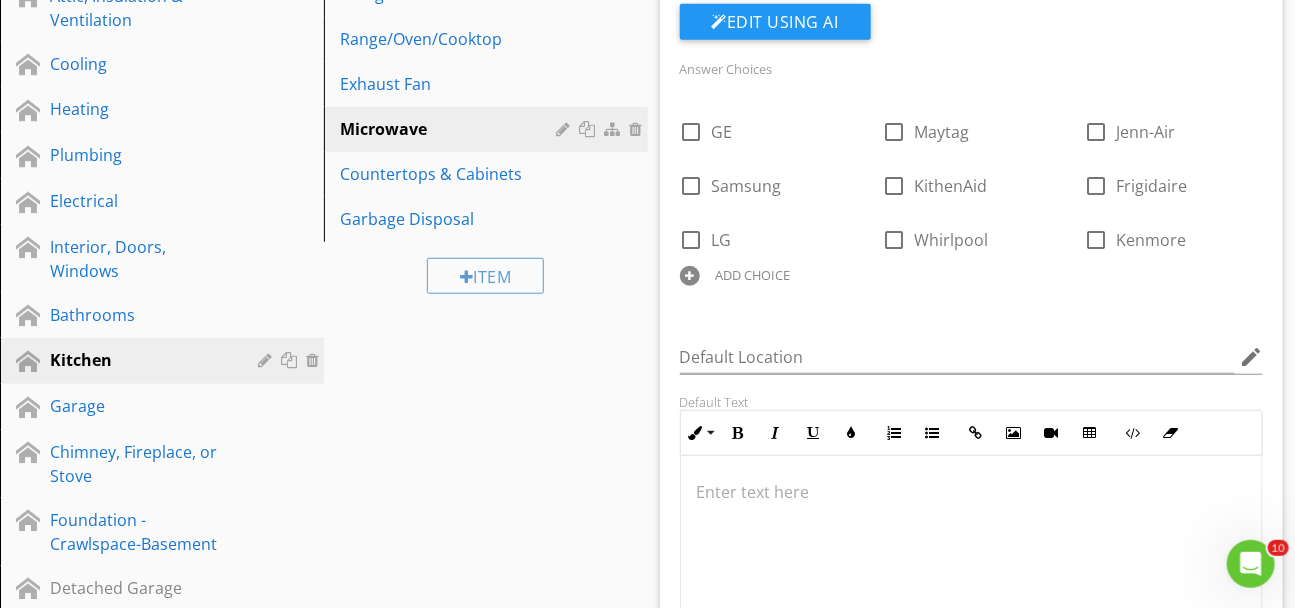scroll, scrollTop: 464, scrollLeft: 0, axis: vertical 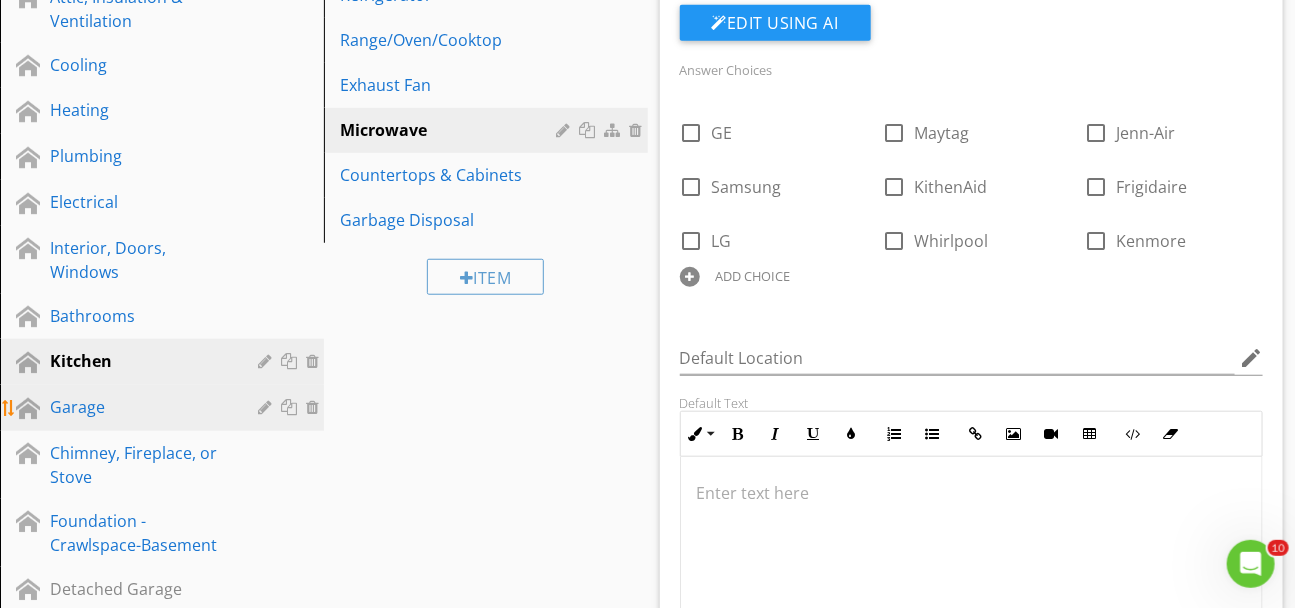 click on "Garage" at bounding box center [139, 407] 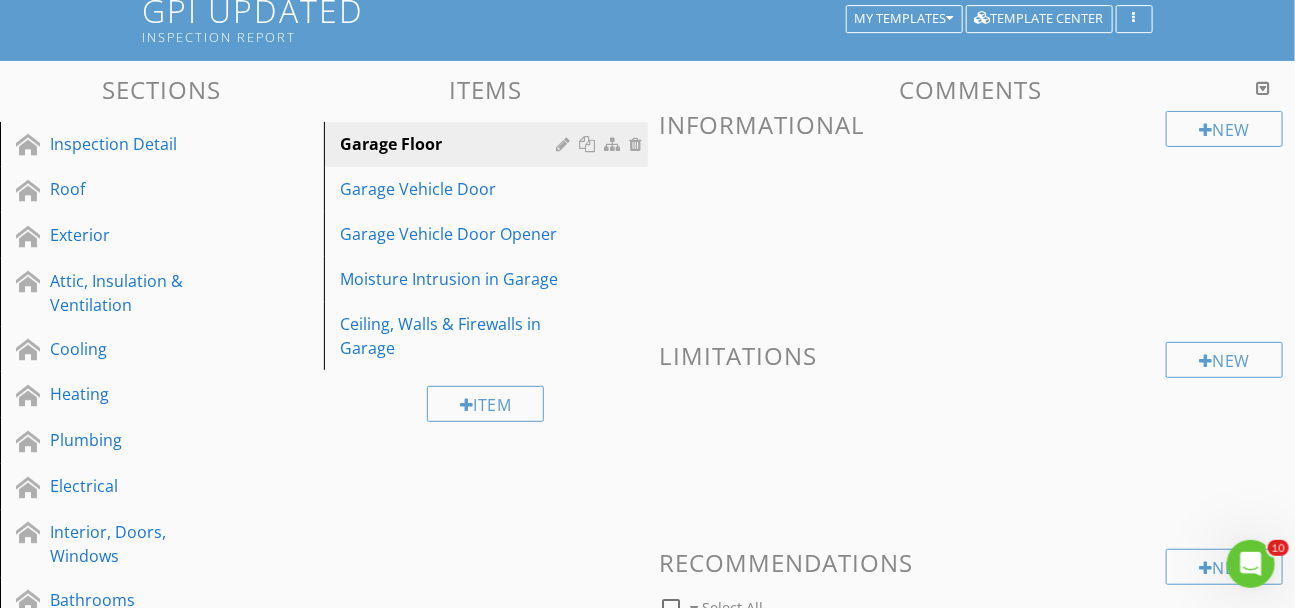 scroll, scrollTop: 164, scrollLeft: 0, axis: vertical 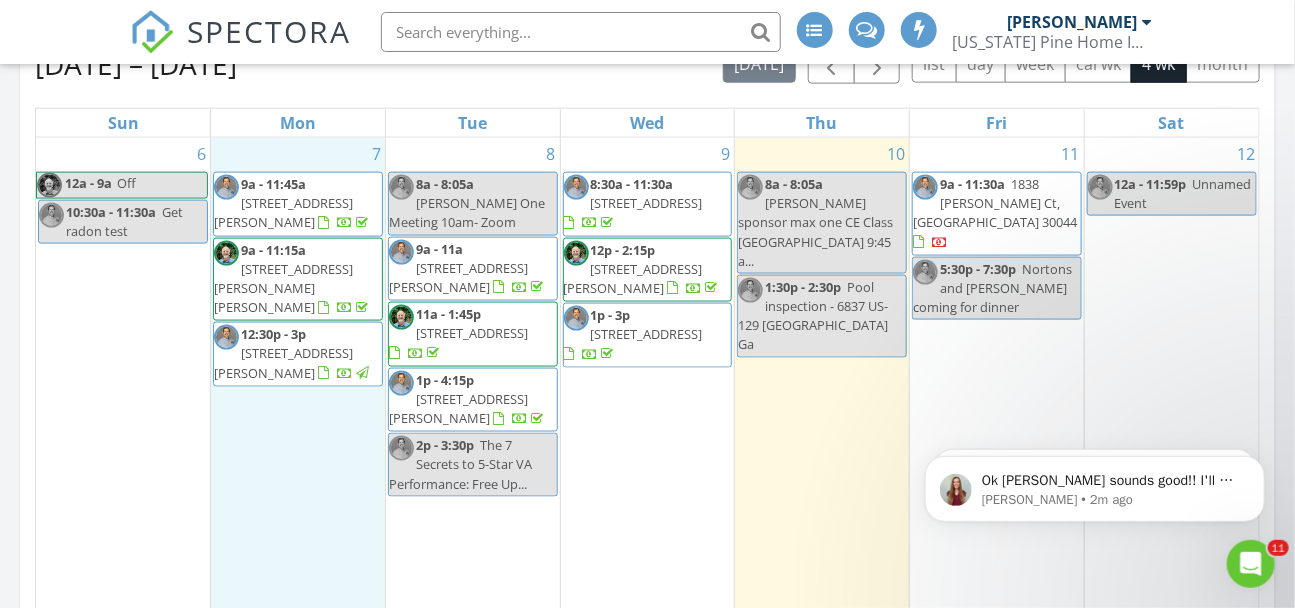 click on "7
9a - 11:45a
[STREET_ADDRESS][PERSON_NAME]
9a - 11:15a
[STREET_ADDRESS][PERSON_NAME]
12:30p - 3p
[STREET_ADDRESS][PERSON_NAME]" at bounding box center [298, 382] 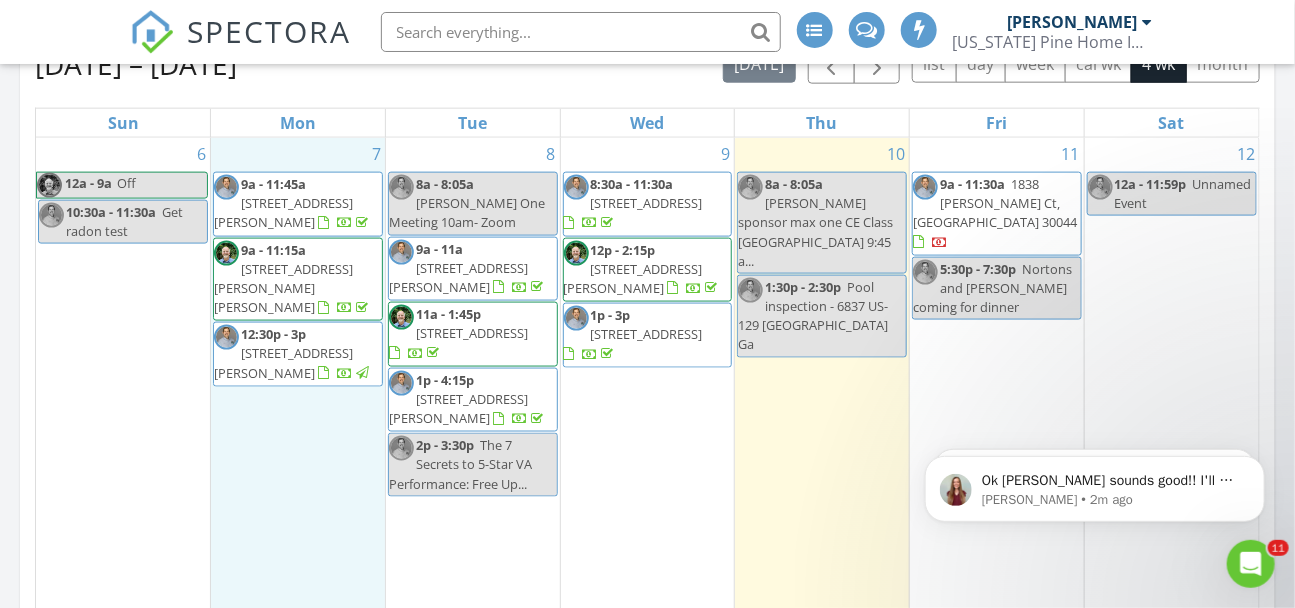 click at bounding box center [581, 32] 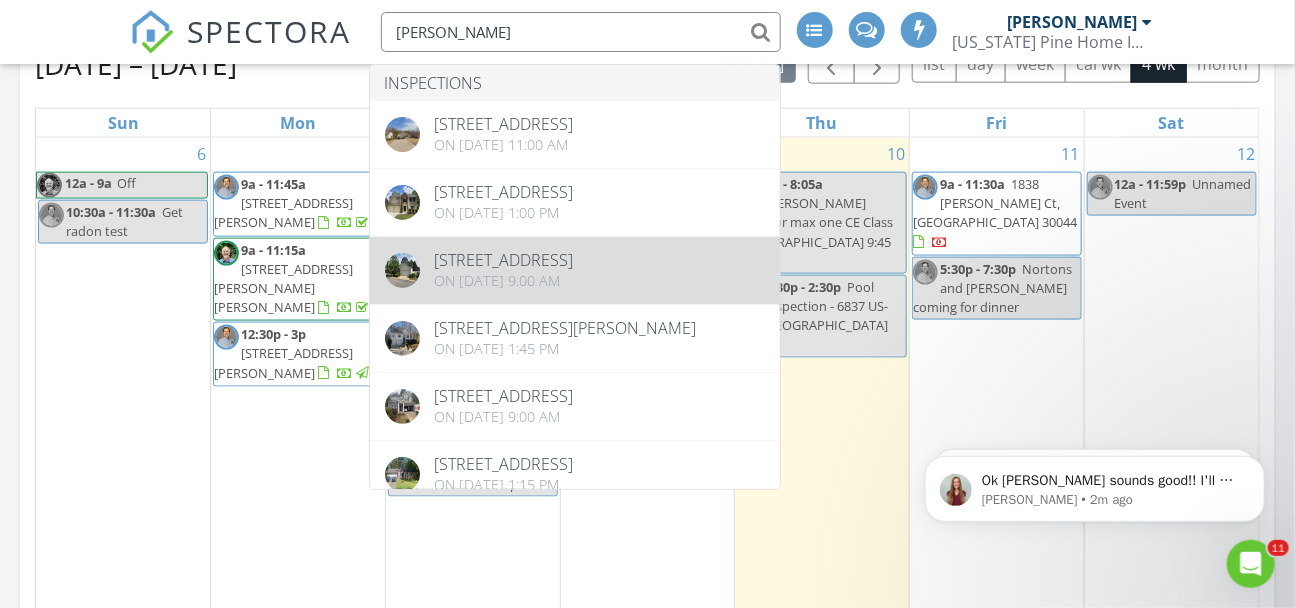 type on "[PERSON_NAME]" 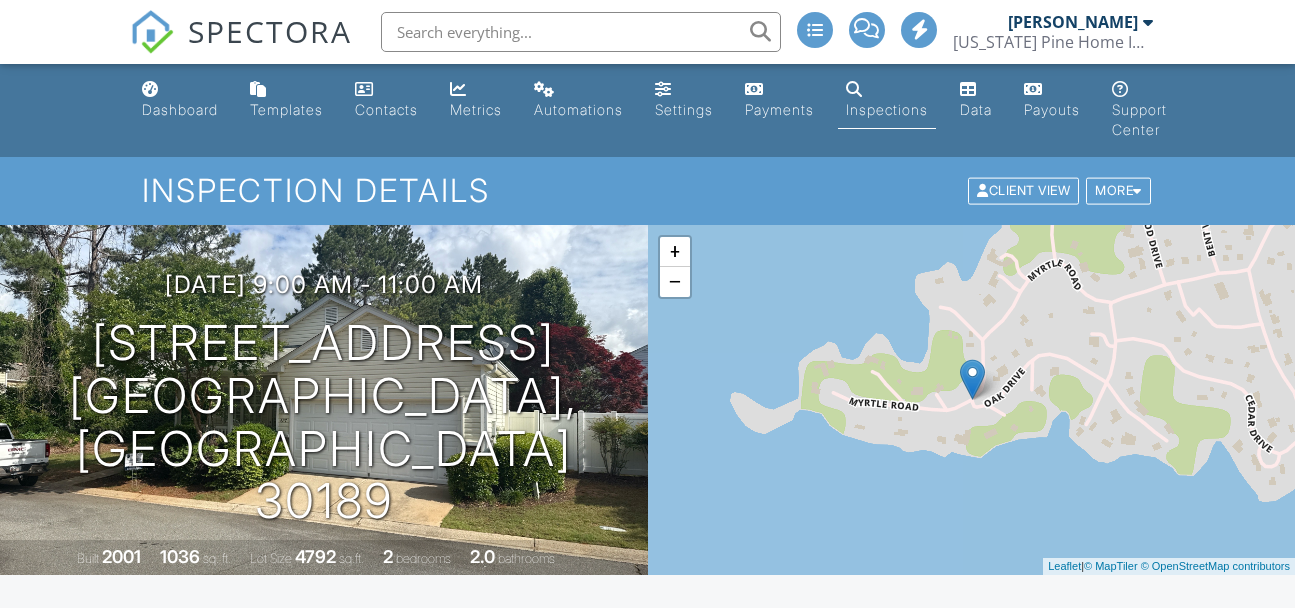 scroll, scrollTop: 508, scrollLeft: 0, axis: vertical 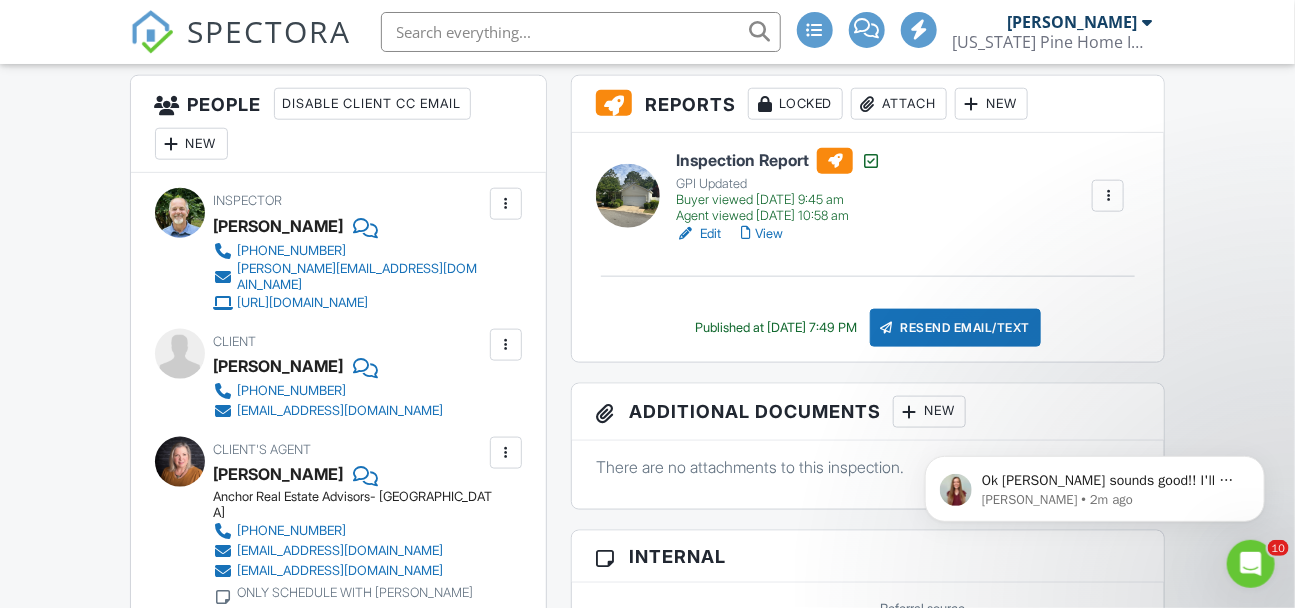 click on "View" at bounding box center (762, 234) 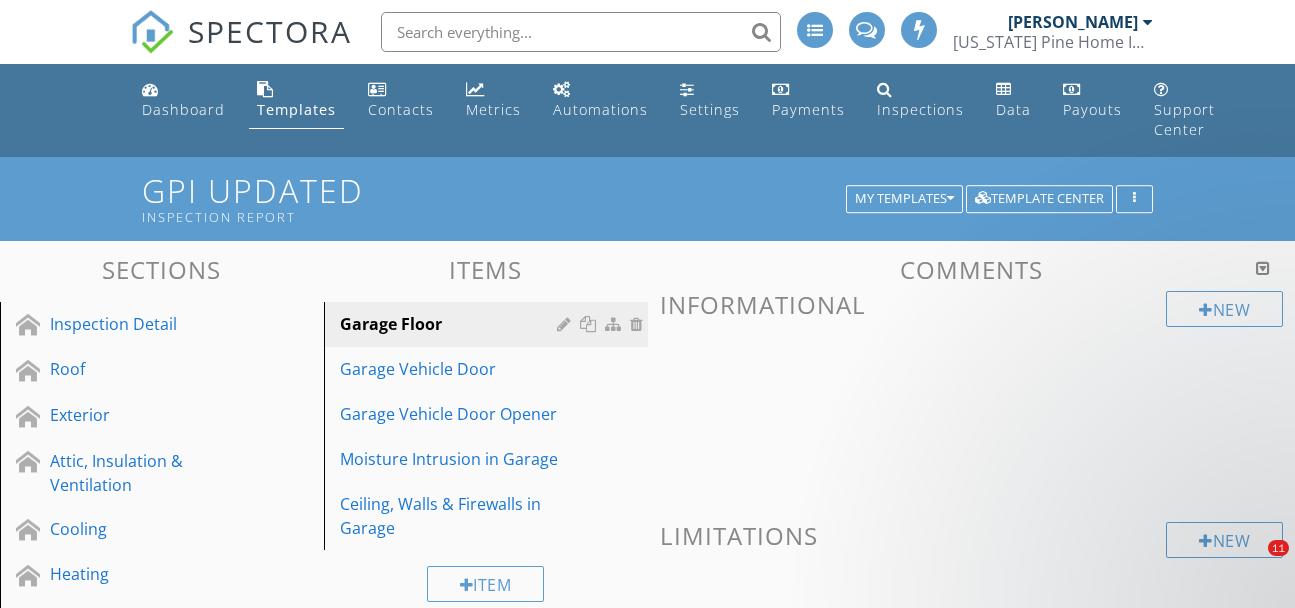 scroll, scrollTop: 164, scrollLeft: 0, axis: vertical 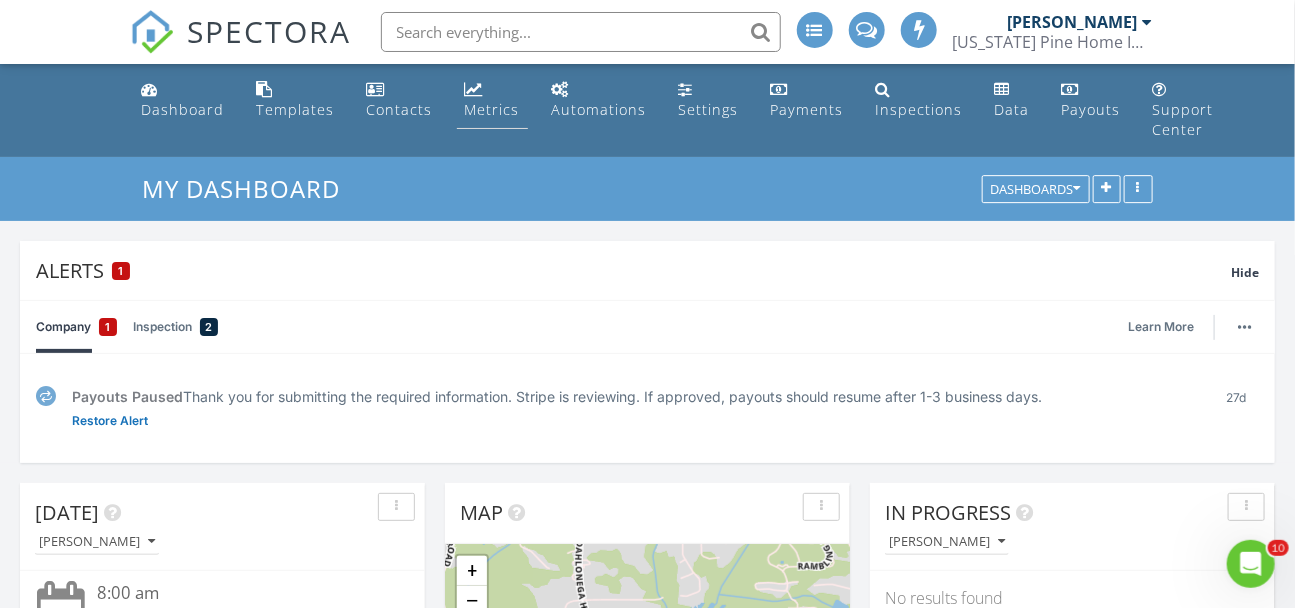 click on "Metrics" at bounding box center (492, 109) 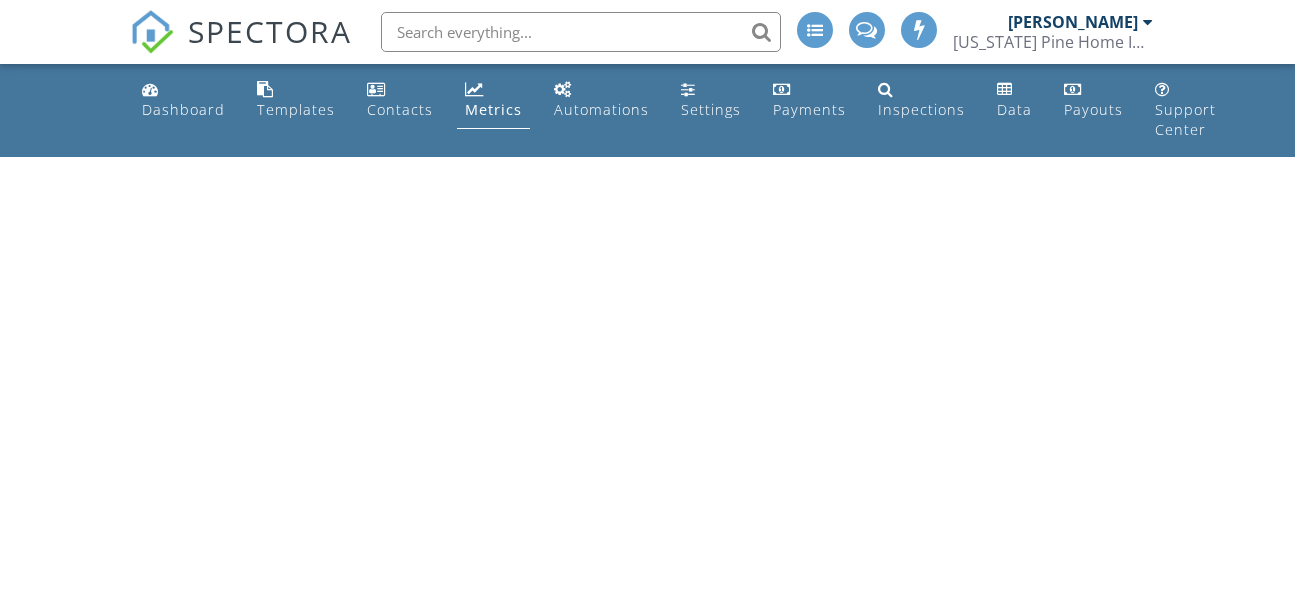 scroll, scrollTop: 0, scrollLeft: 0, axis: both 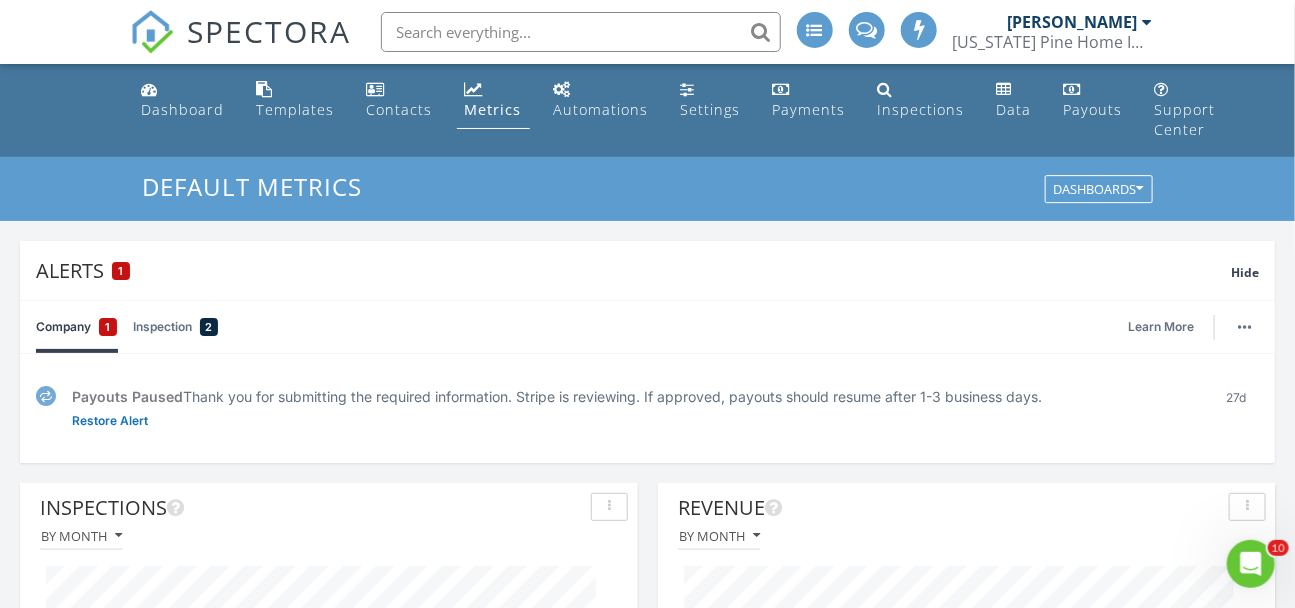 click on "Alerts
1   Hide
Company
1
Inspection
2   Learn More          Payouts Paused
Thank you for submitting the required information. Stripe is reviewing. If approved, payouts should resume after 1-3 business days.
Restore Alert   27d     Payment Dispute Under Review
You submitted evidence on [DATE]. The payment dispute of $233.00 is under review by the client's bank for an inspection that took place at [STREET_ADDRESS][PERSON_NAME] address on [DATE]. It can take the client's bank up to 75 days to review and decide. We will message you once the dispute is resolved.
View
Dismiss     9d   Payment Dispute Under Review
View
Dismiss     9d
Inspections
By month
Revenue
By month
Revenue By Charge" at bounding box center (647, 1252) 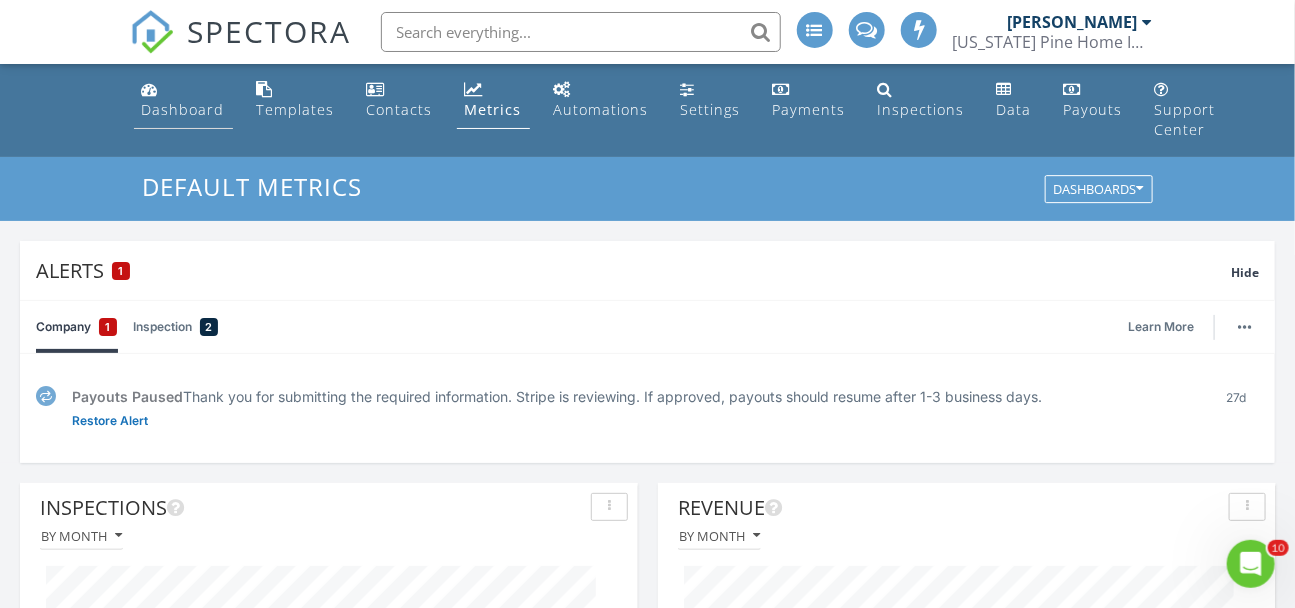 click on "Dashboard" at bounding box center (183, 109) 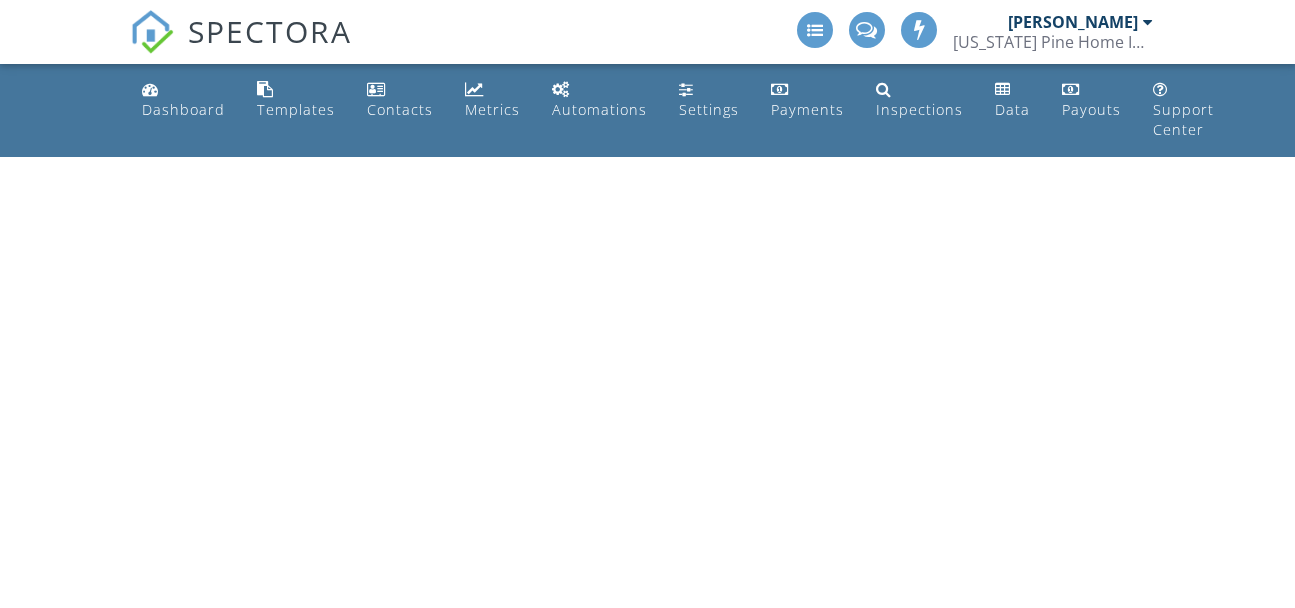 scroll, scrollTop: 0, scrollLeft: 0, axis: both 